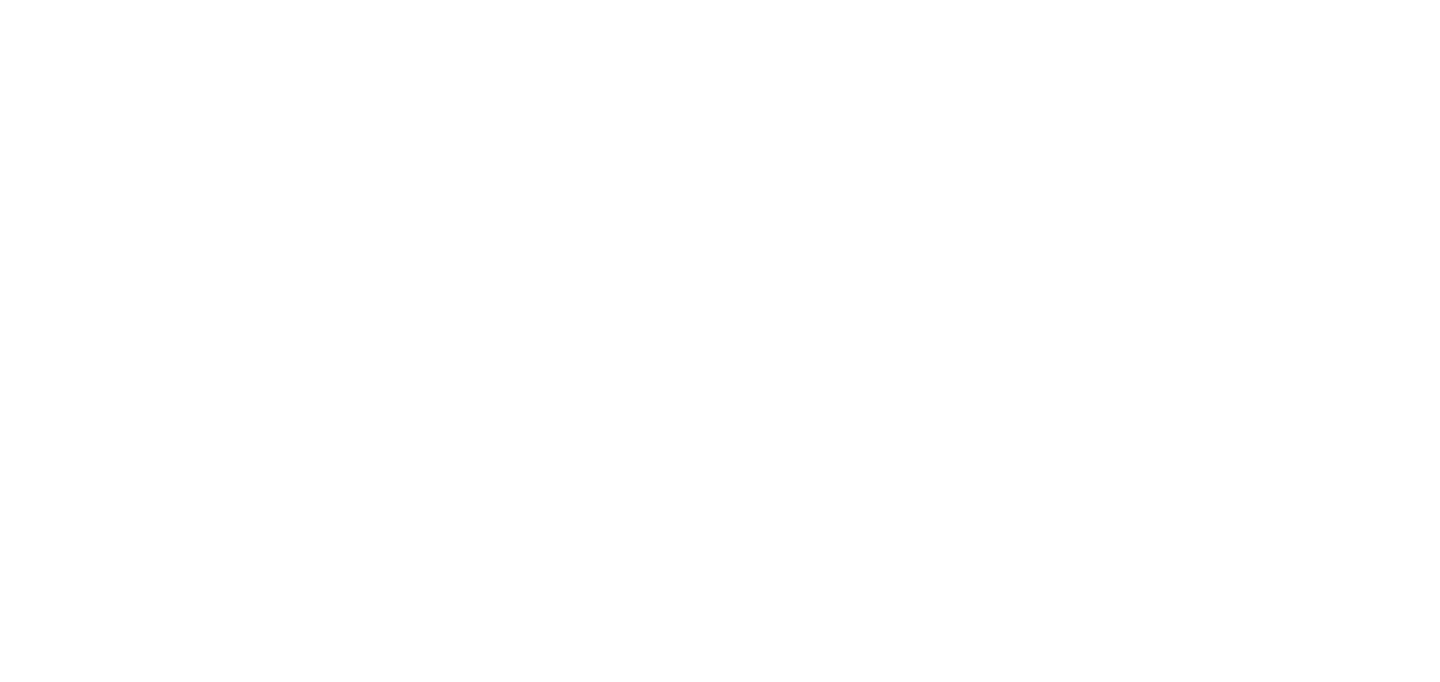 scroll, scrollTop: 0, scrollLeft: 0, axis: both 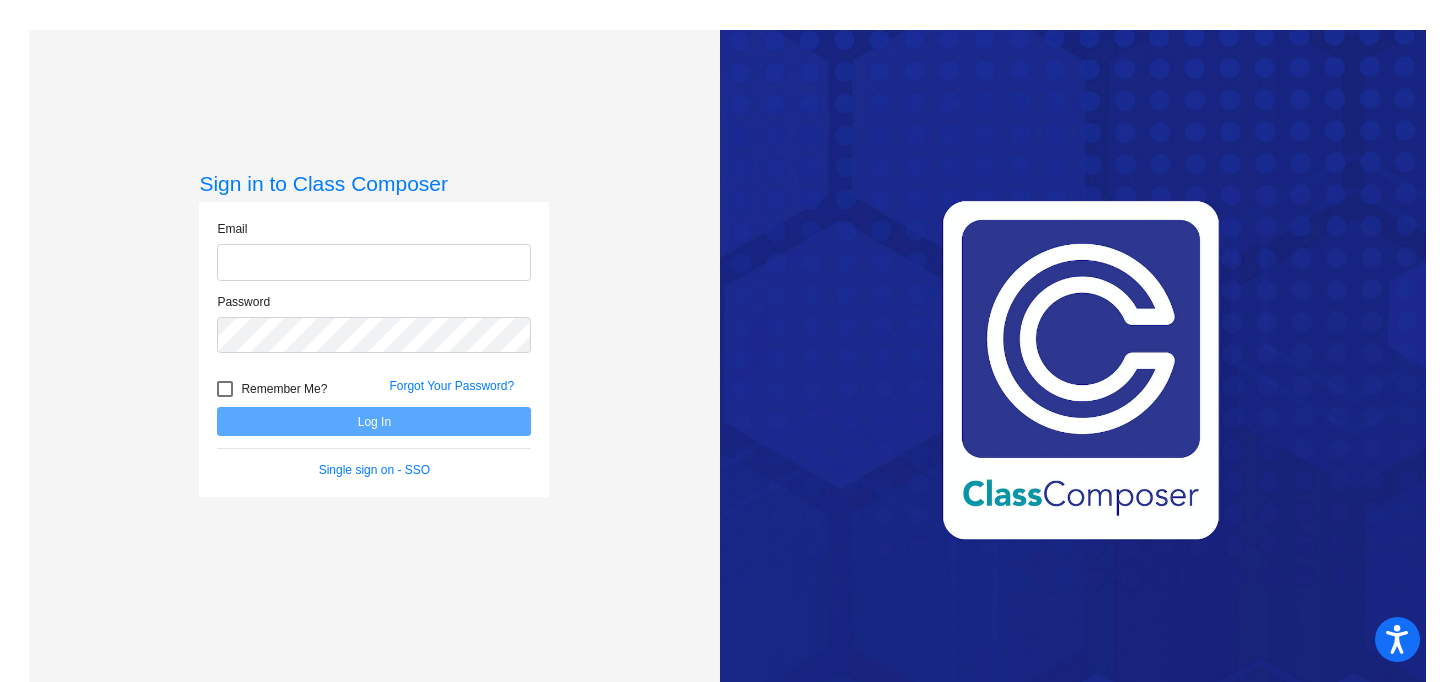 type on "[EMAIL]" 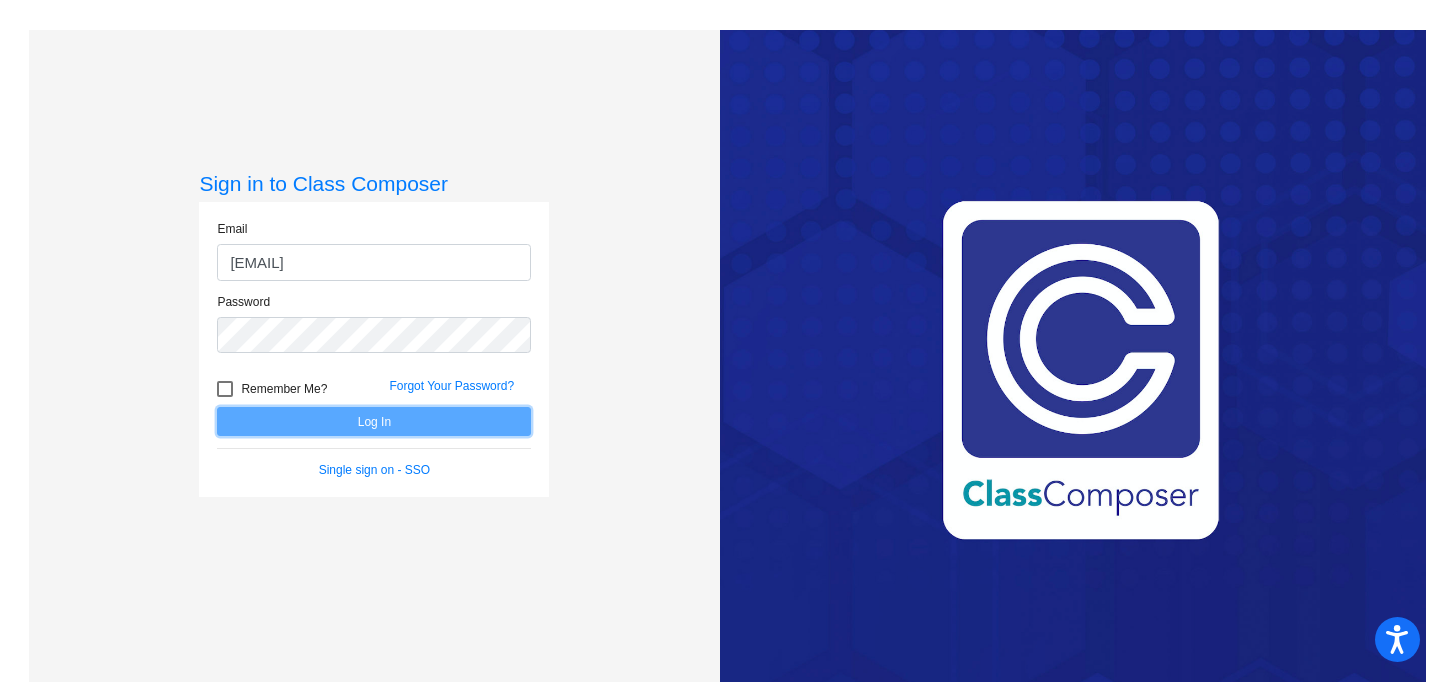 click on "Log In" 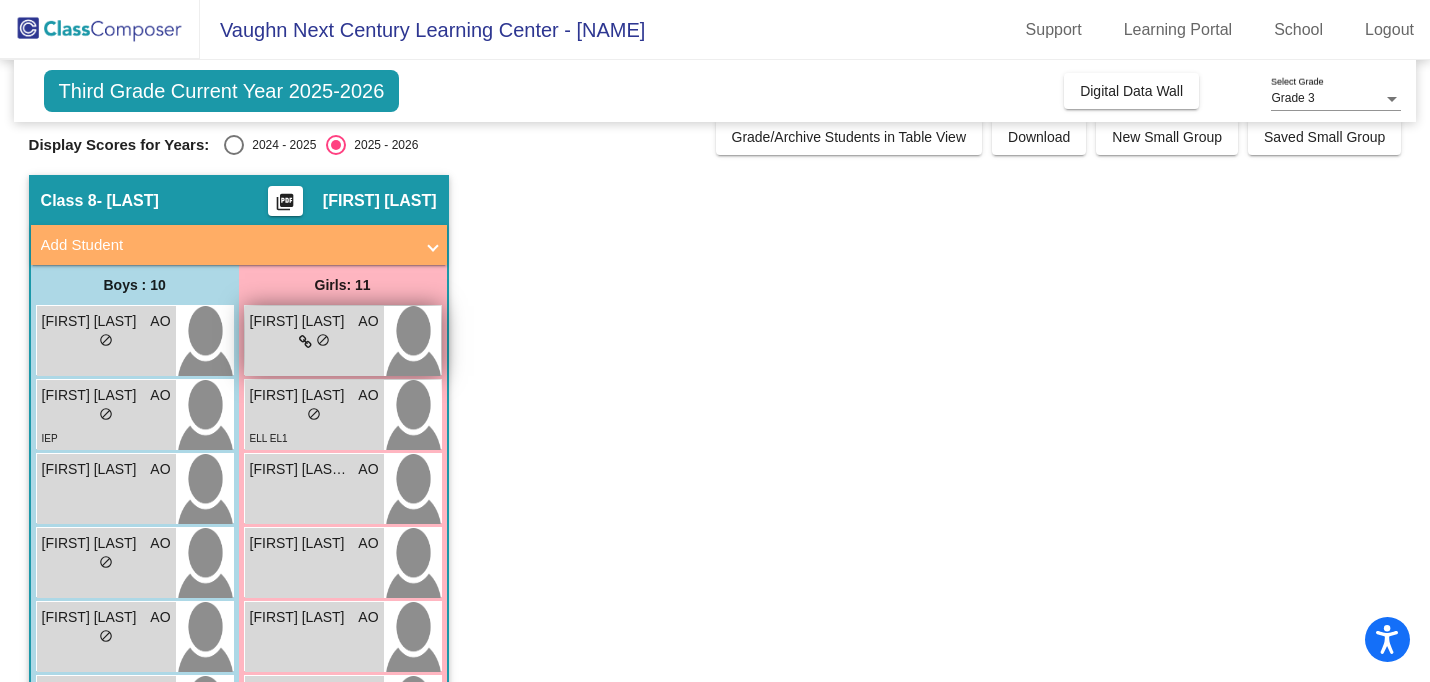 scroll, scrollTop: 0, scrollLeft: 0, axis: both 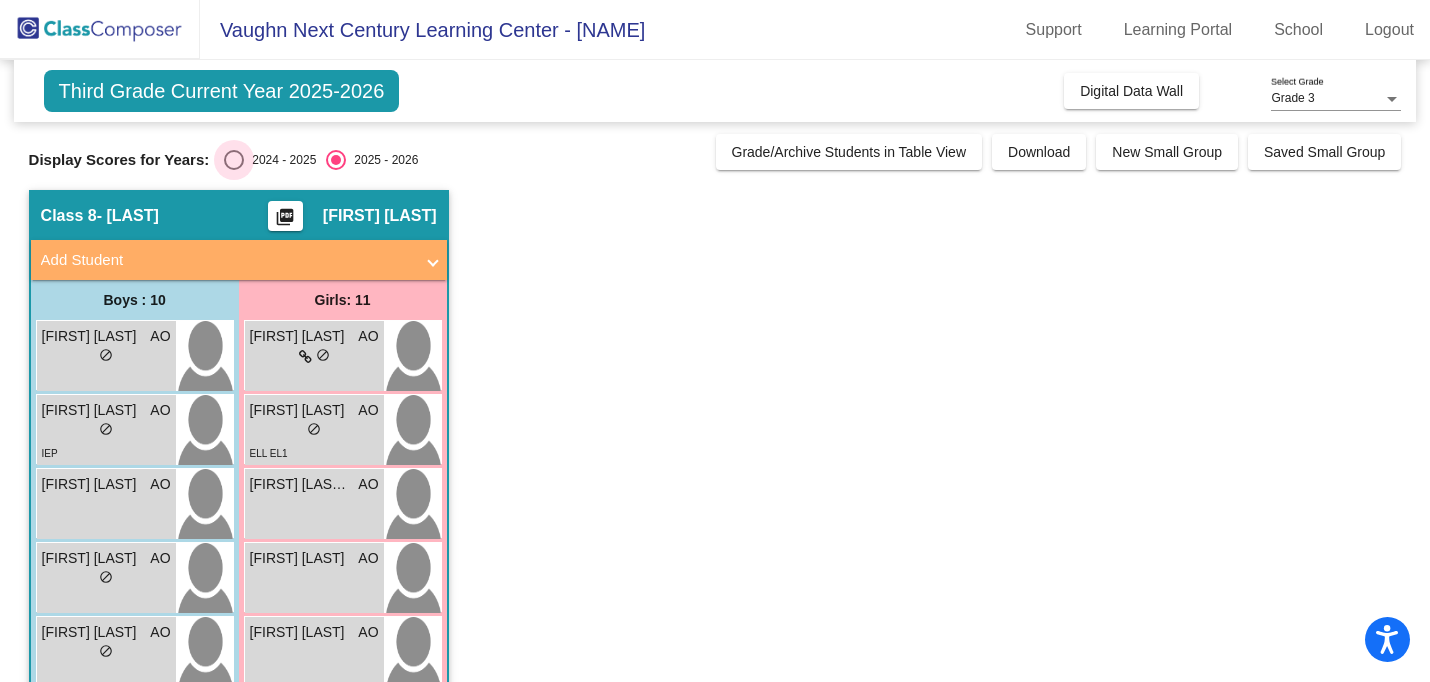 click at bounding box center (234, 160) 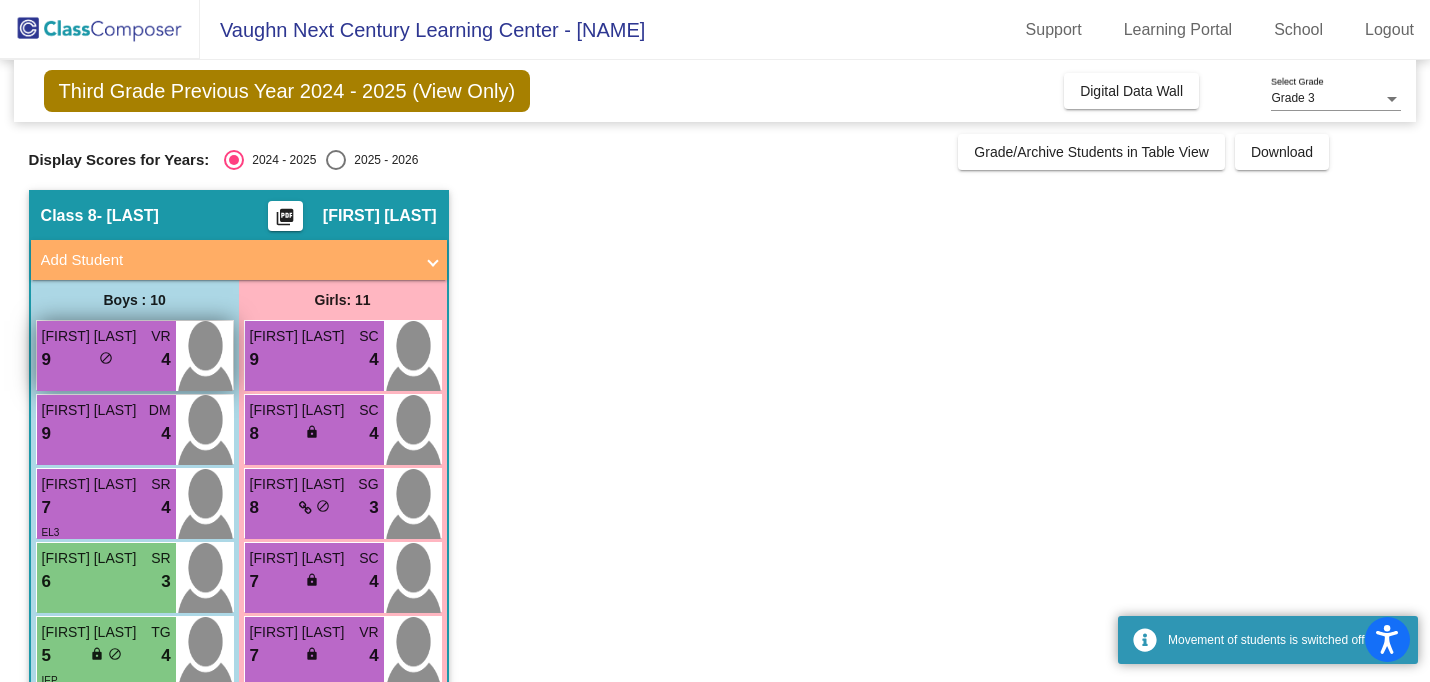 click at bounding box center [204, 356] 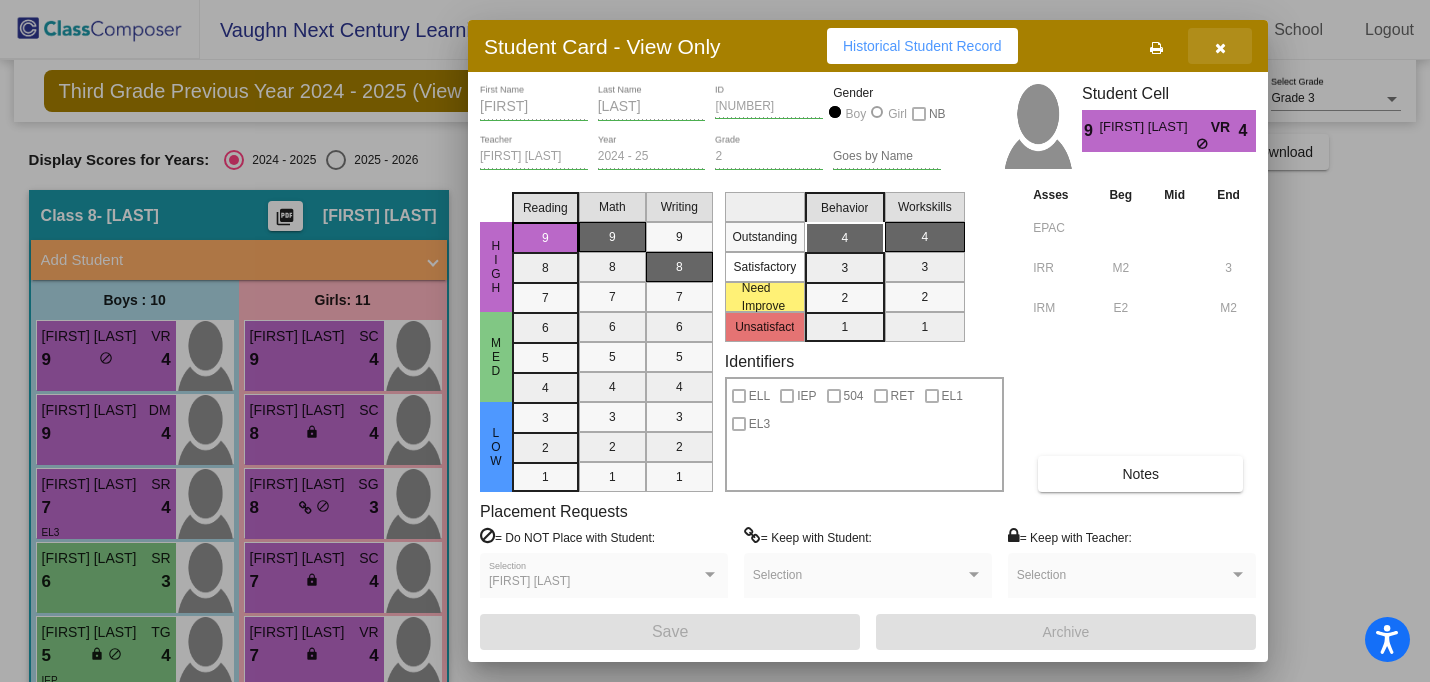 click at bounding box center (1220, 46) 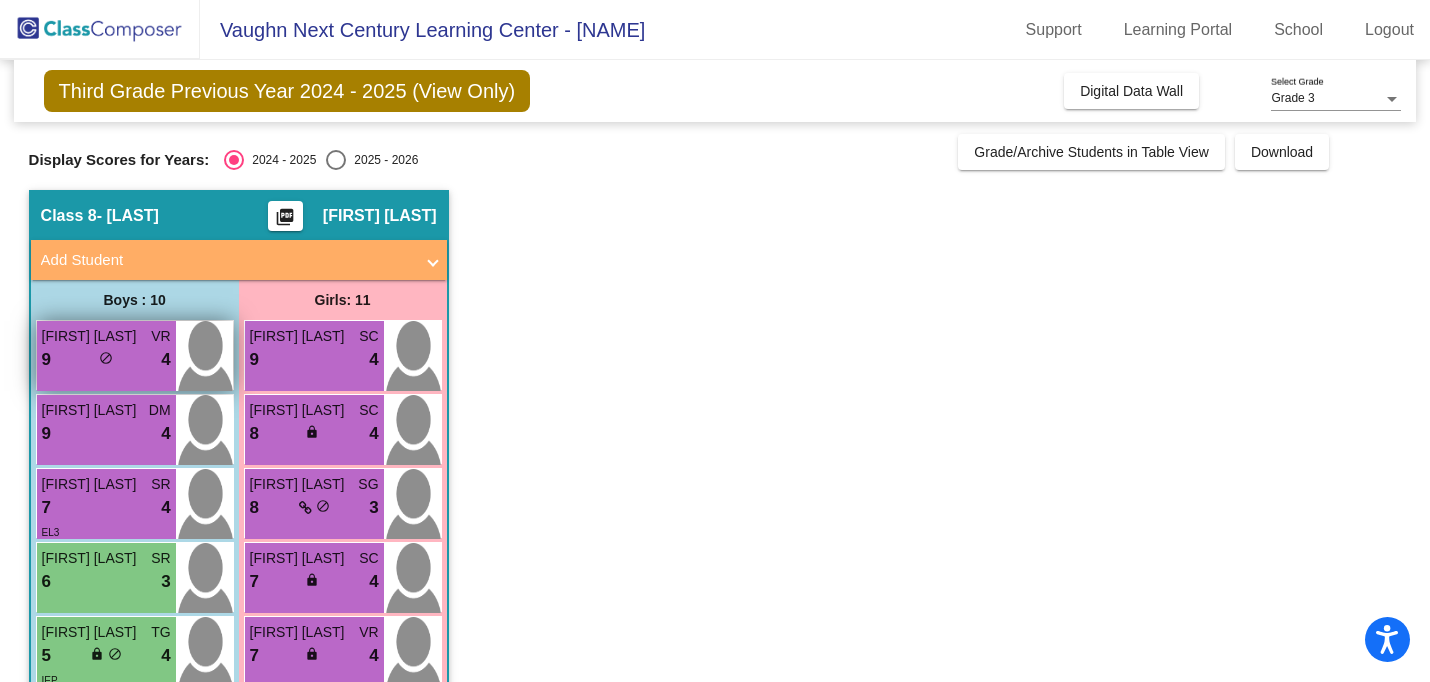 click at bounding box center (204, 356) 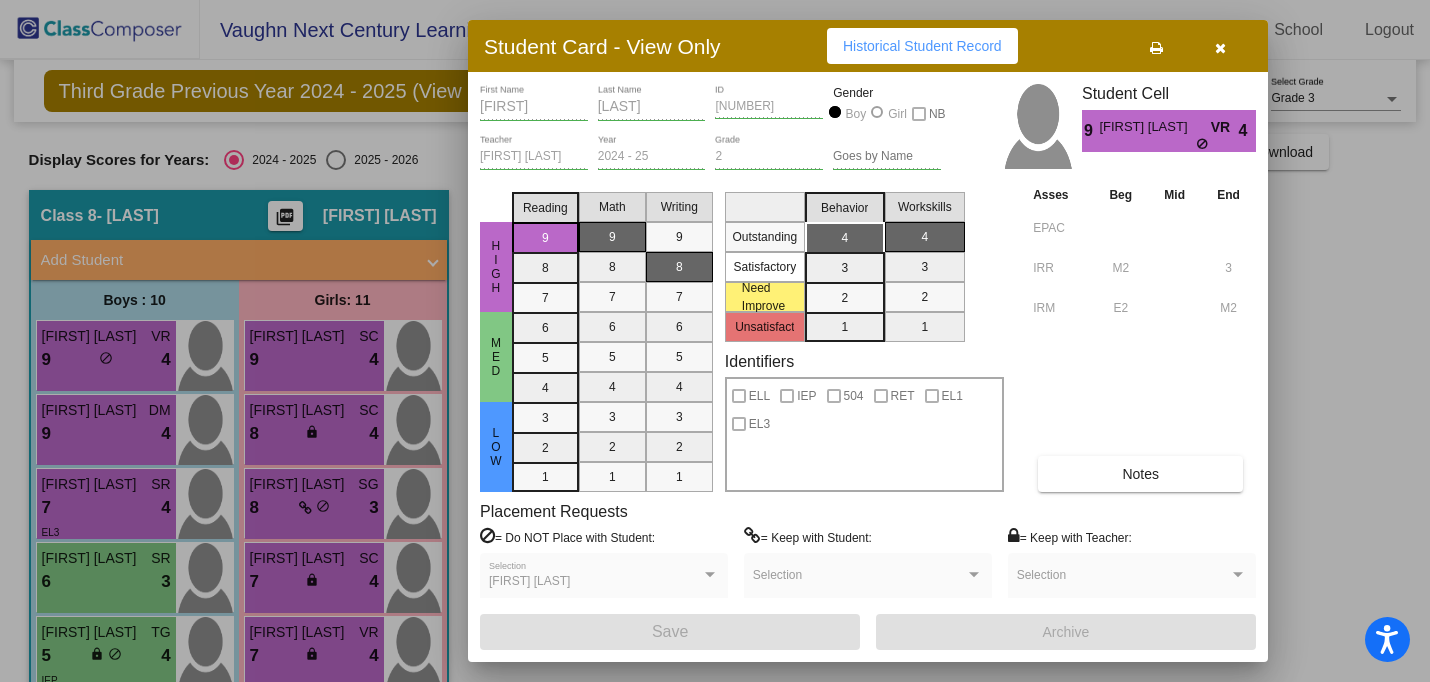 click at bounding box center [715, 341] 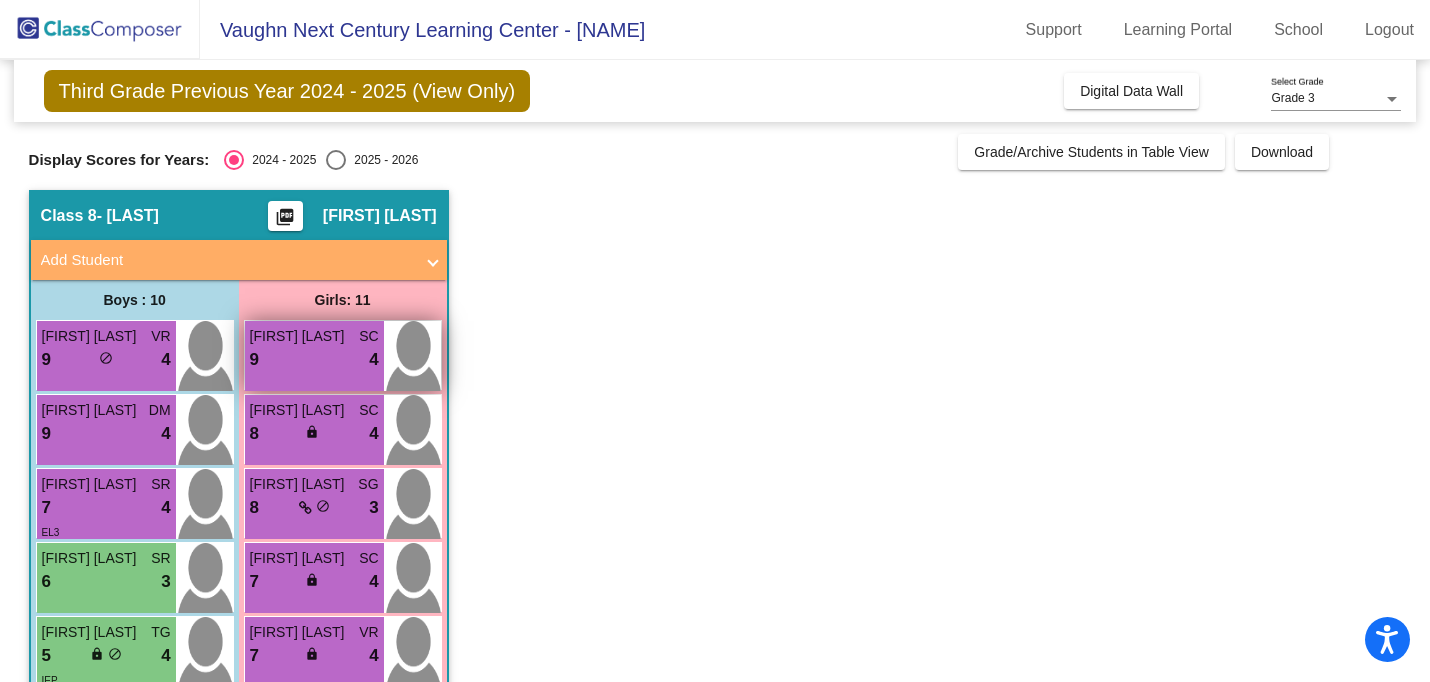 click at bounding box center [412, 356] 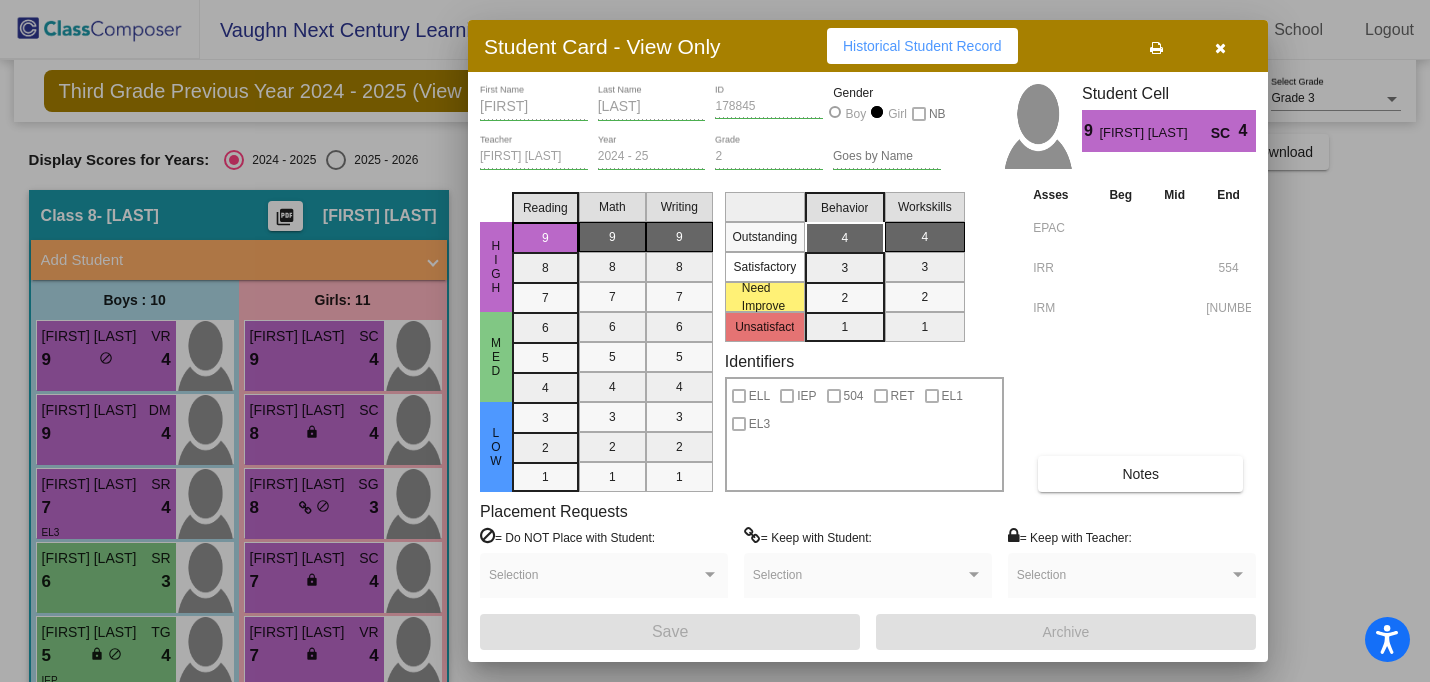 click at bounding box center (715, 341) 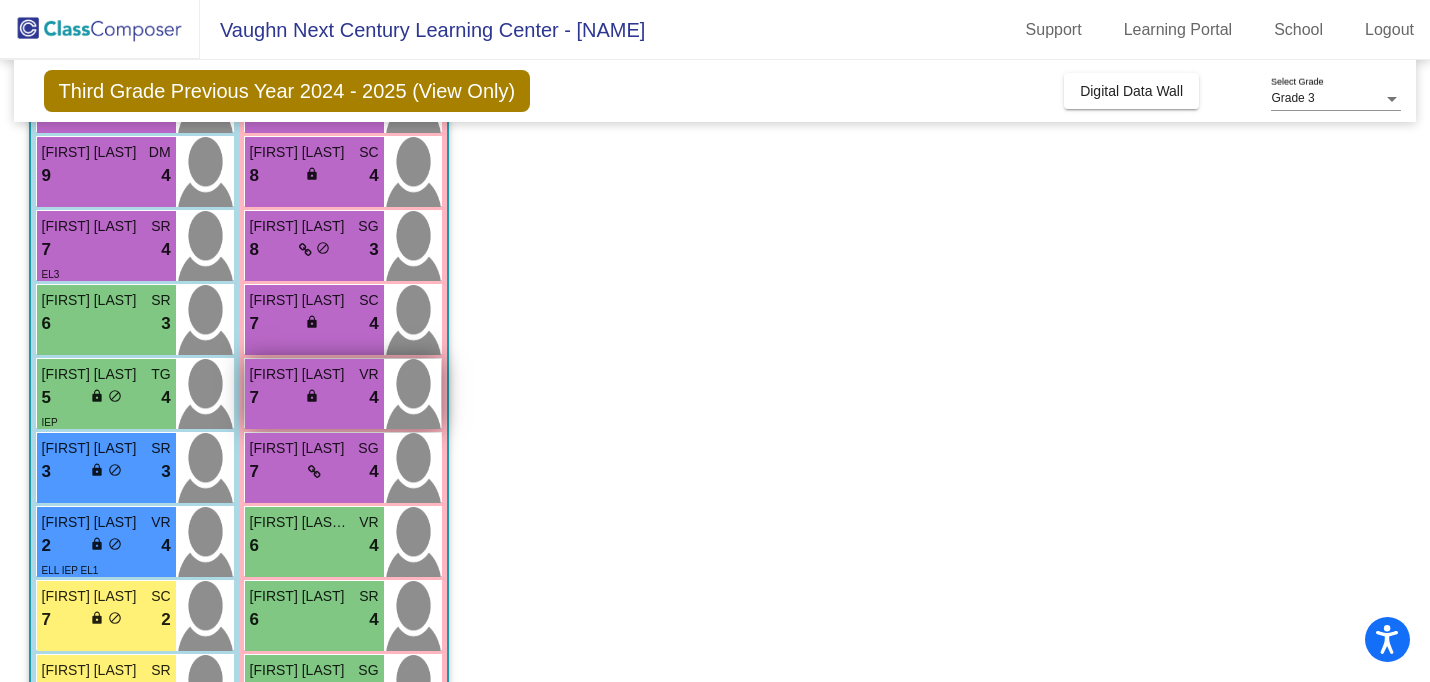 scroll, scrollTop: 260, scrollLeft: 0, axis: vertical 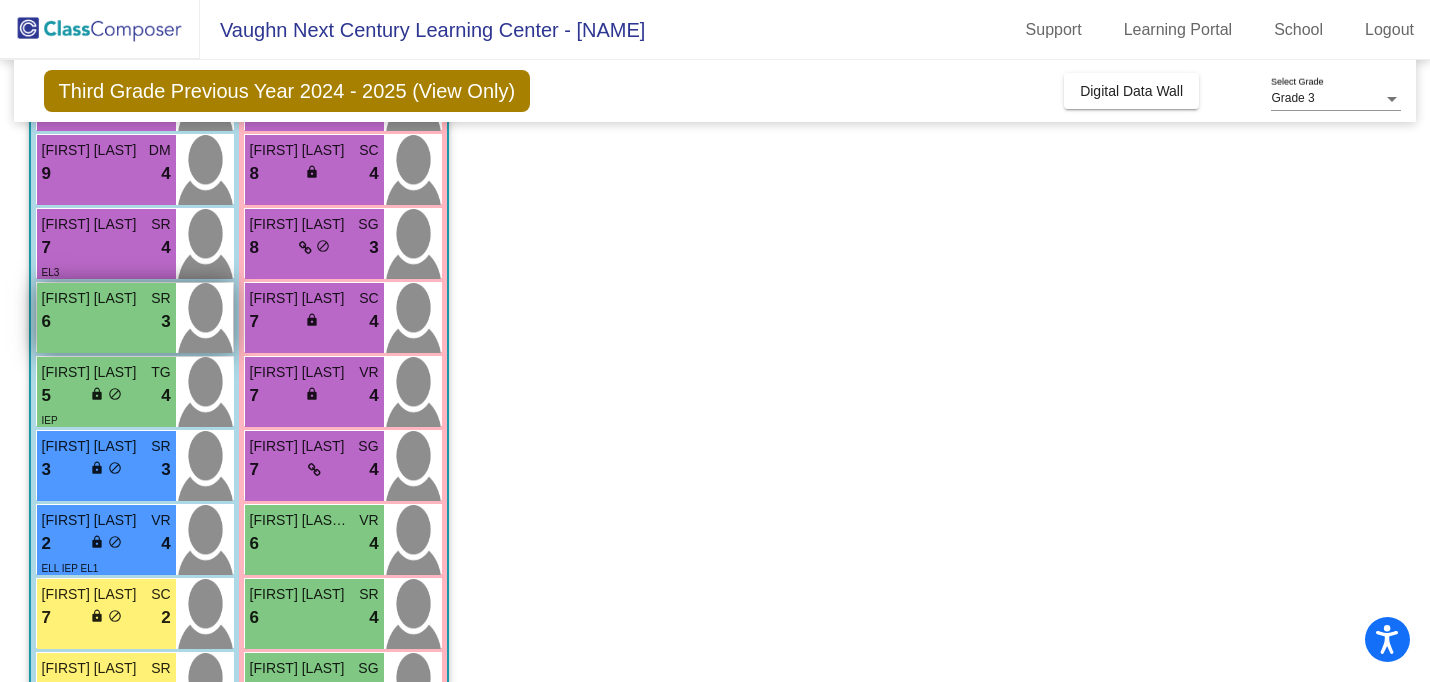 click on "6 lock do_not_disturb_alt 3" at bounding box center [106, 322] 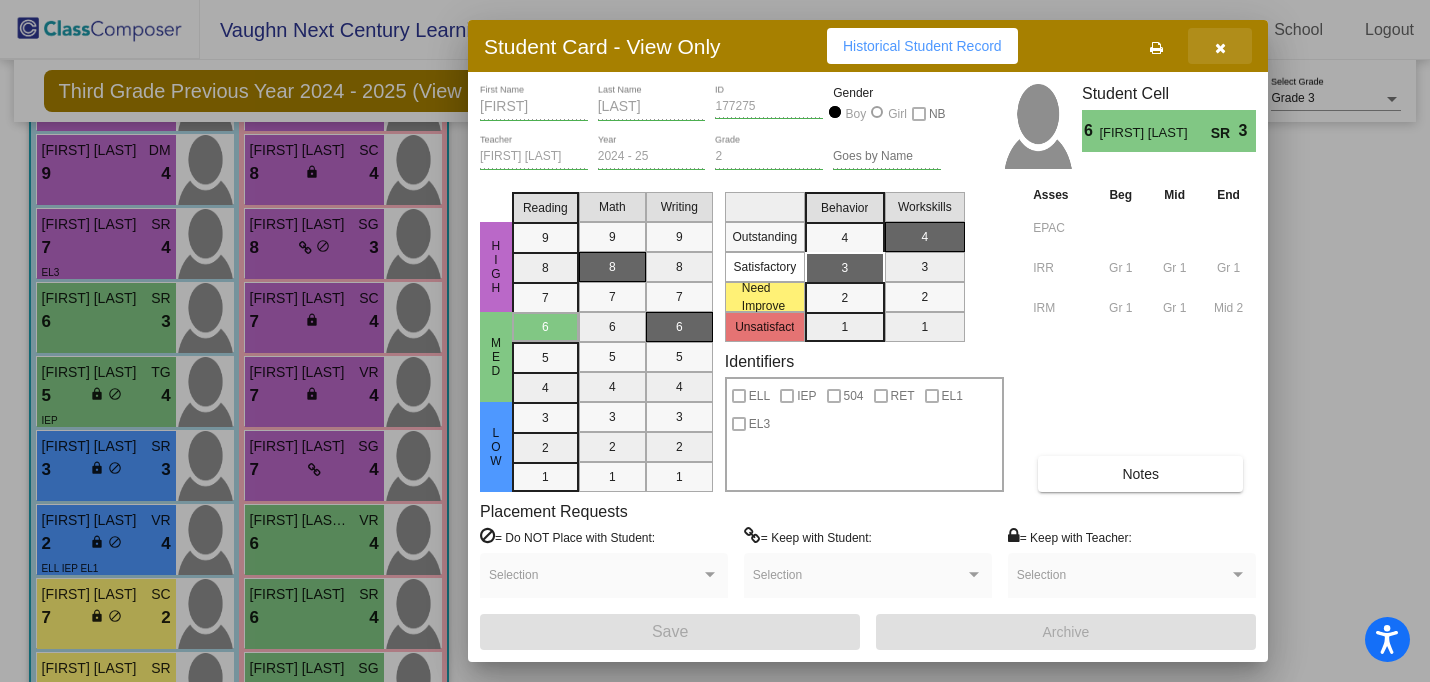 click at bounding box center [1220, 48] 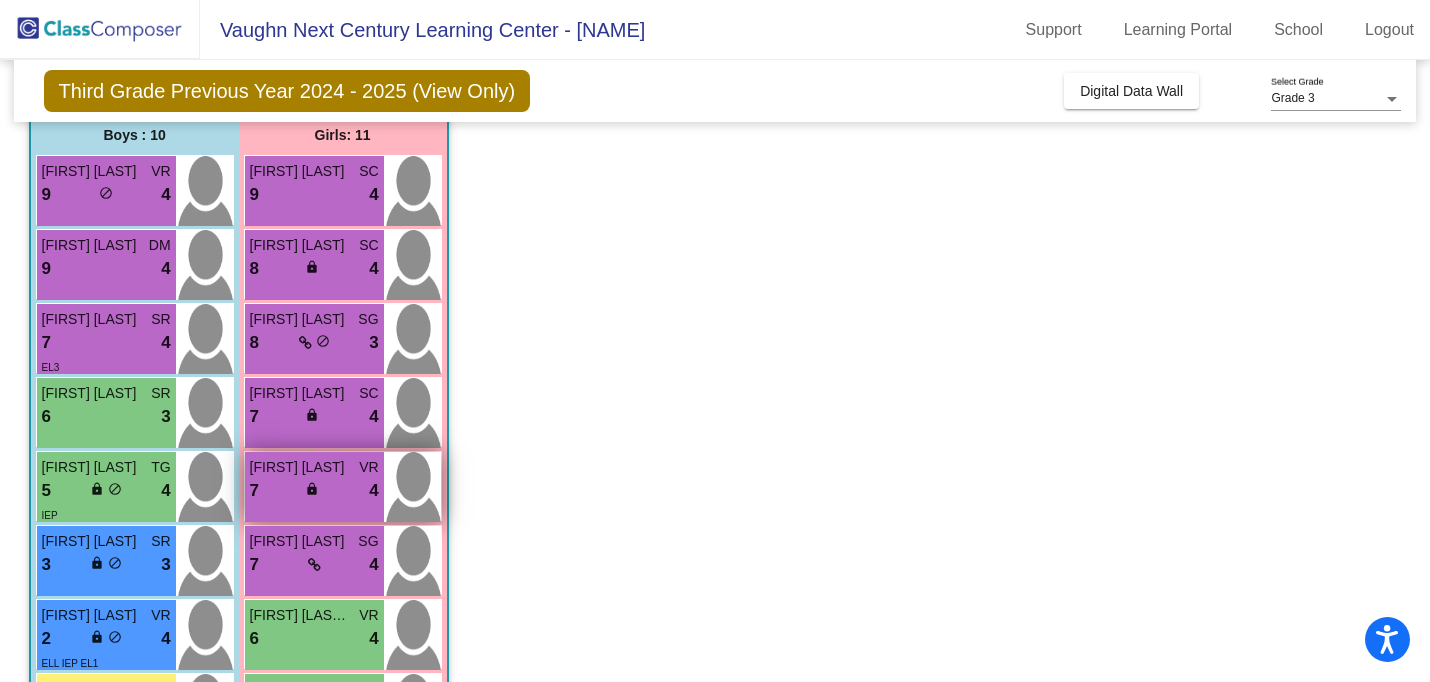 scroll, scrollTop: 163, scrollLeft: 0, axis: vertical 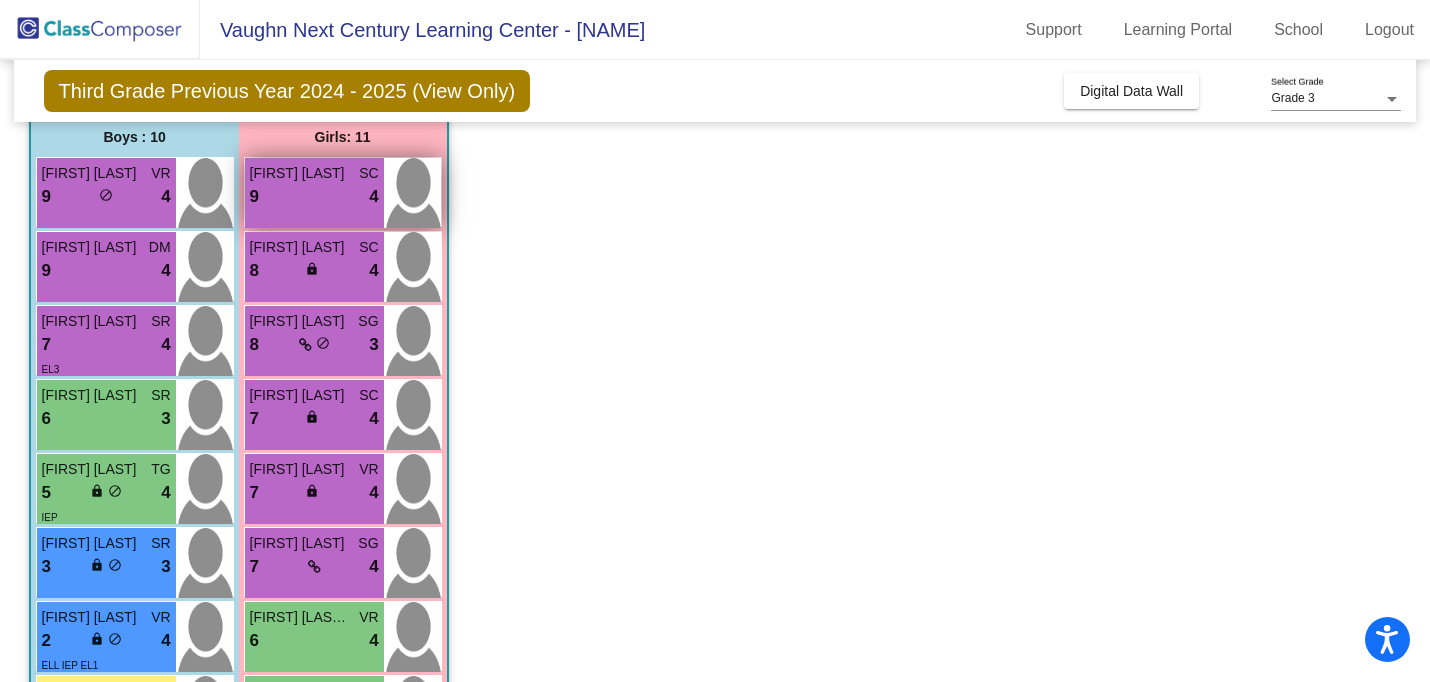 click on "[FIRST] [LAST]" at bounding box center [300, 173] 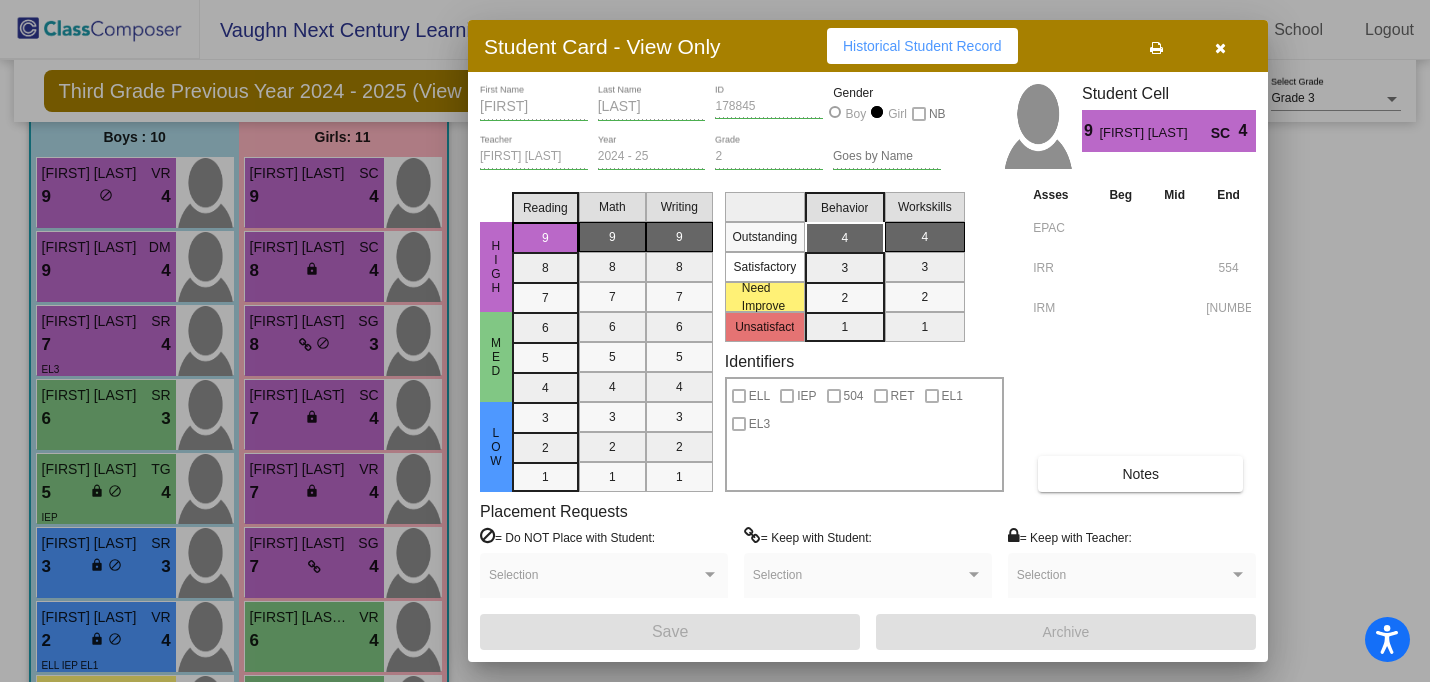 click on "Notes" at bounding box center [1140, 474] 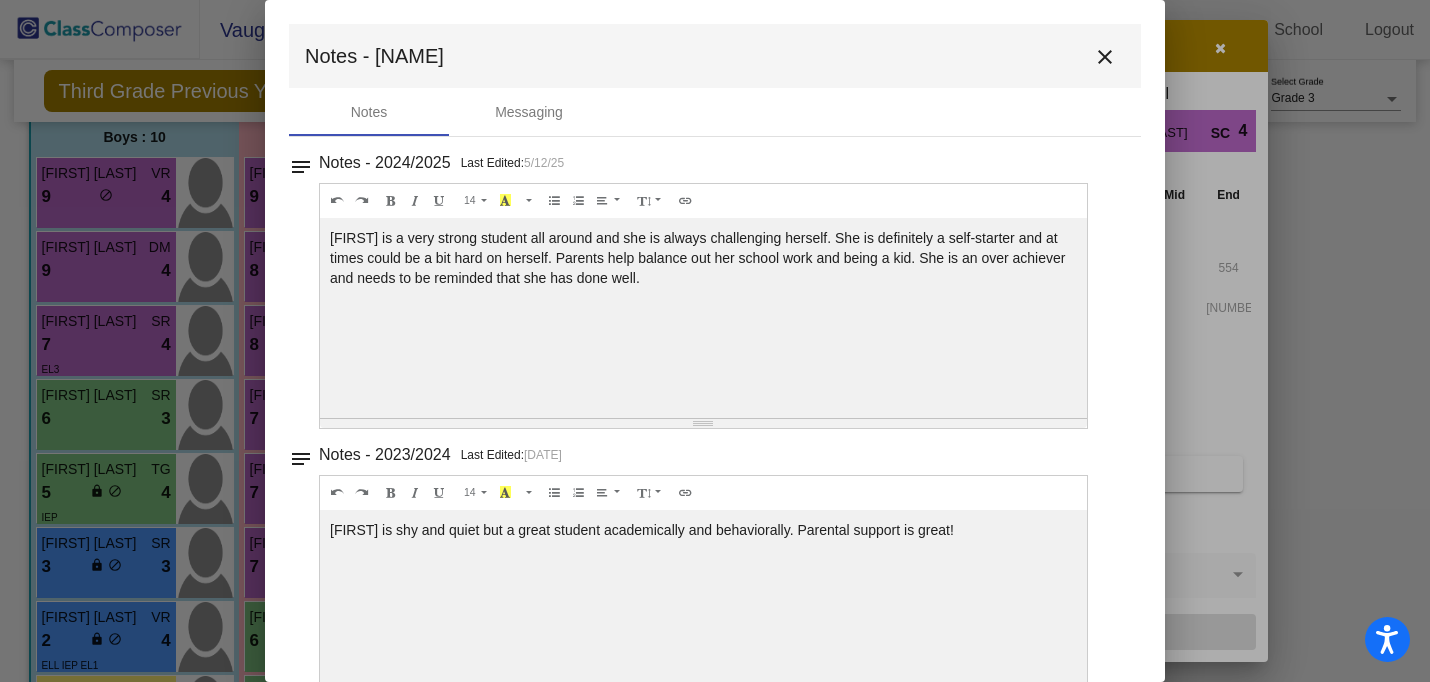 click on "close" at bounding box center (1105, 57) 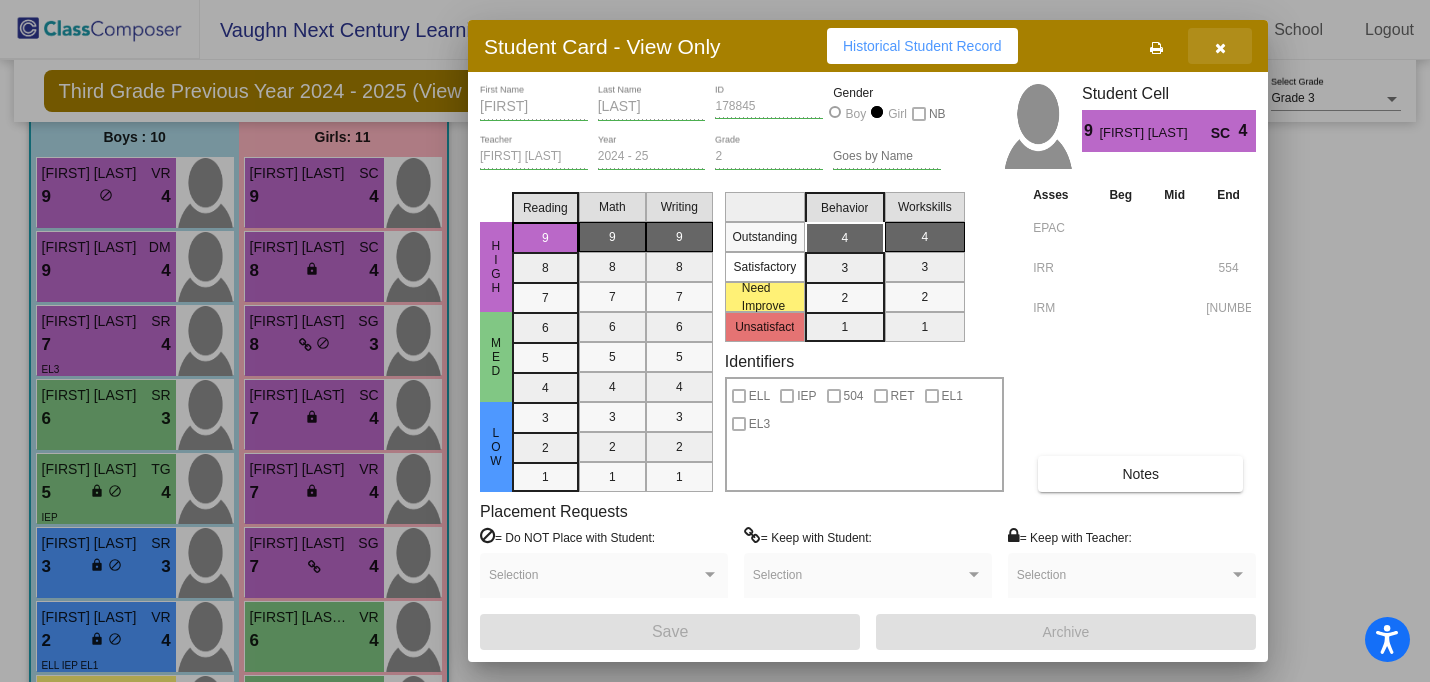 click at bounding box center (1220, 46) 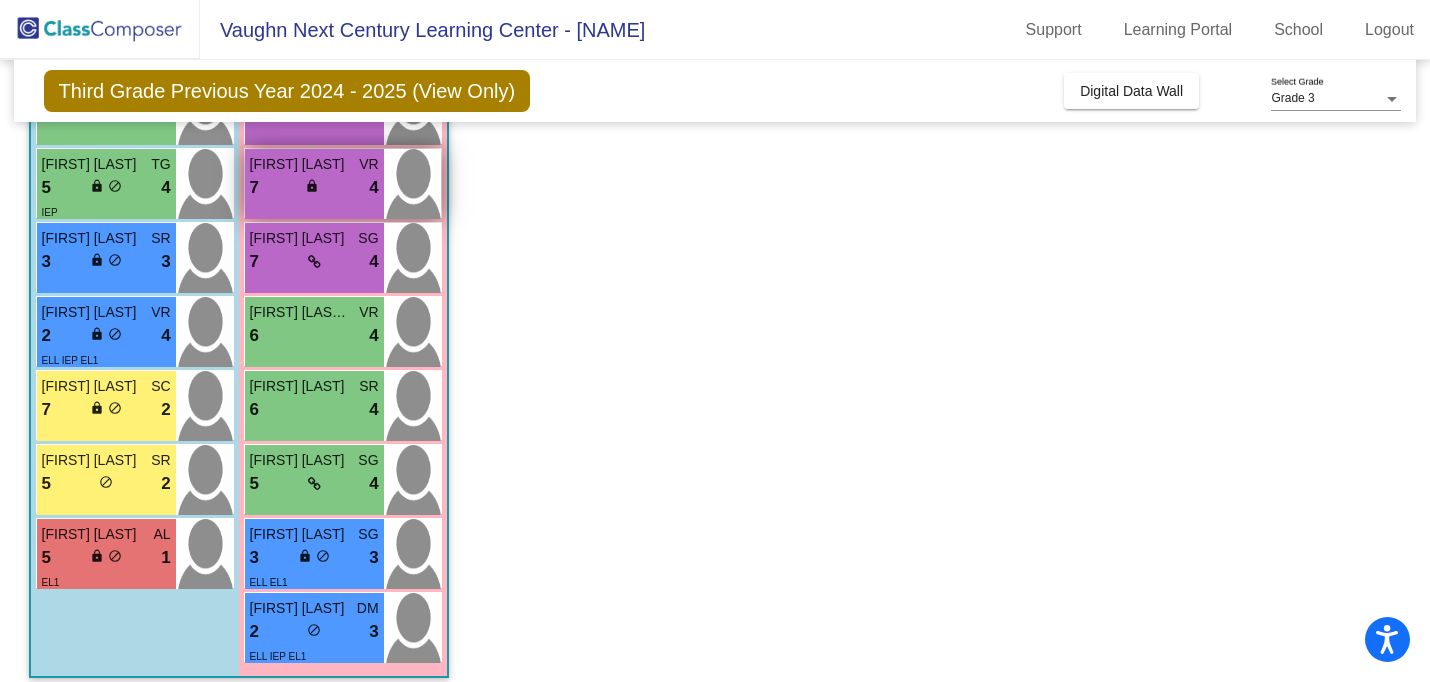 scroll, scrollTop: 484, scrollLeft: 0, axis: vertical 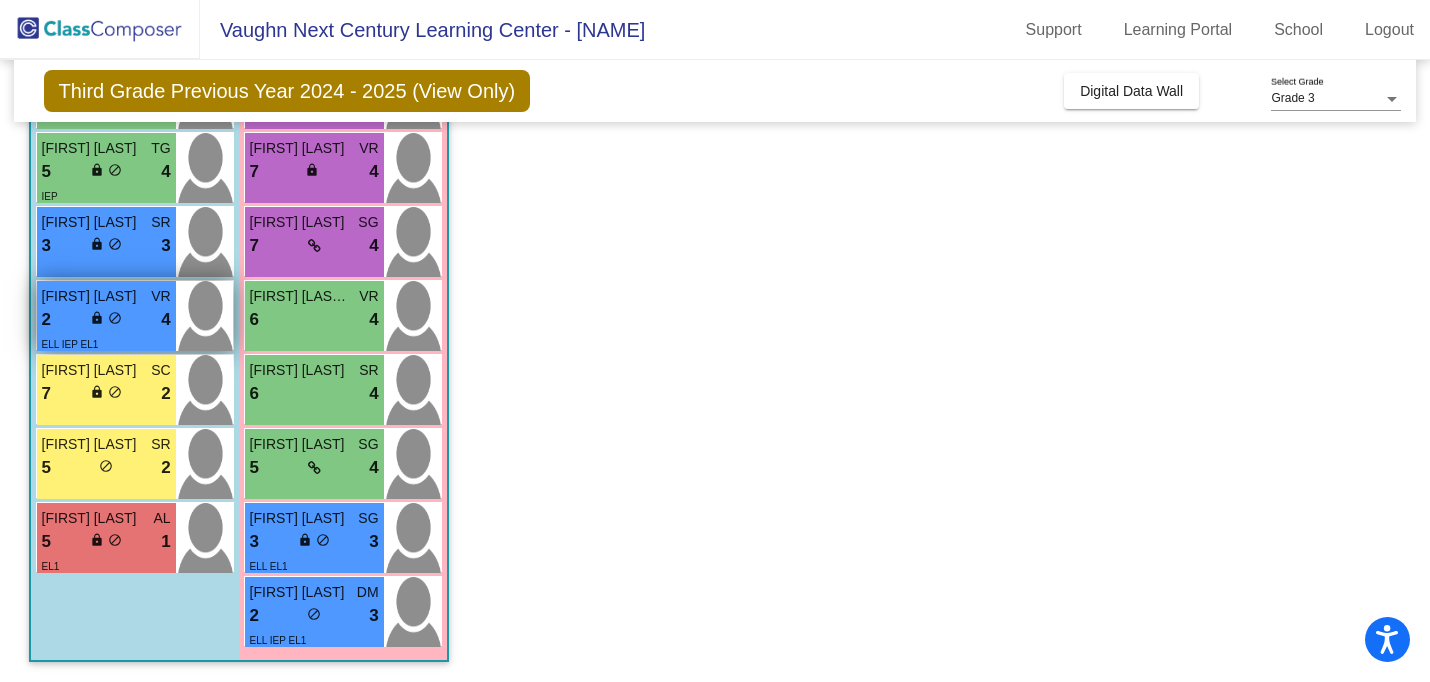 click on "lock" at bounding box center (97, 318) 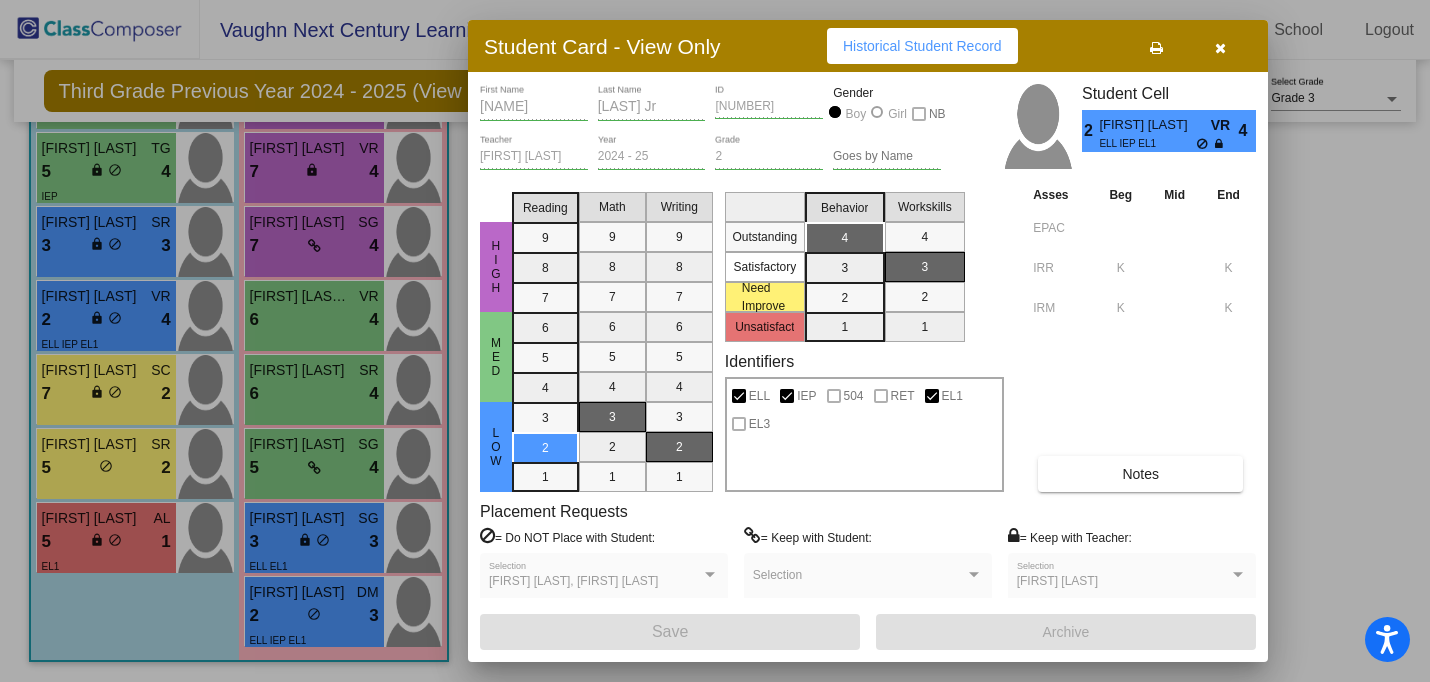 click at bounding box center [1220, 46] 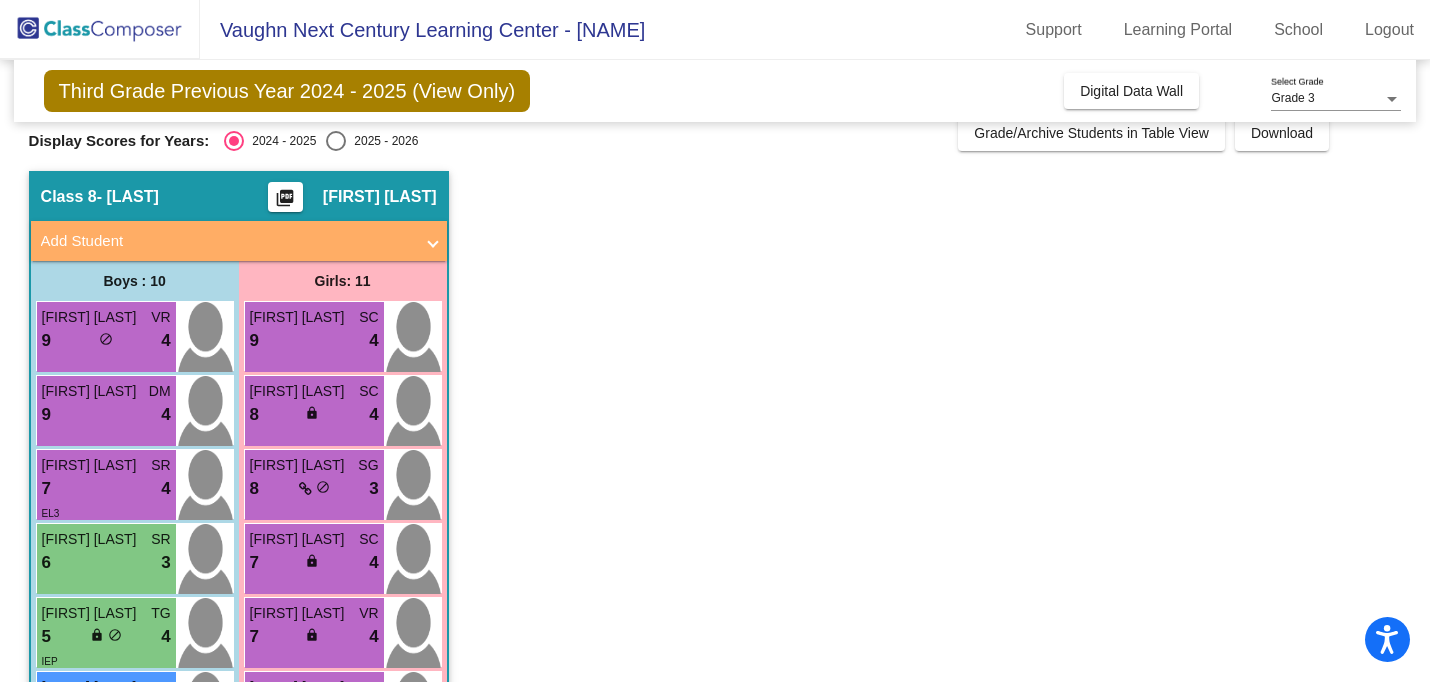 scroll, scrollTop: 0, scrollLeft: 0, axis: both 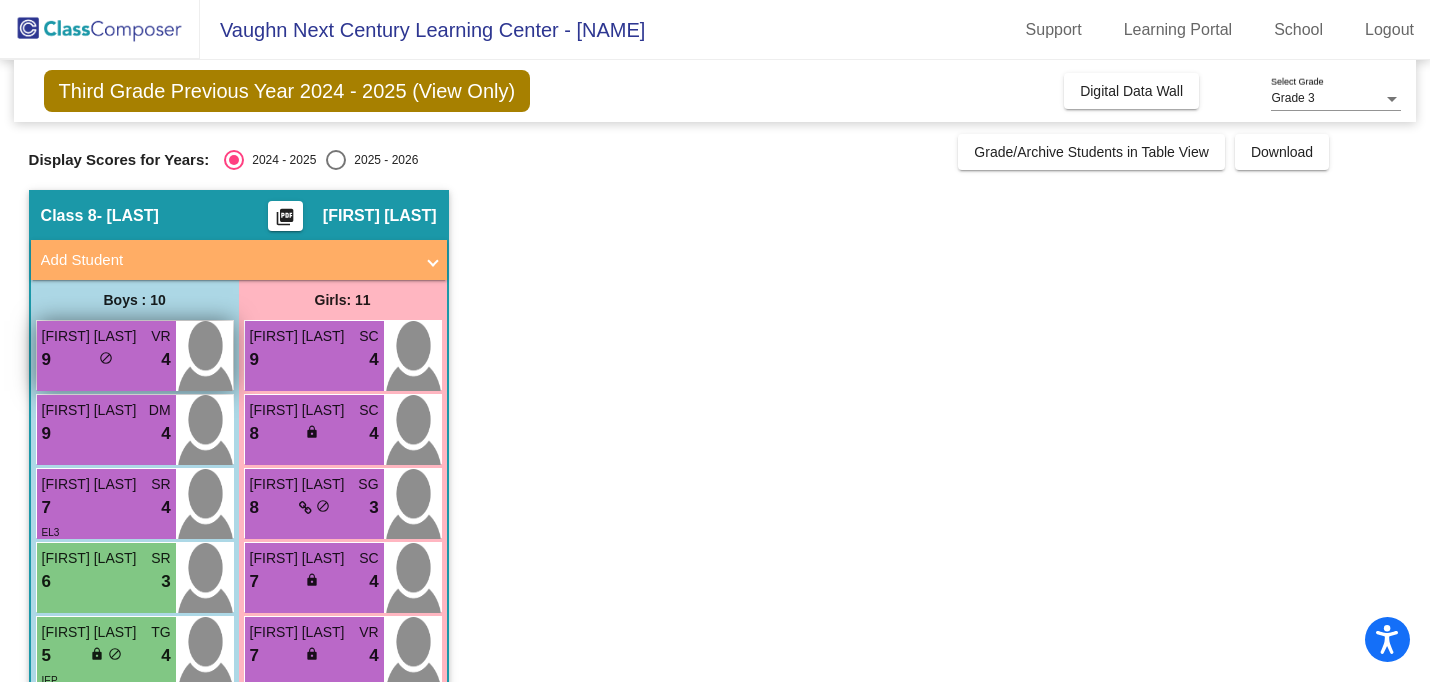 click at bounding box center [204, 356] 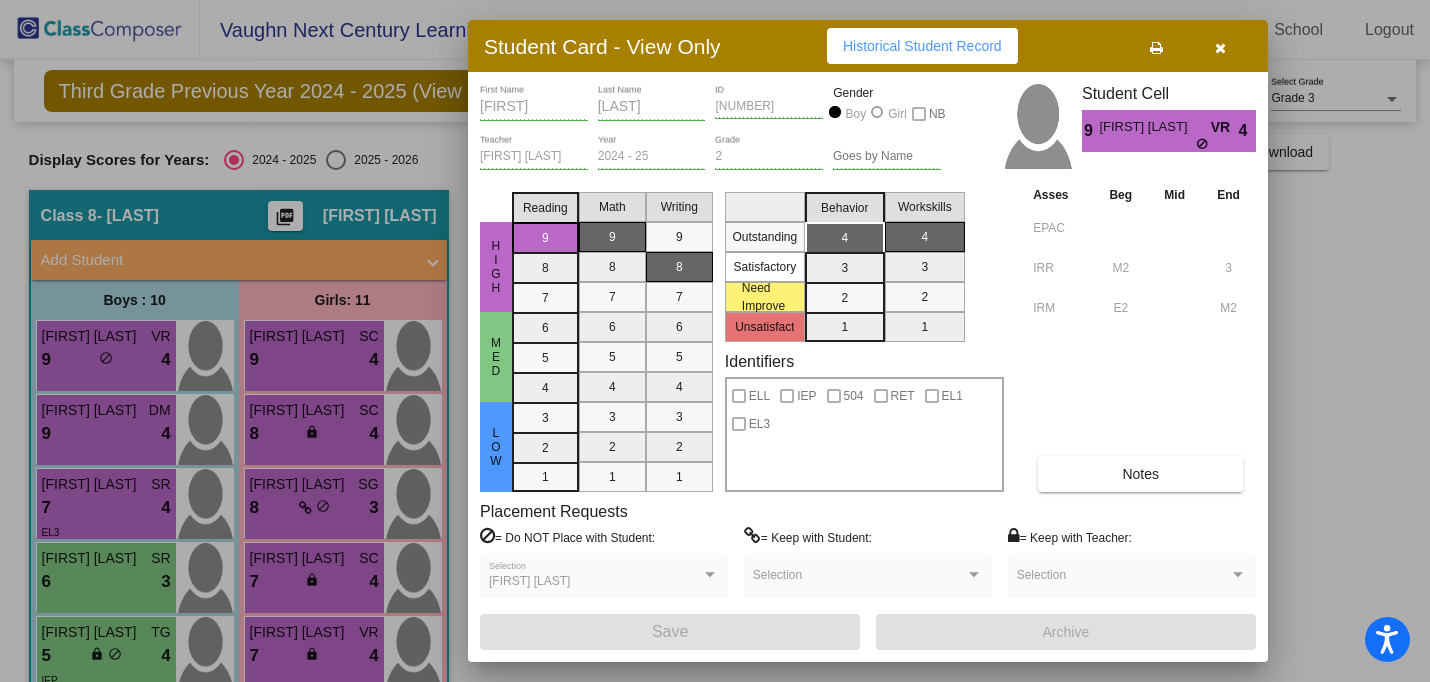 click on "Notes" at bounding box center (1140, 474) 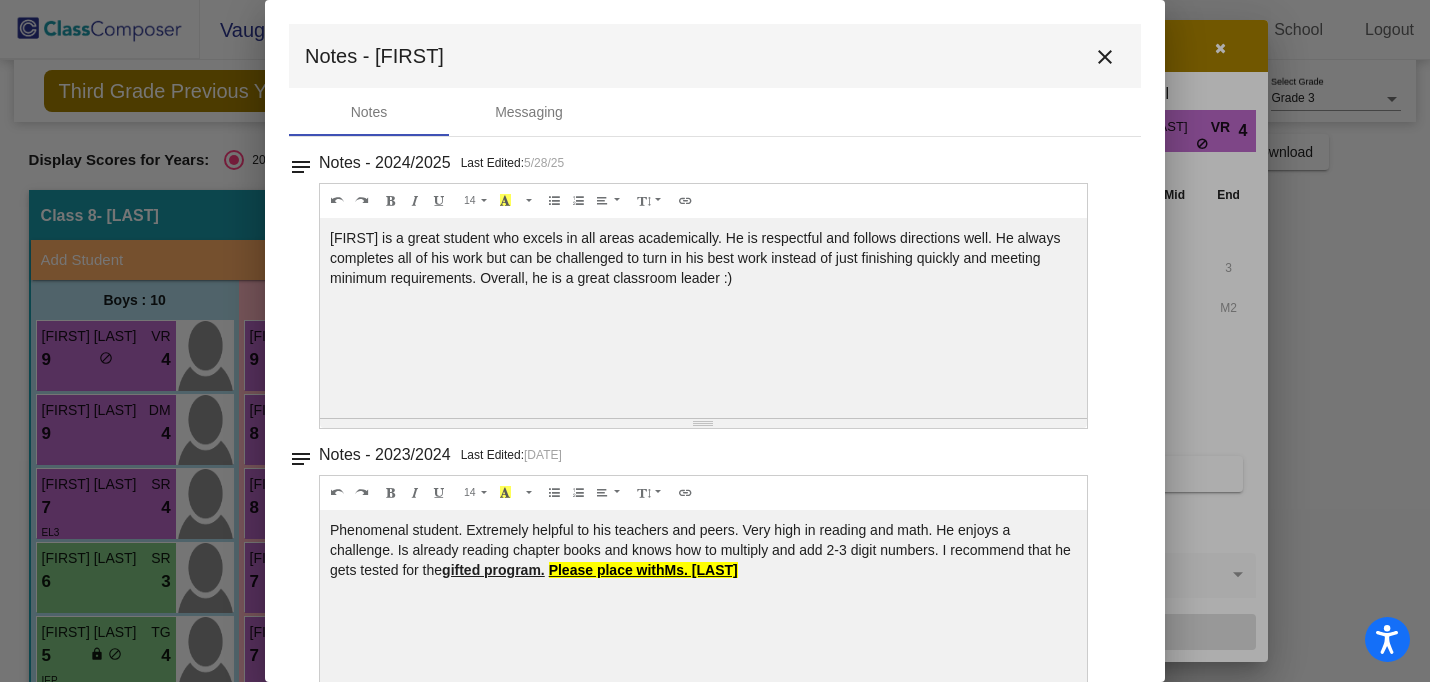 scroll, scrollTop: 129, scrollLeft: 0, axis: vertical 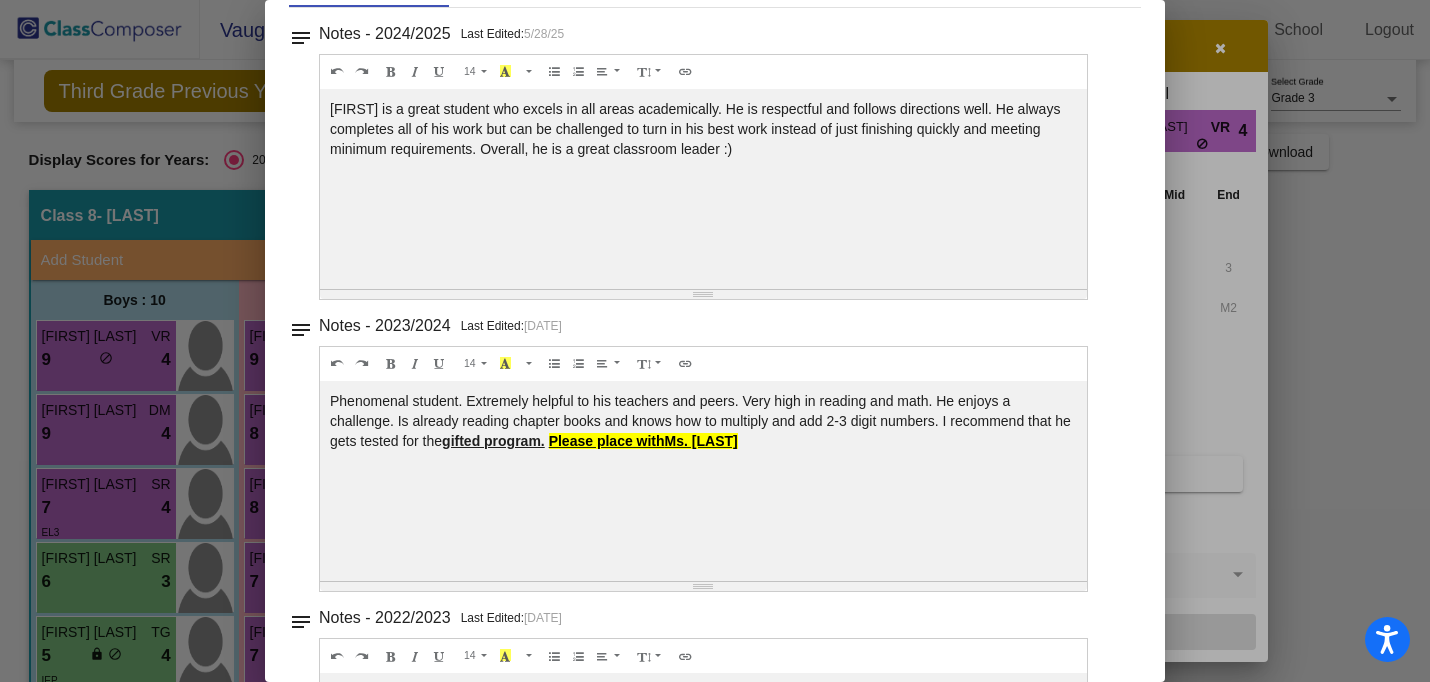 click at bounding box center (703, 294) 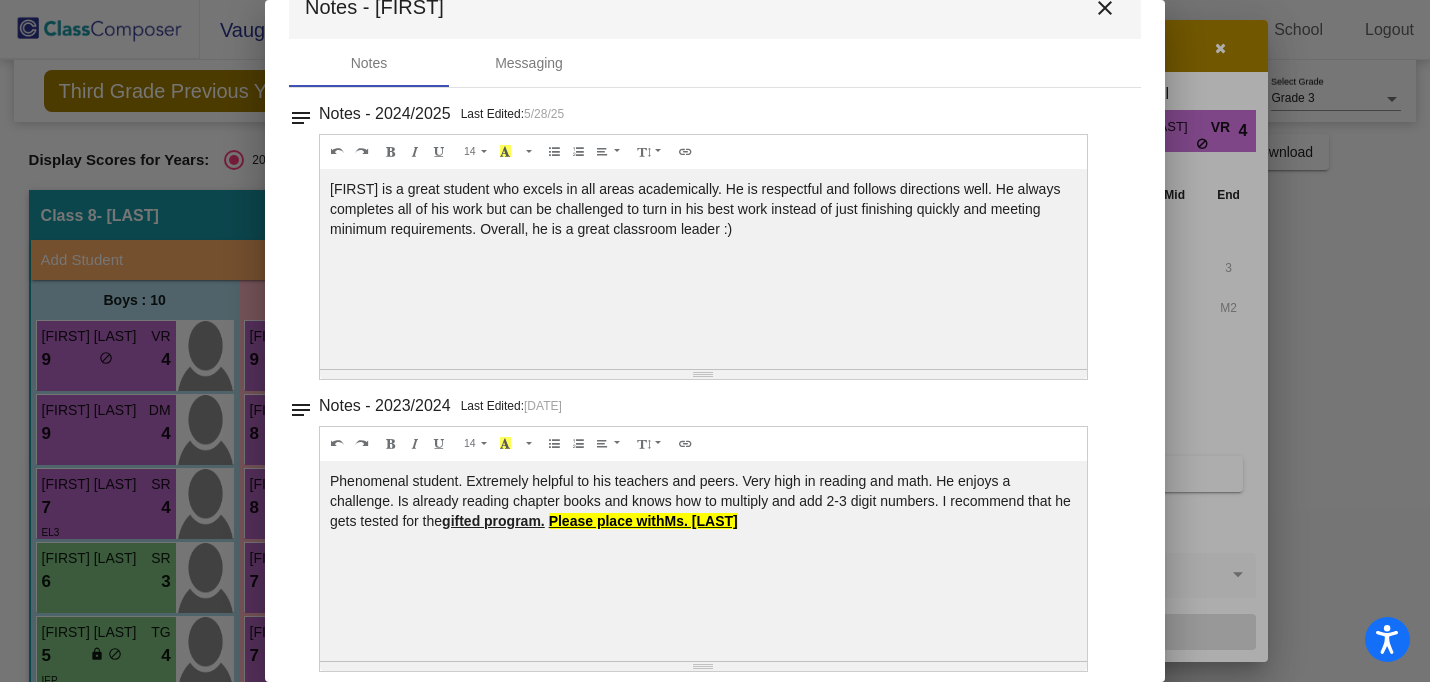scroll, scrollTop: 0, scrollLeft: 0, axis: both 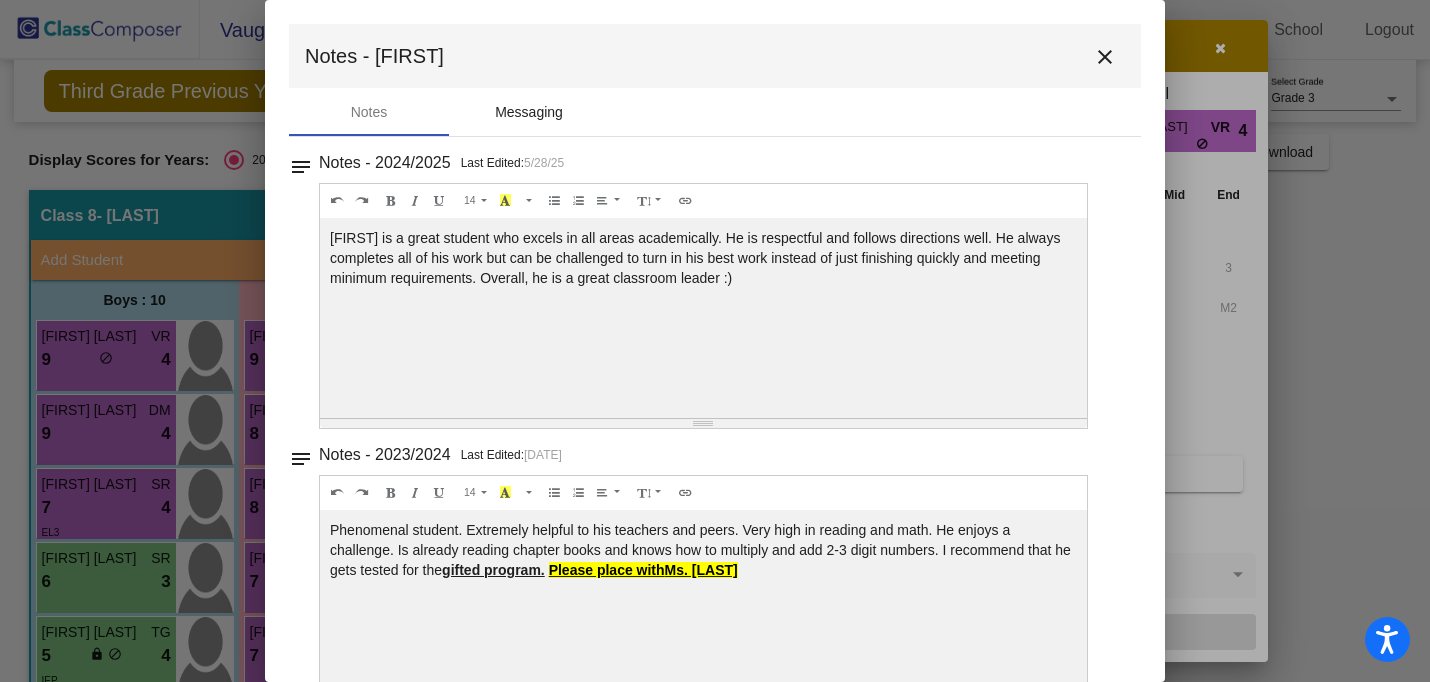 click on "Messaging" at bounding box center (529, 112) 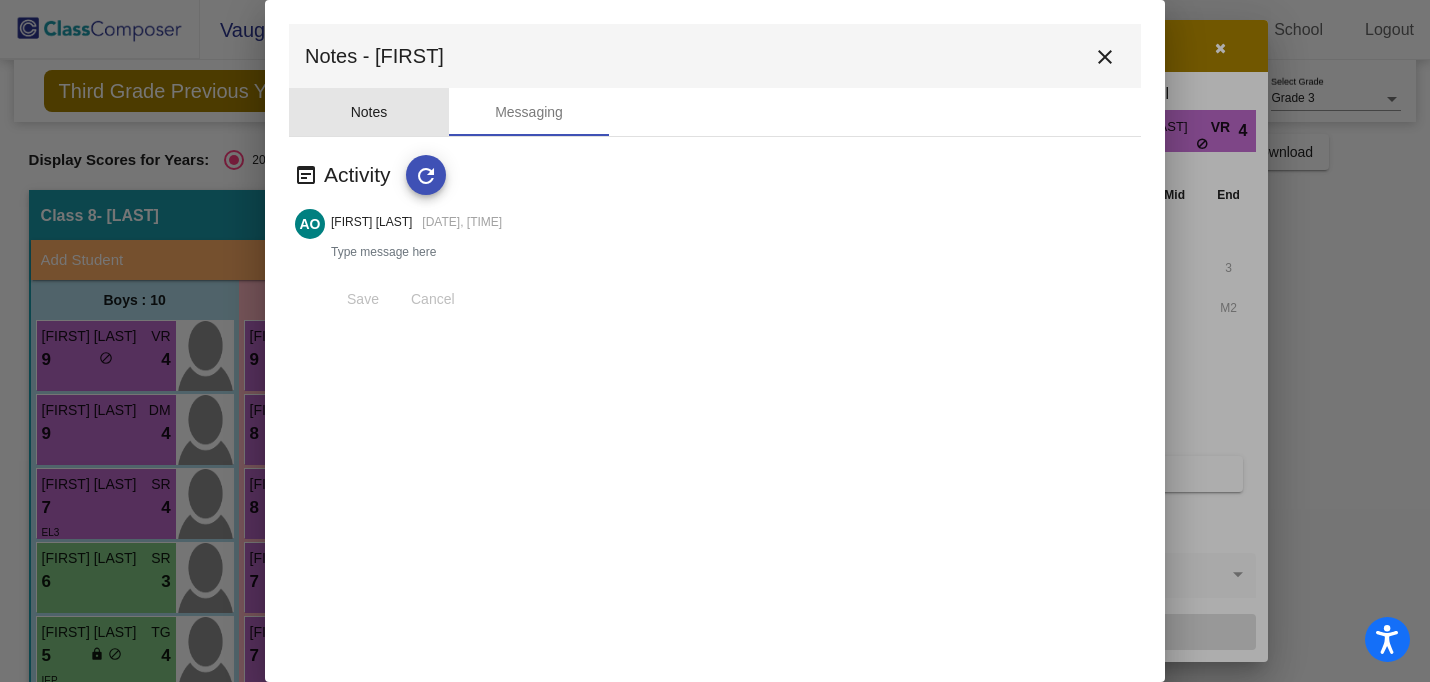 click on "Notes" at bounding box center [369, 112] 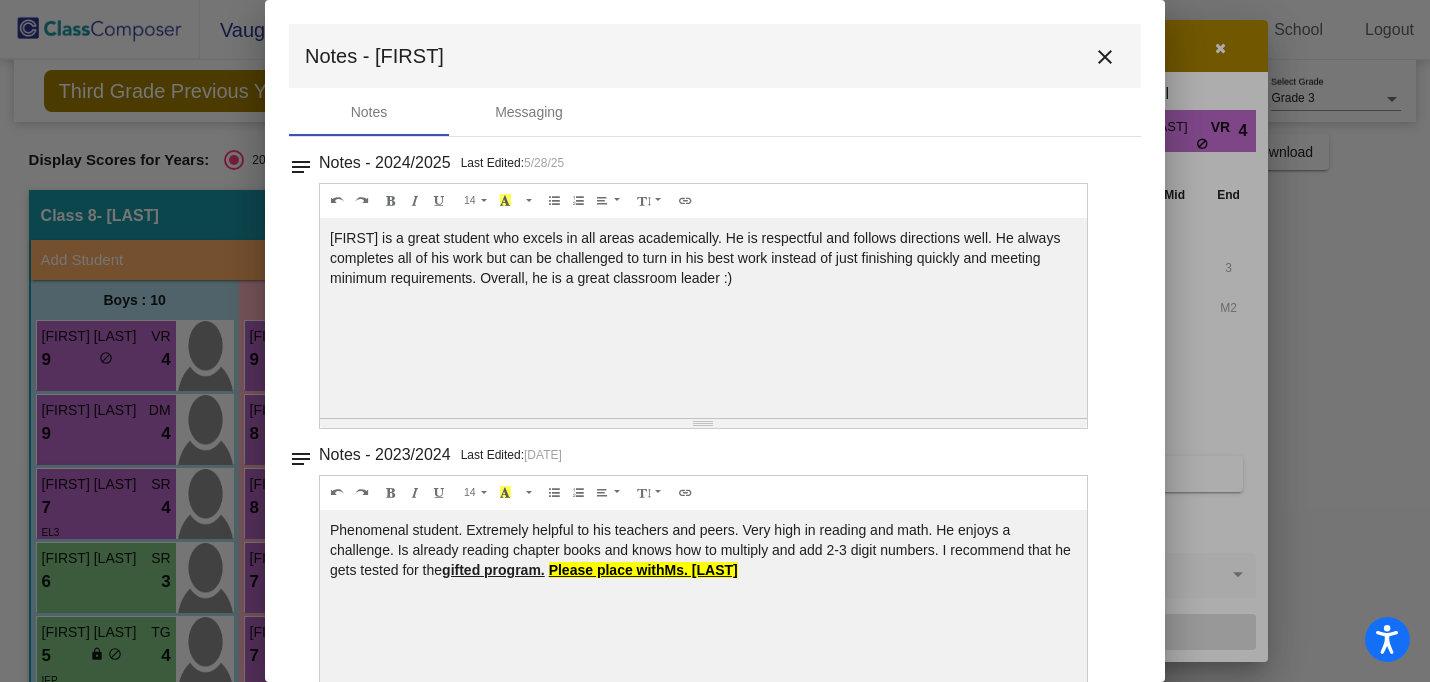 click on "close" at bounding box center [1105, 57] 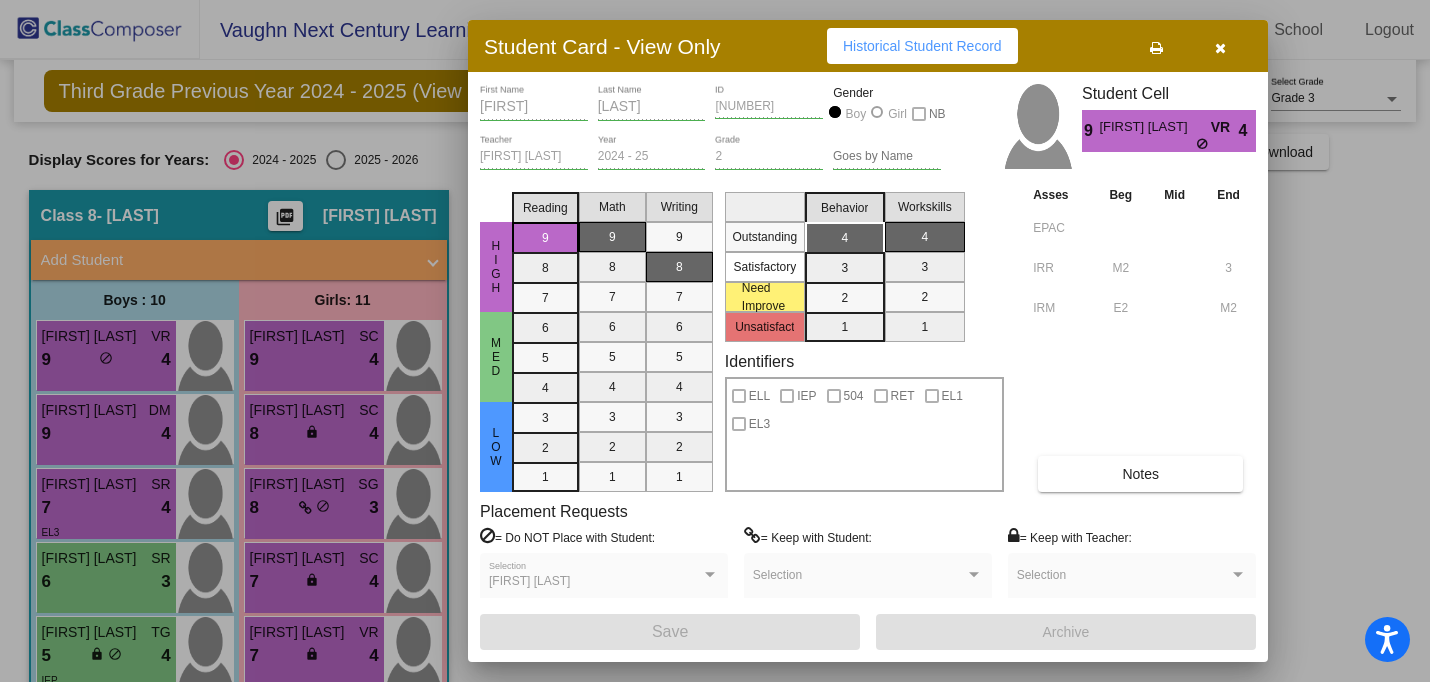 click at bounding box center [1220, 46] 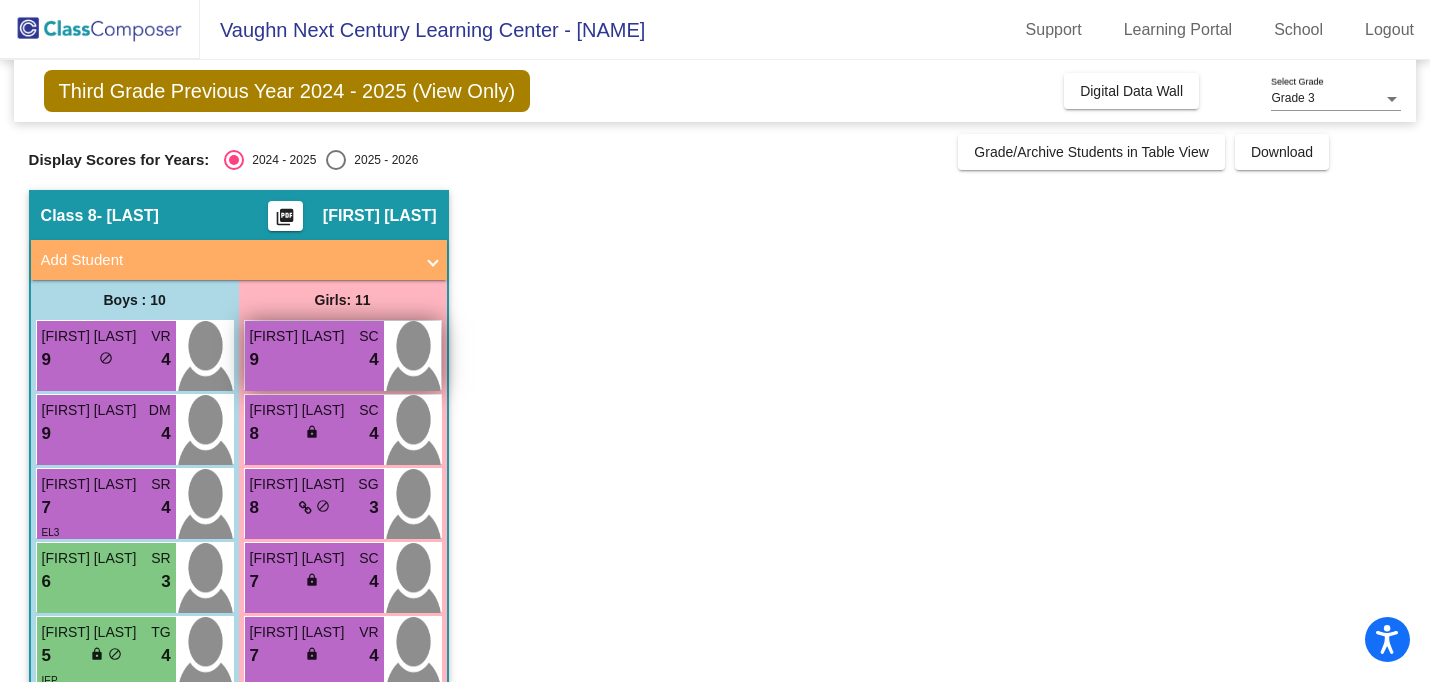 click on "[FIRST] [LAST] SC 9 lock do_not_disturb_alt 4" at bounding box center [314, 356] 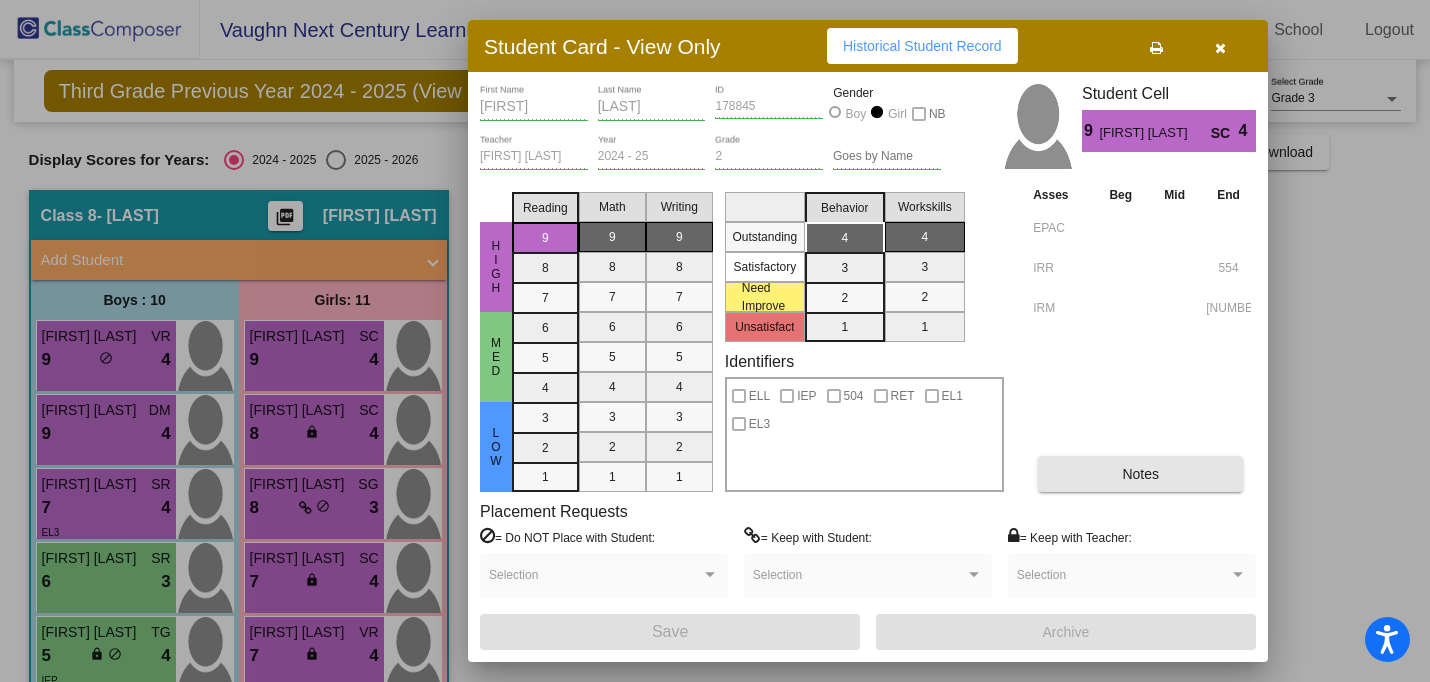 click on "Notes" at bounding box center (1140, 474) 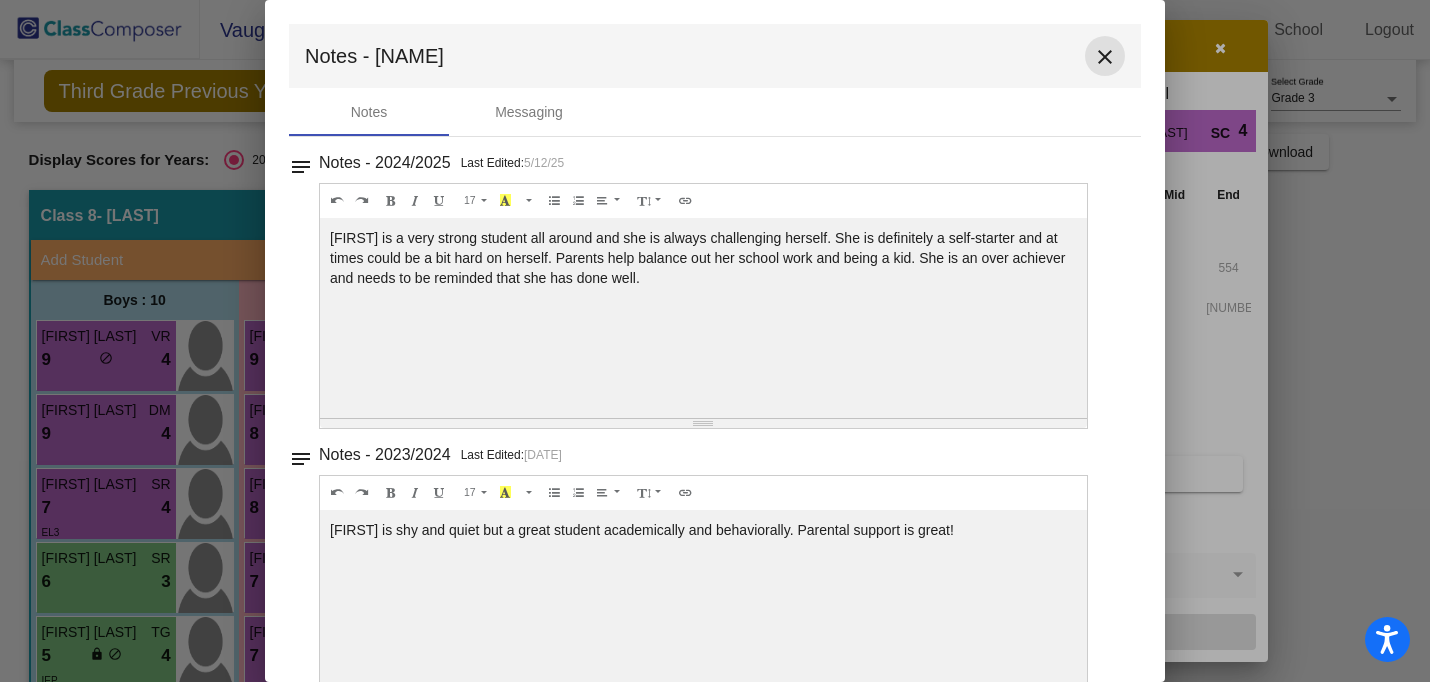 click on "close" at bounding box center (1105, 57) 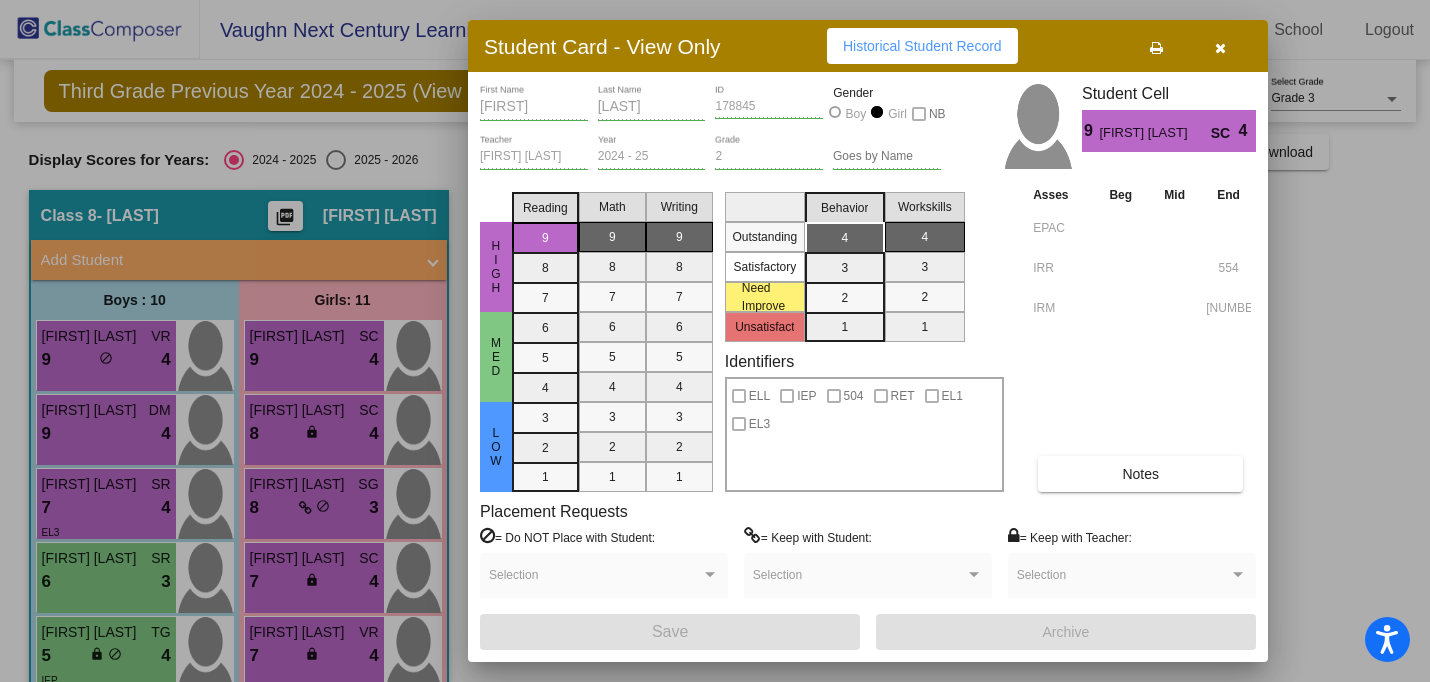 click on "Notes" at bounding box center (1140, 474) 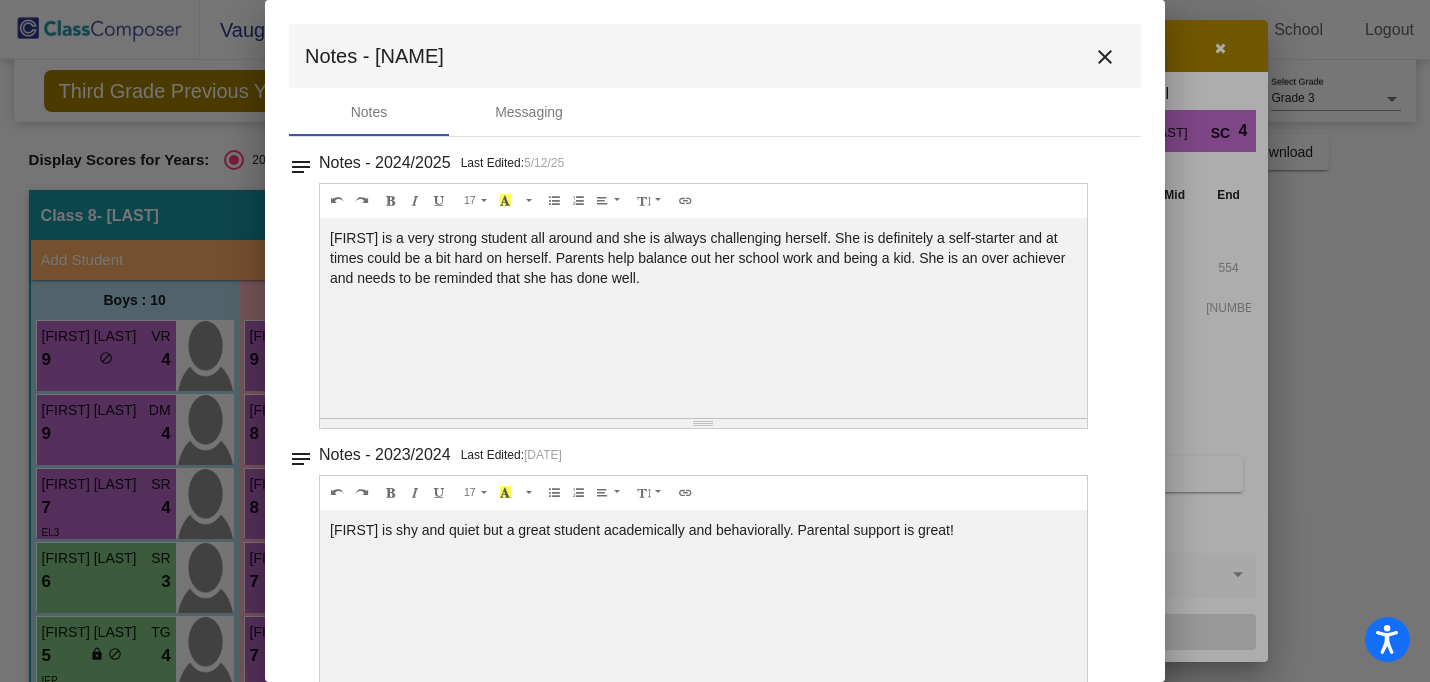 click on "close" at bounding box center (1105, 57) 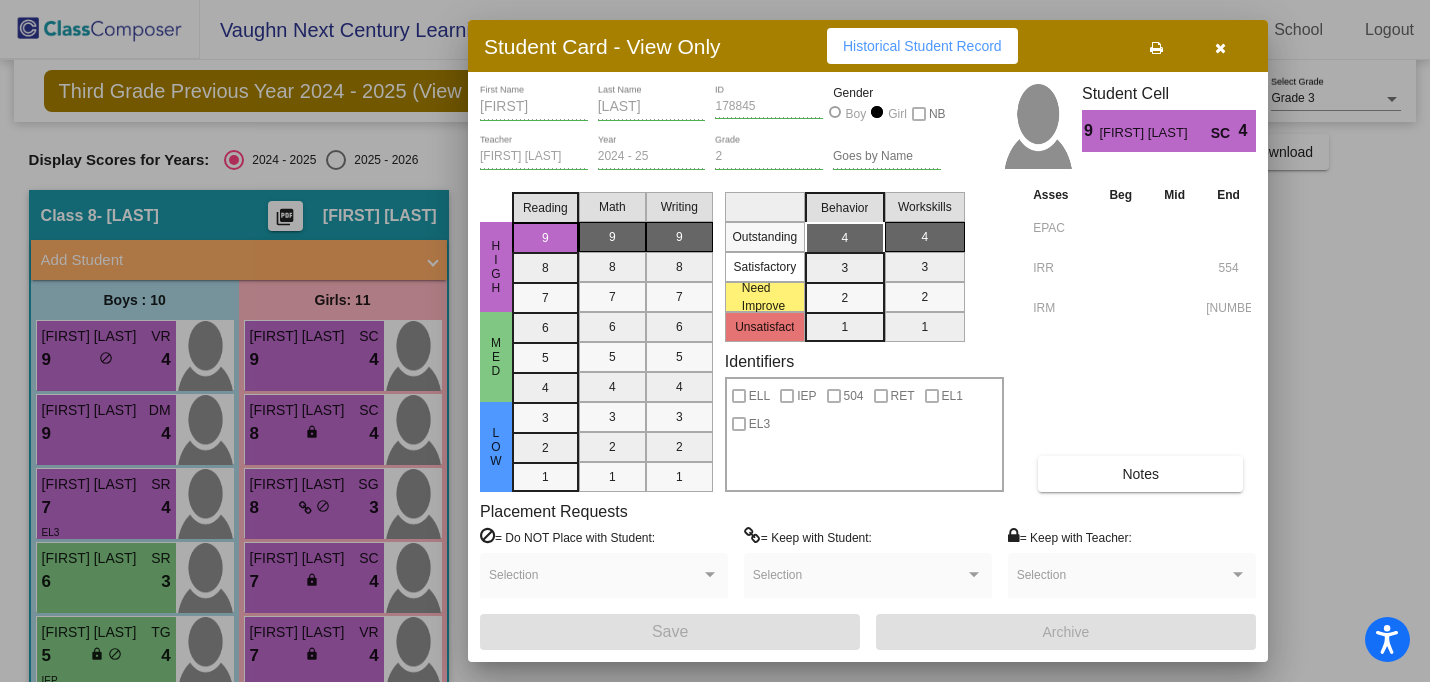 click at bounding box center [1220, 48] 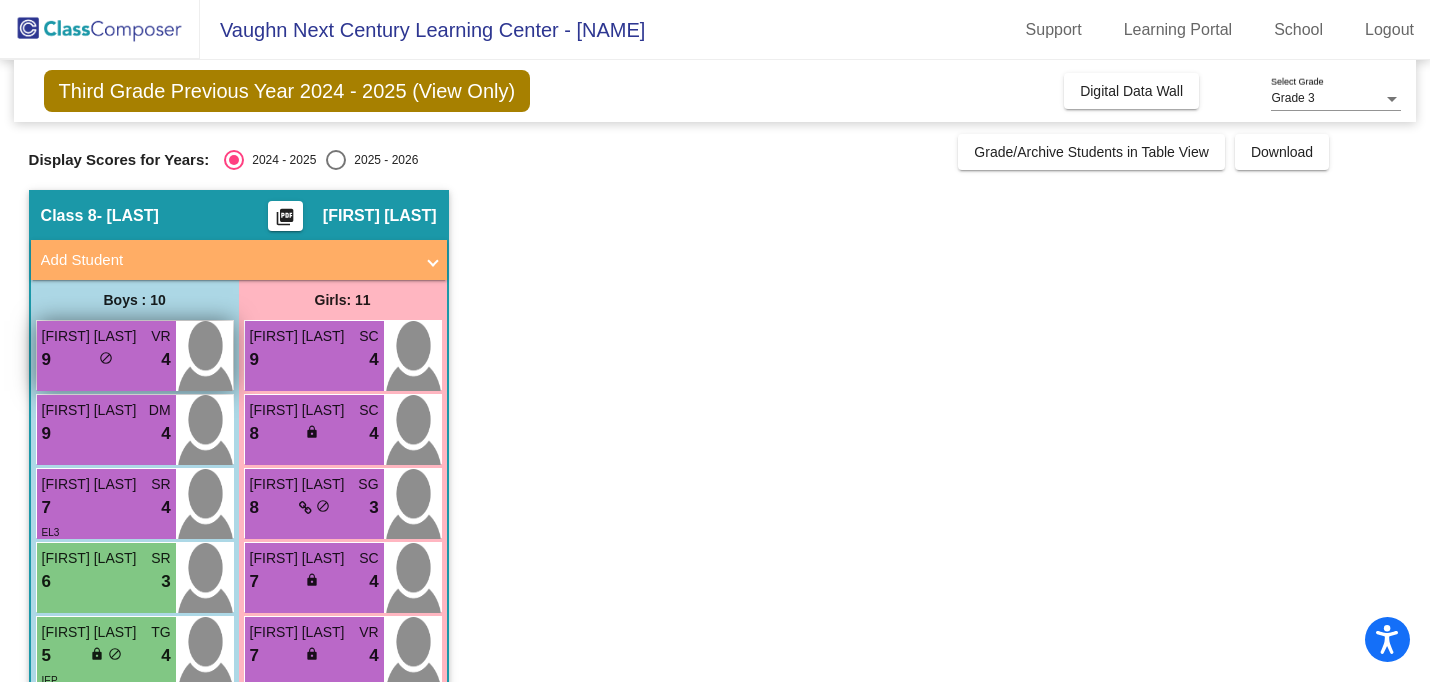 click on "VR" at bounding box center [160, 336] 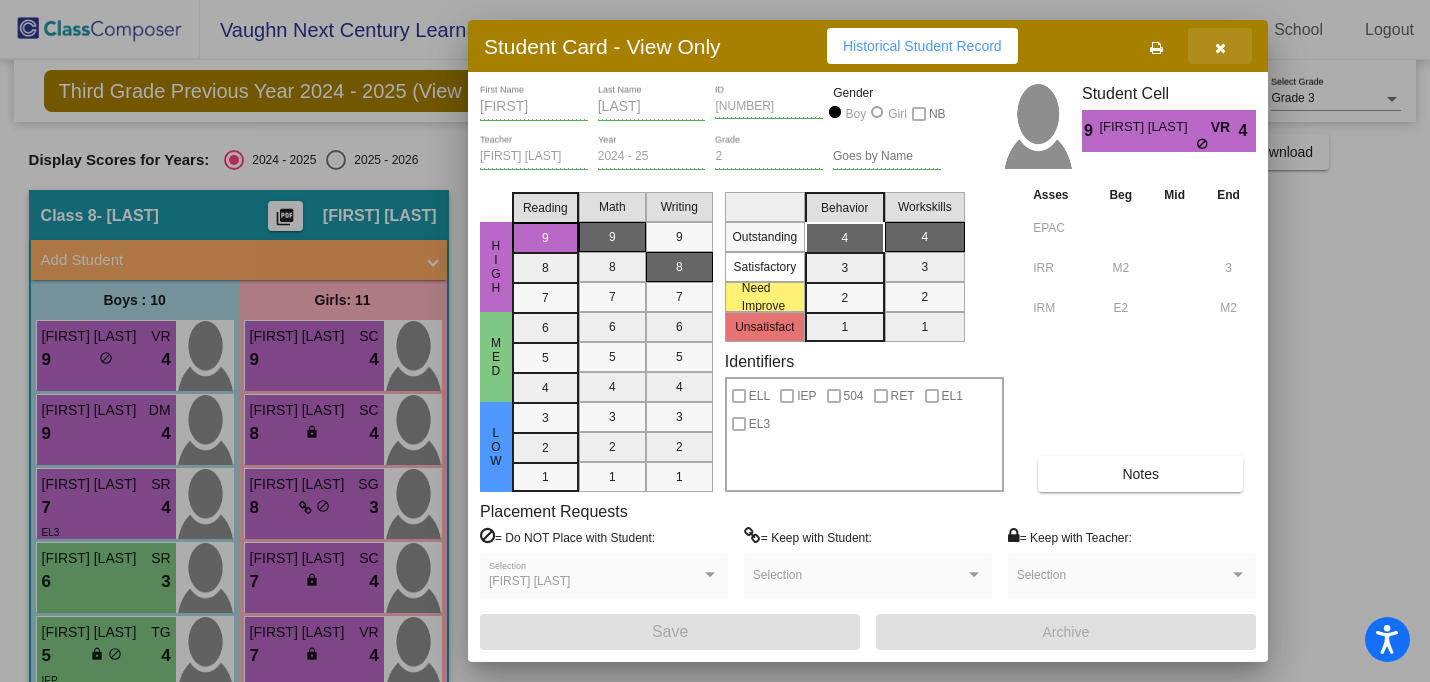 click at bounding box center [1220, 48] 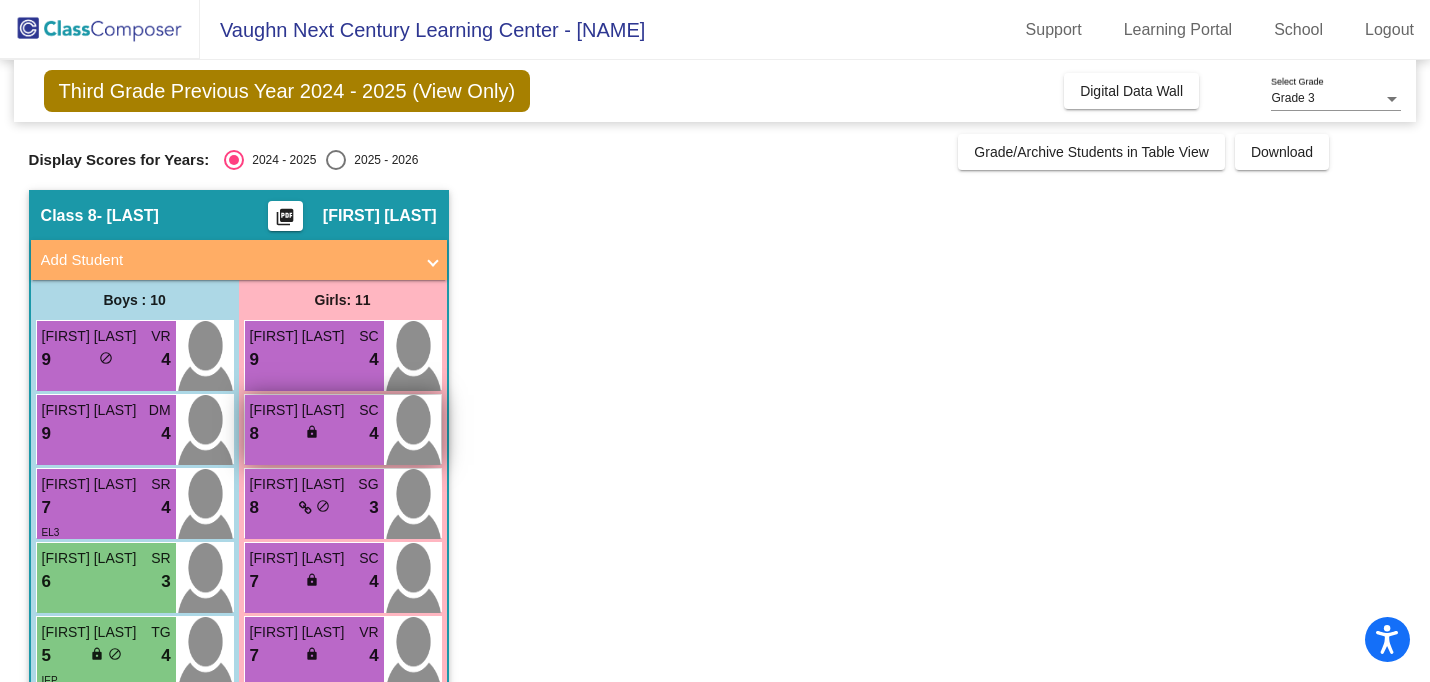click on "8 lock do_not_disturb_alt 4" at bounding box center (314, 434) 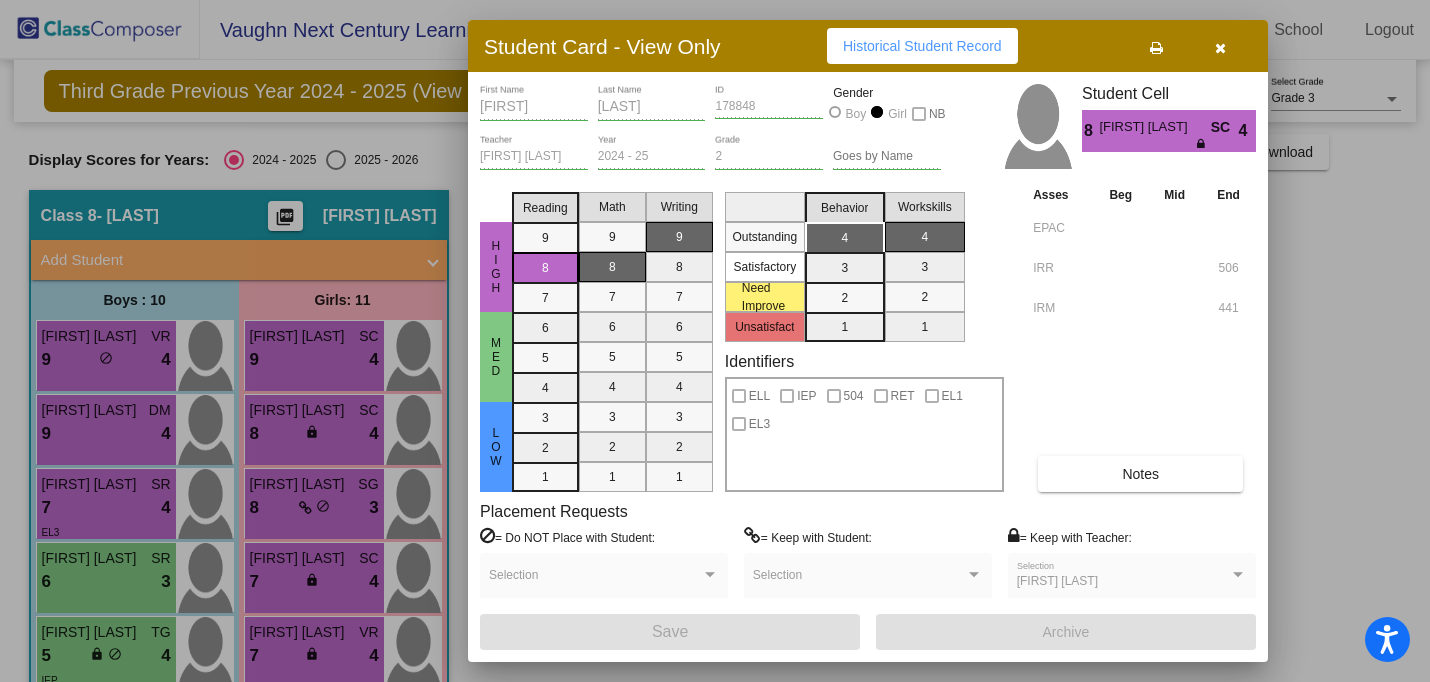 click on "Notes" at bounding box center (1140, 474) 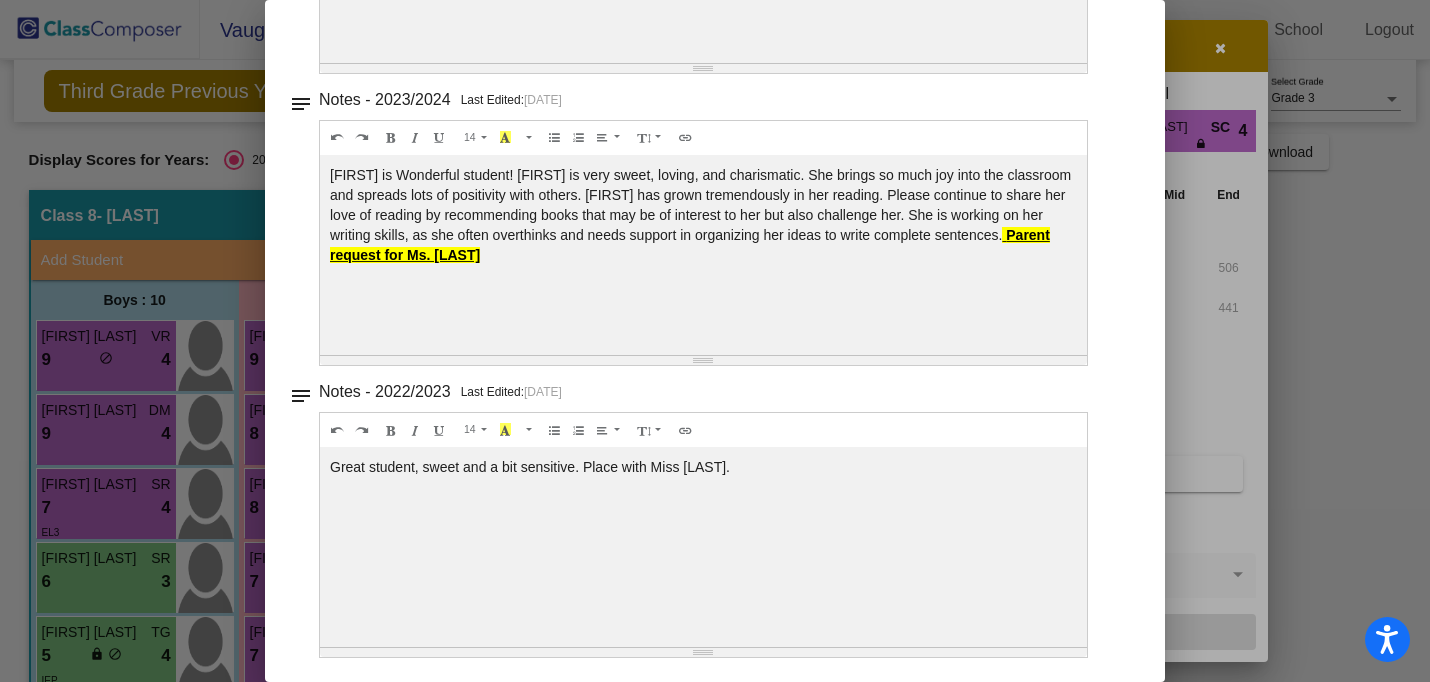 scroll, scrollTop: 0, scrollLeft: 0, axis: both 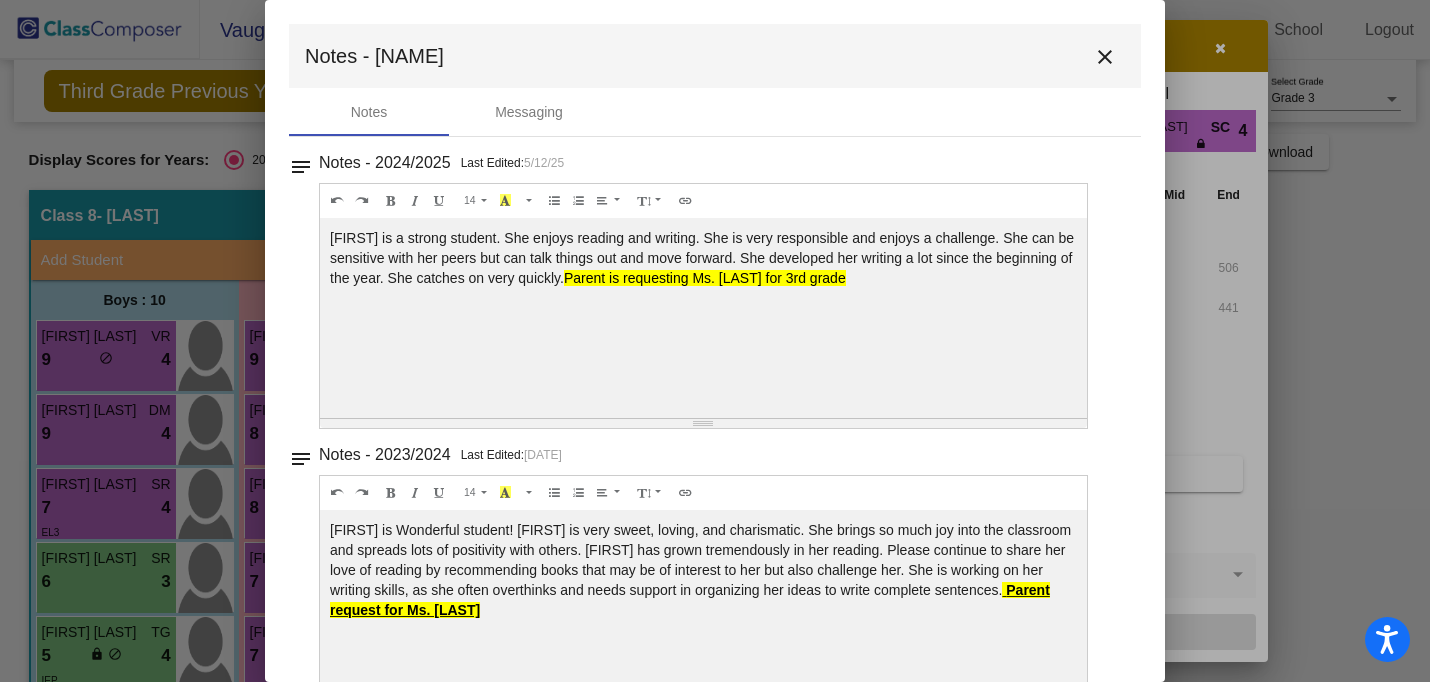 click on "close" at bounding box center (1105, 57) 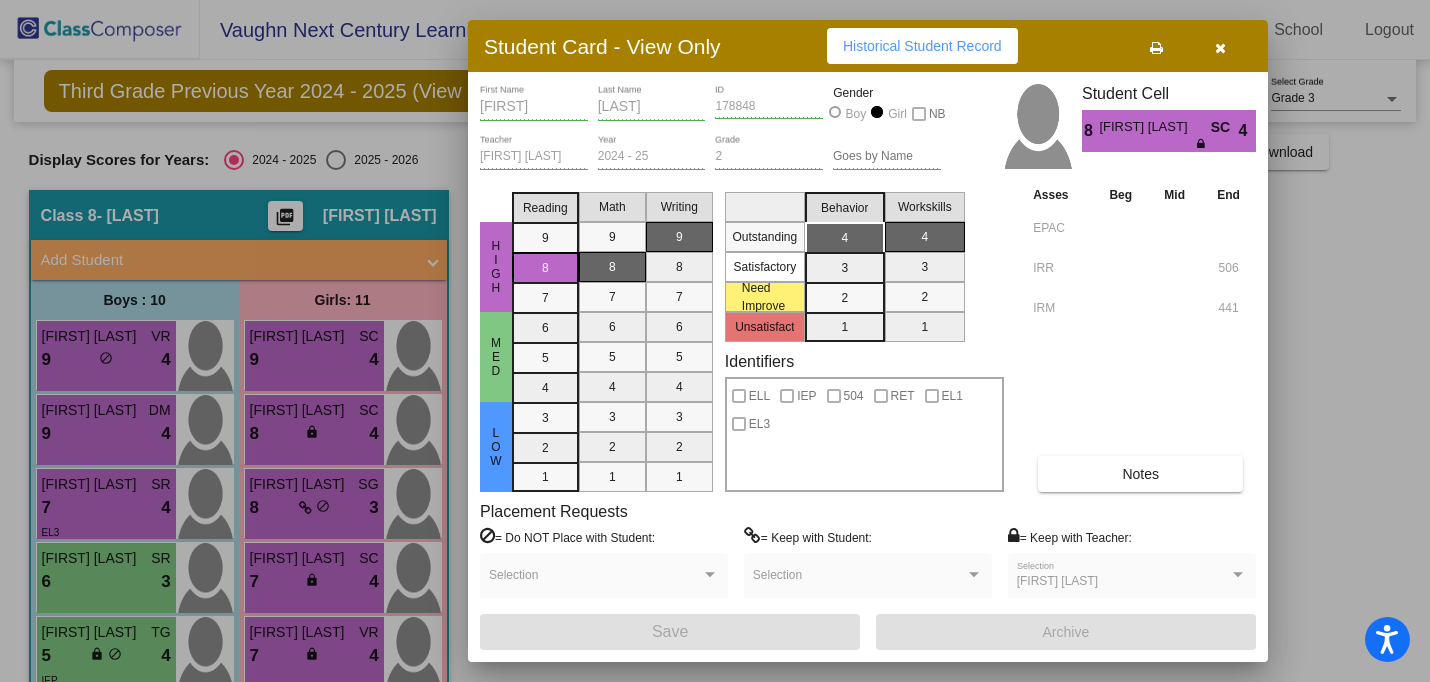 click at bounding box center [1220, 46] 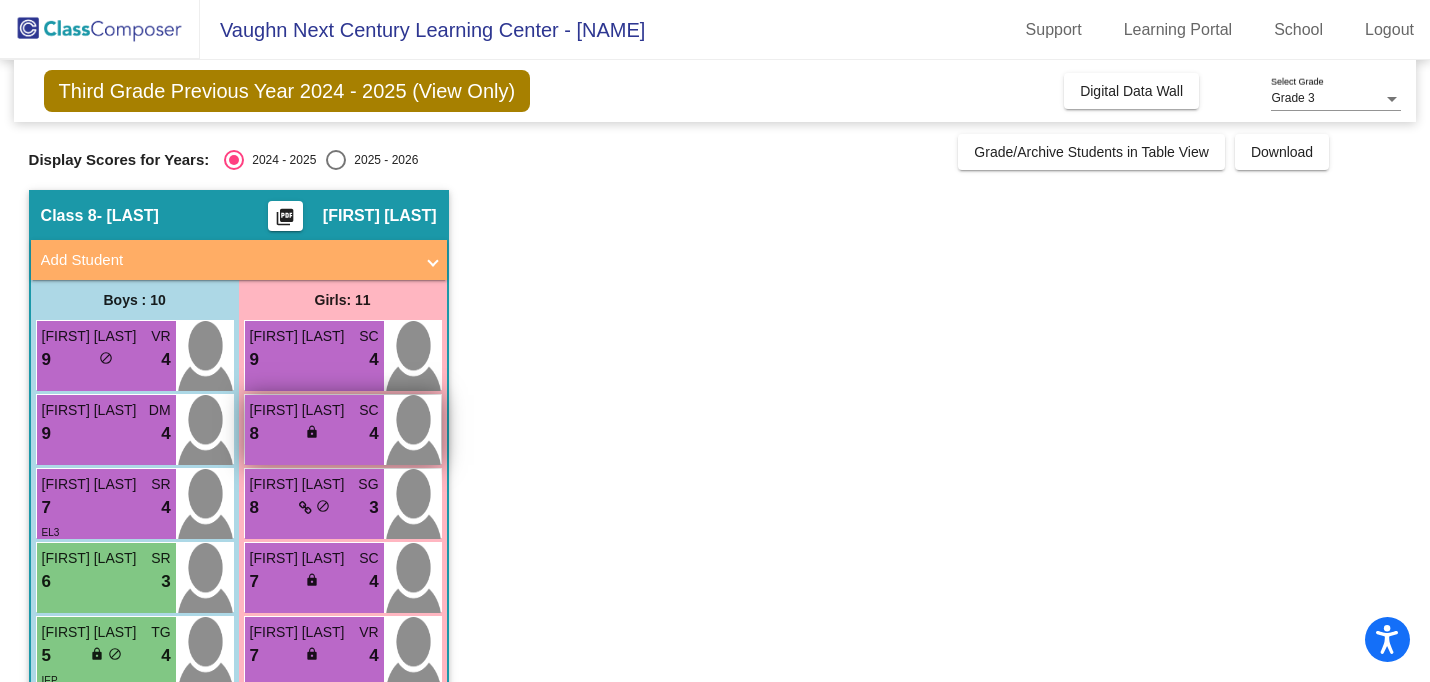 scroll, scrollTop: 60, scrollLeft: 0, axis: vertical 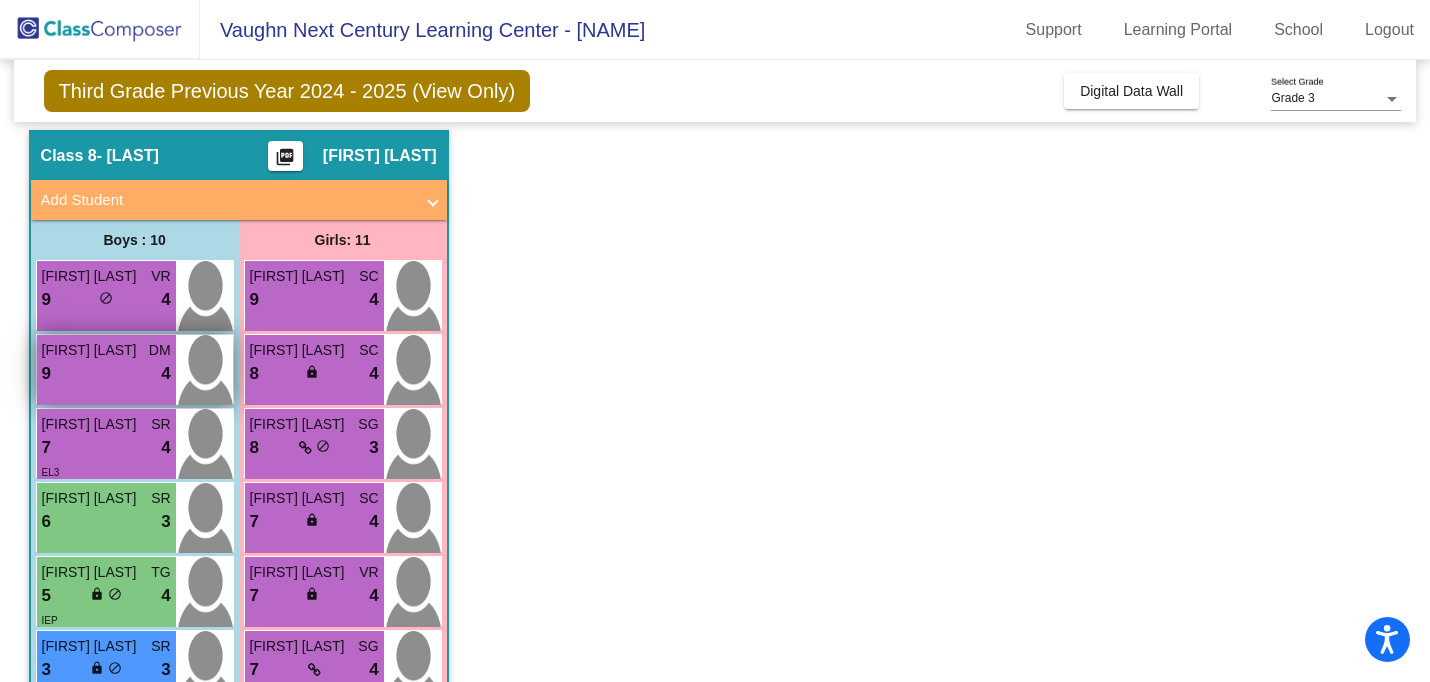 click on "9 lock do_not_disturb_alt 4" at bounding box center (106, 374) 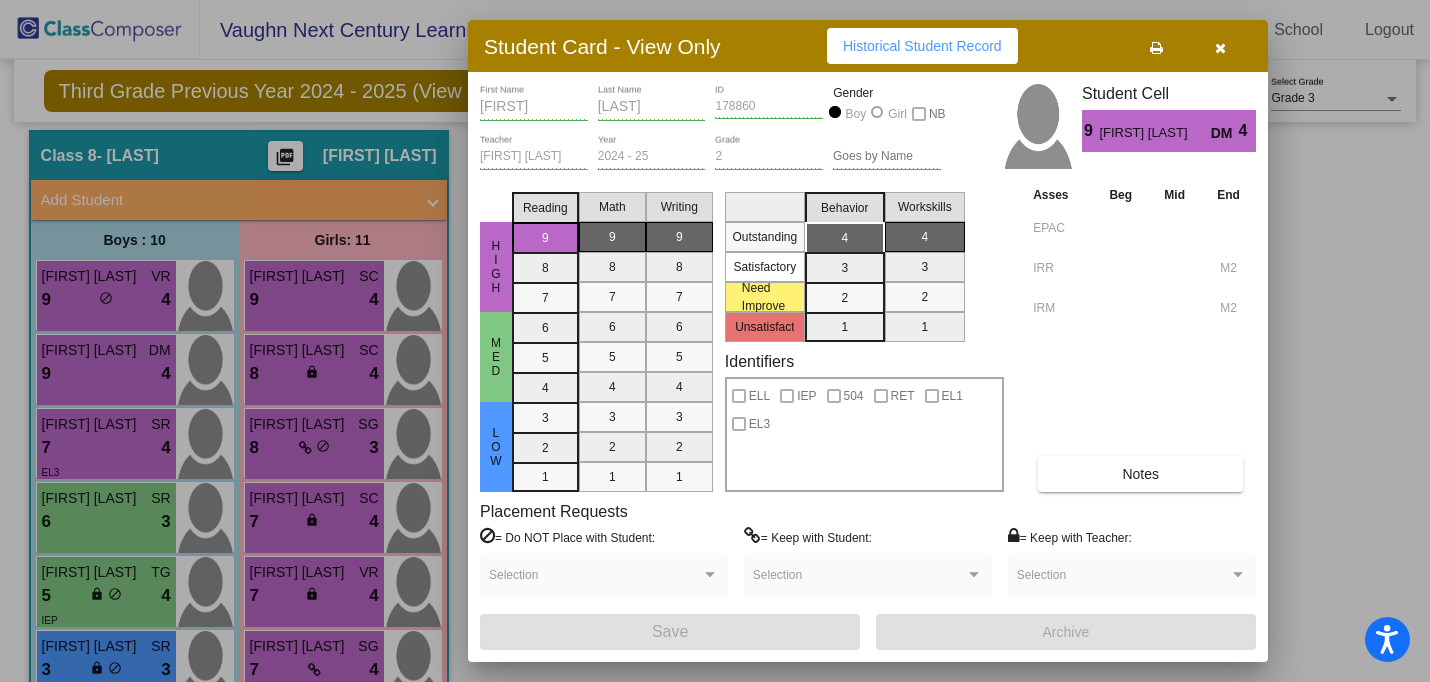 click on "Notes" at bounding box center (1140, 474) 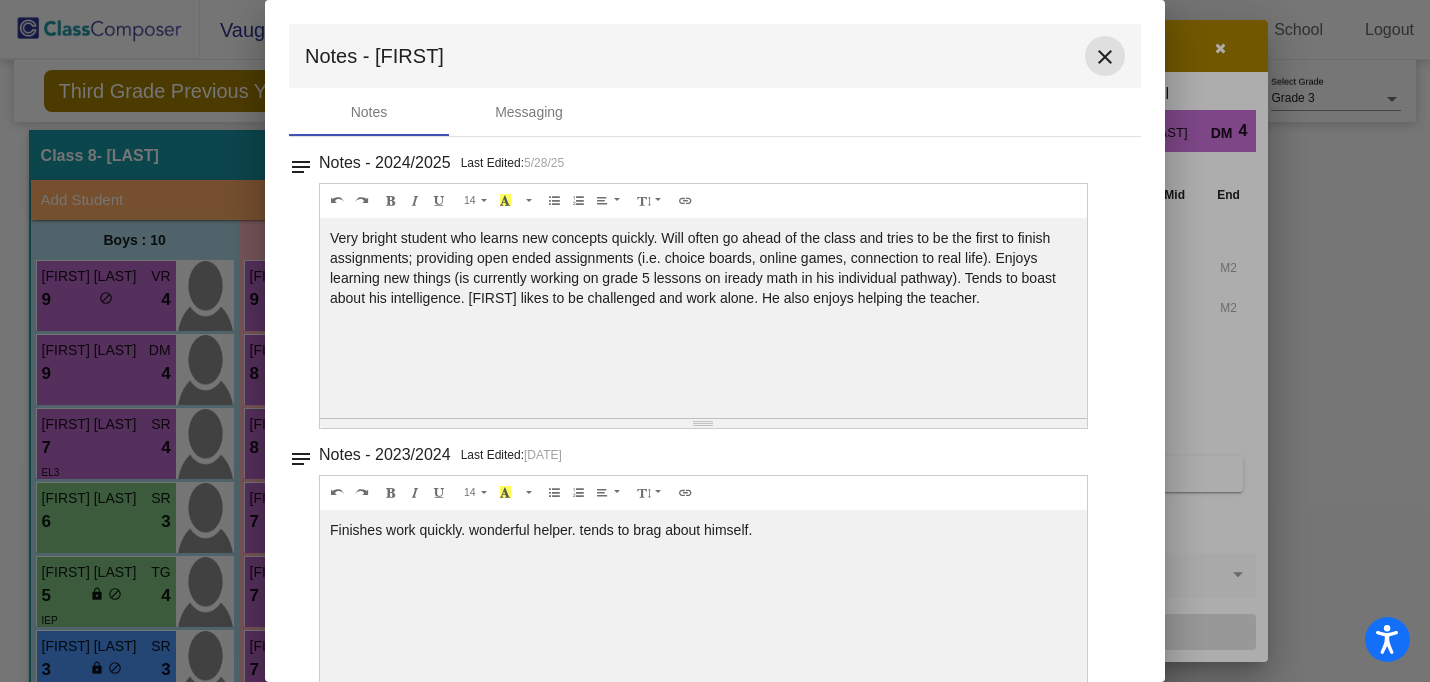 click on "close" at bounding box center (1105, 57) 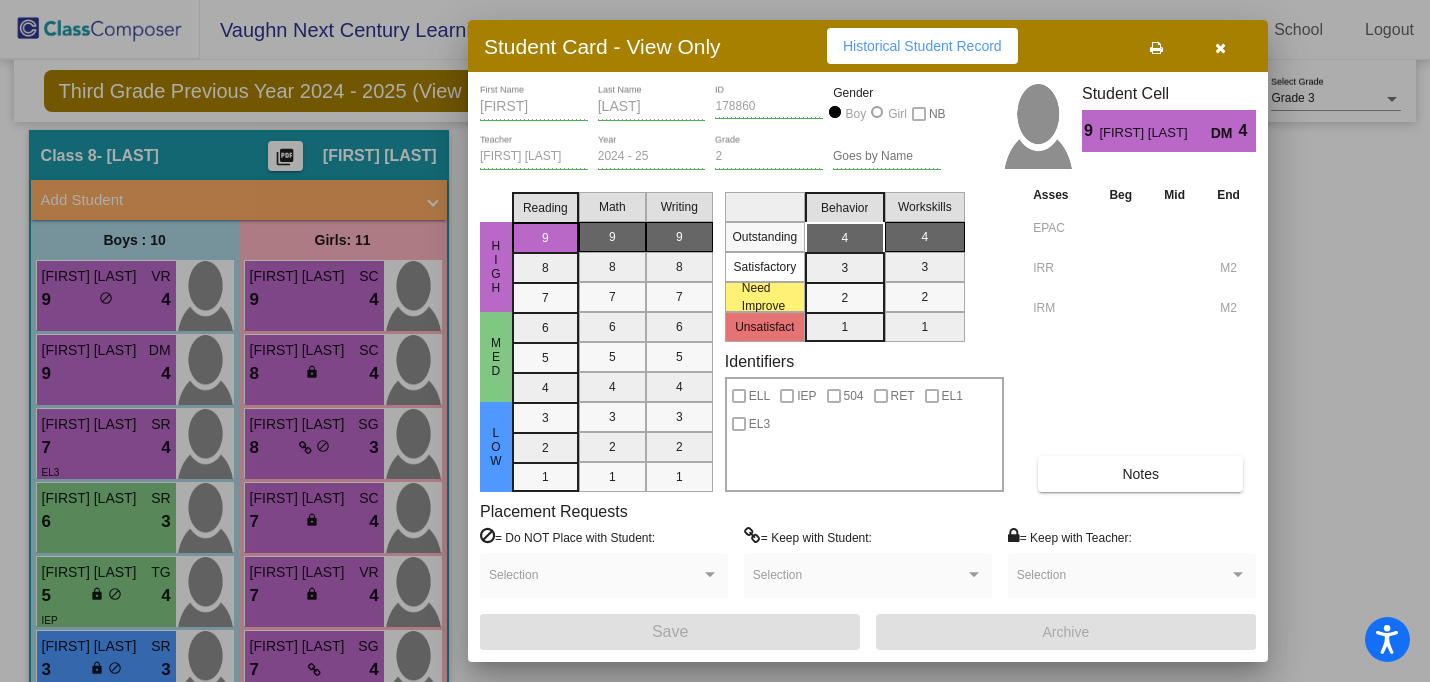 scroll, scrollTop: 0, scrollLeft: 0, axis: both 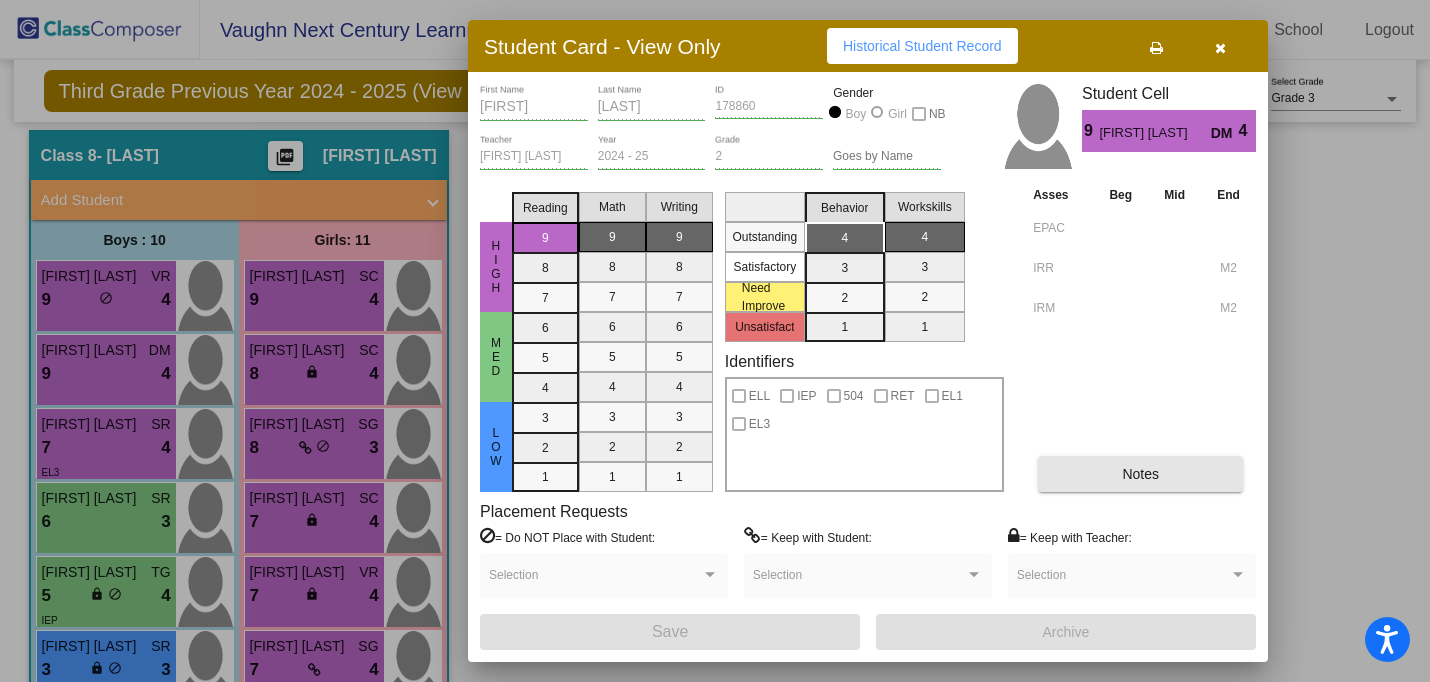 click on "Notes" at bounding box center [1140, 474] 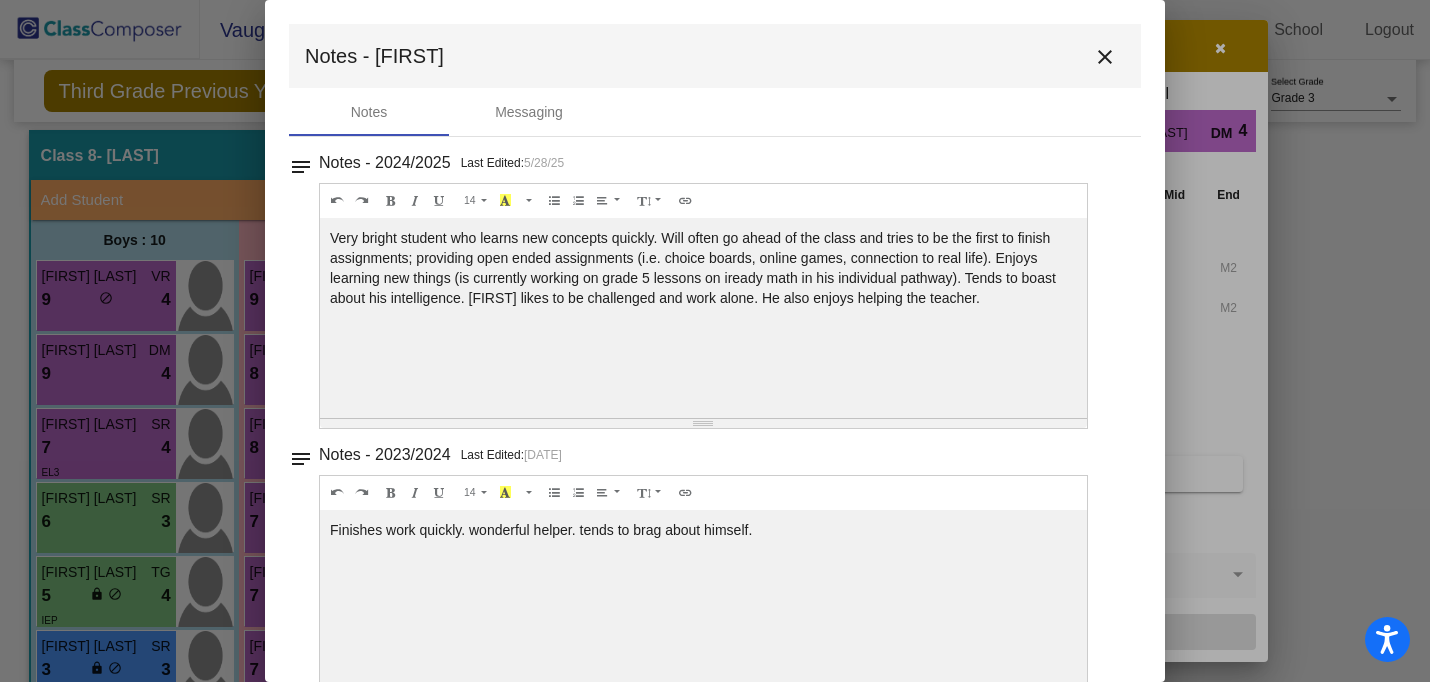 click on "close" at bounding box center (1105, 57) 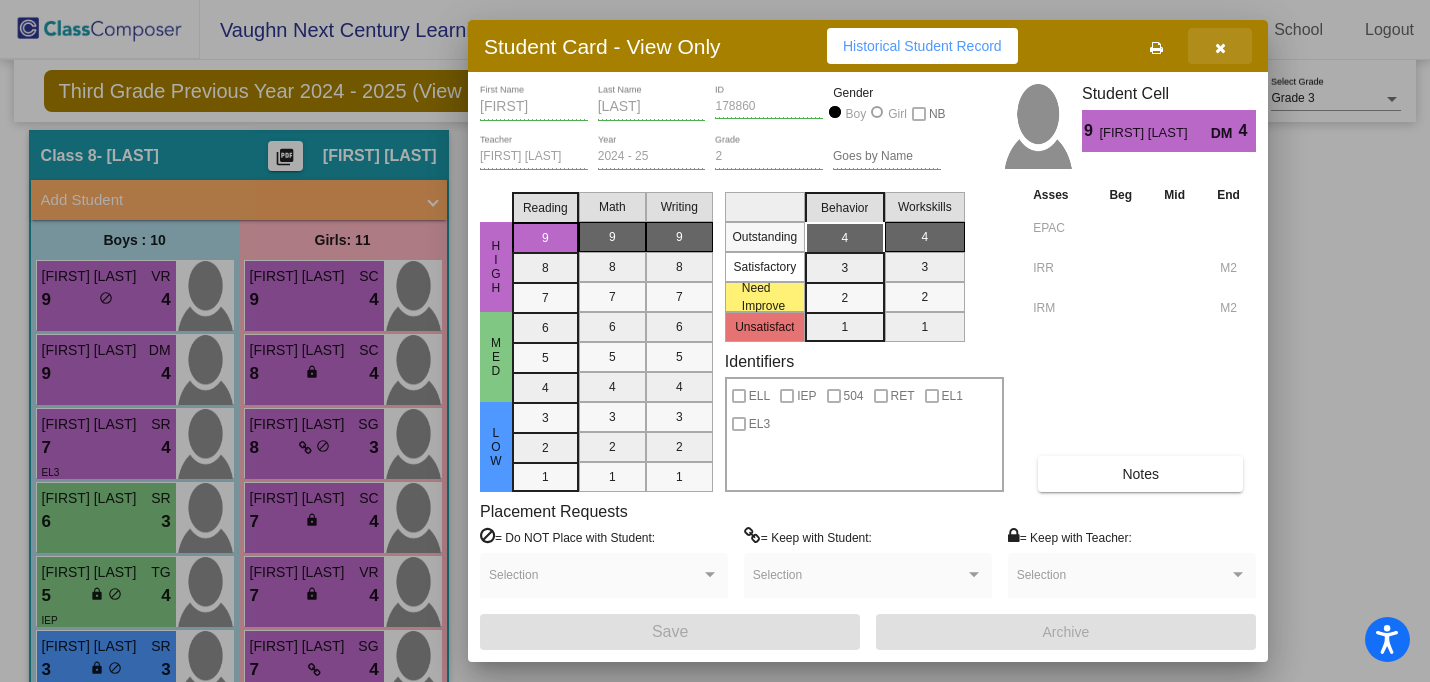 click at bounding box center (1220, 46) 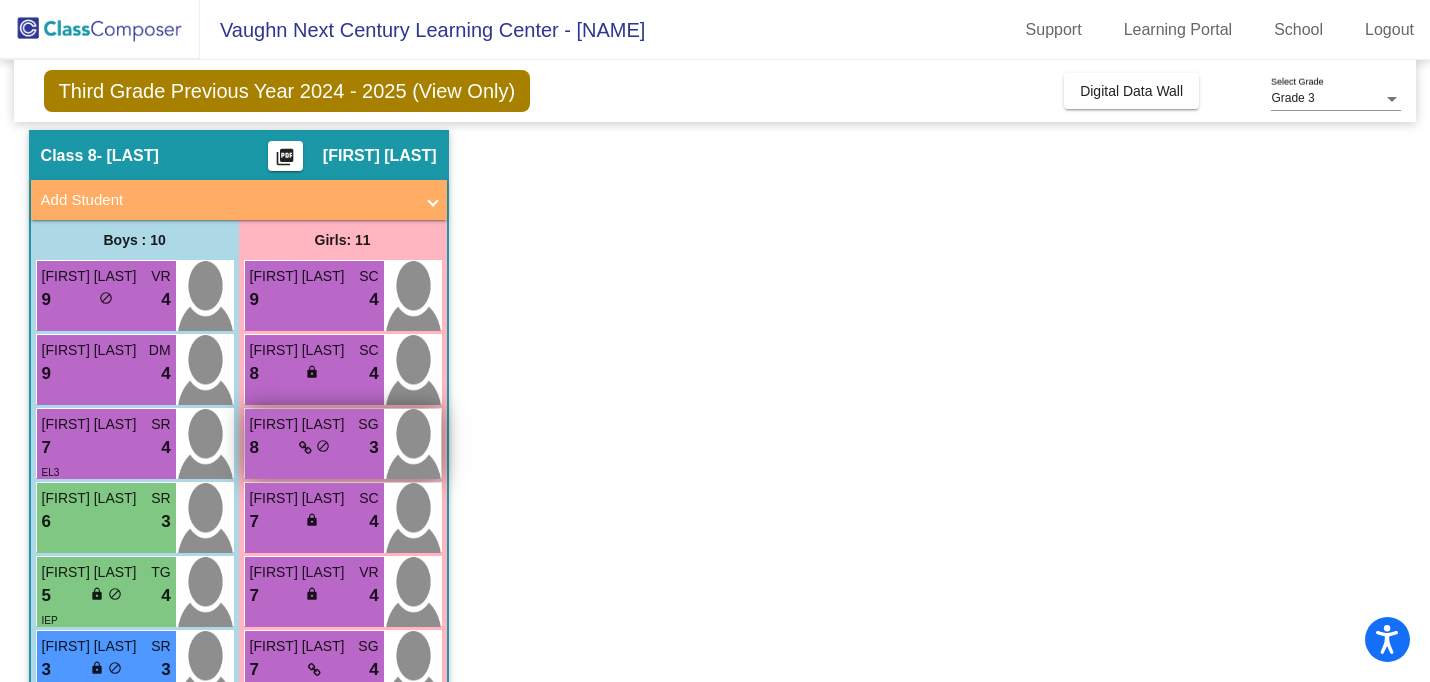 click at bounding box center [412, 444] 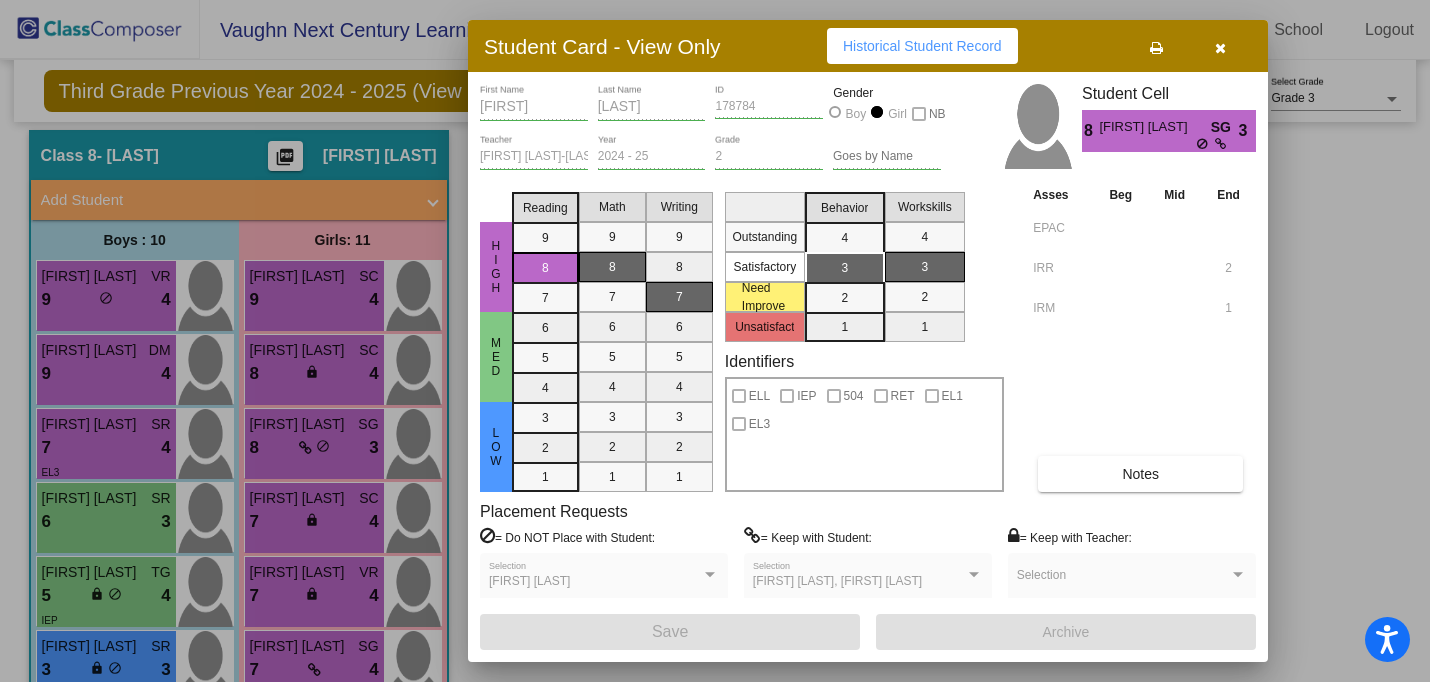 click on "Notes" at bounding box center (1140, 474) 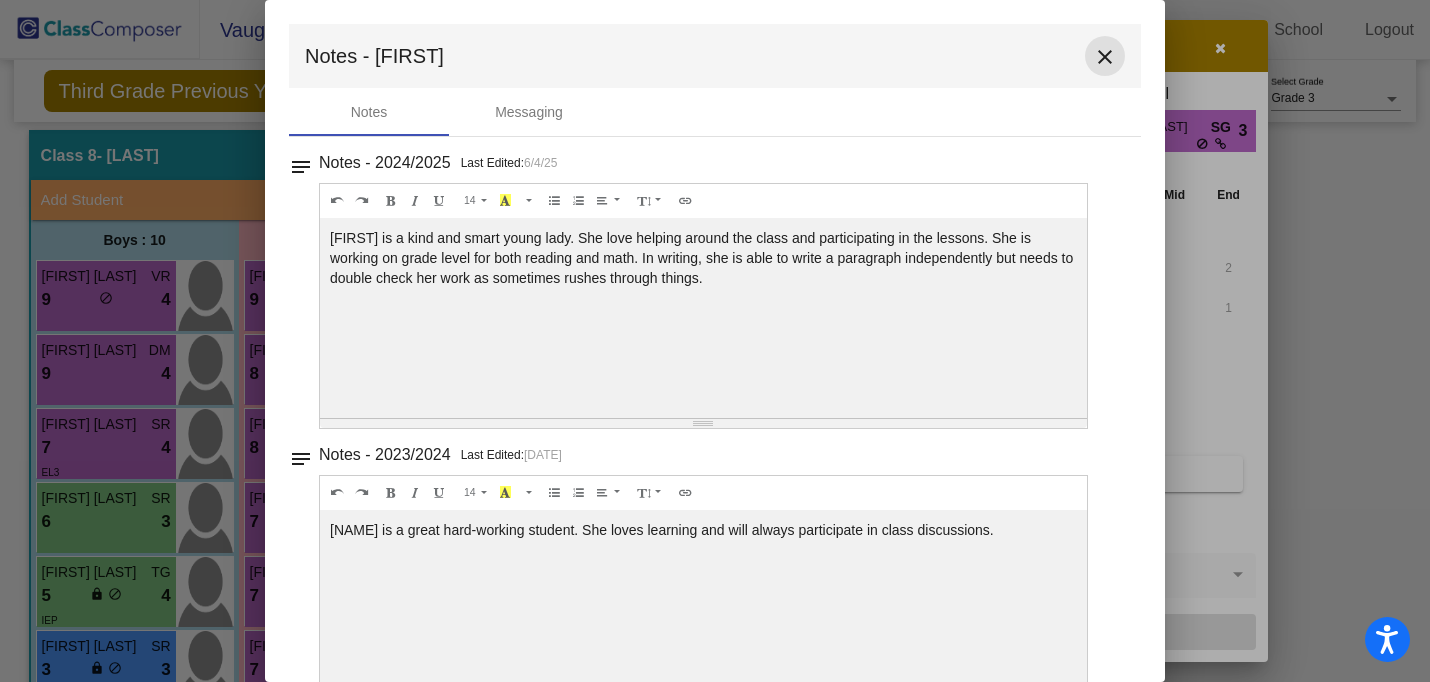 click on "close" at bounding box center [1105, 57] 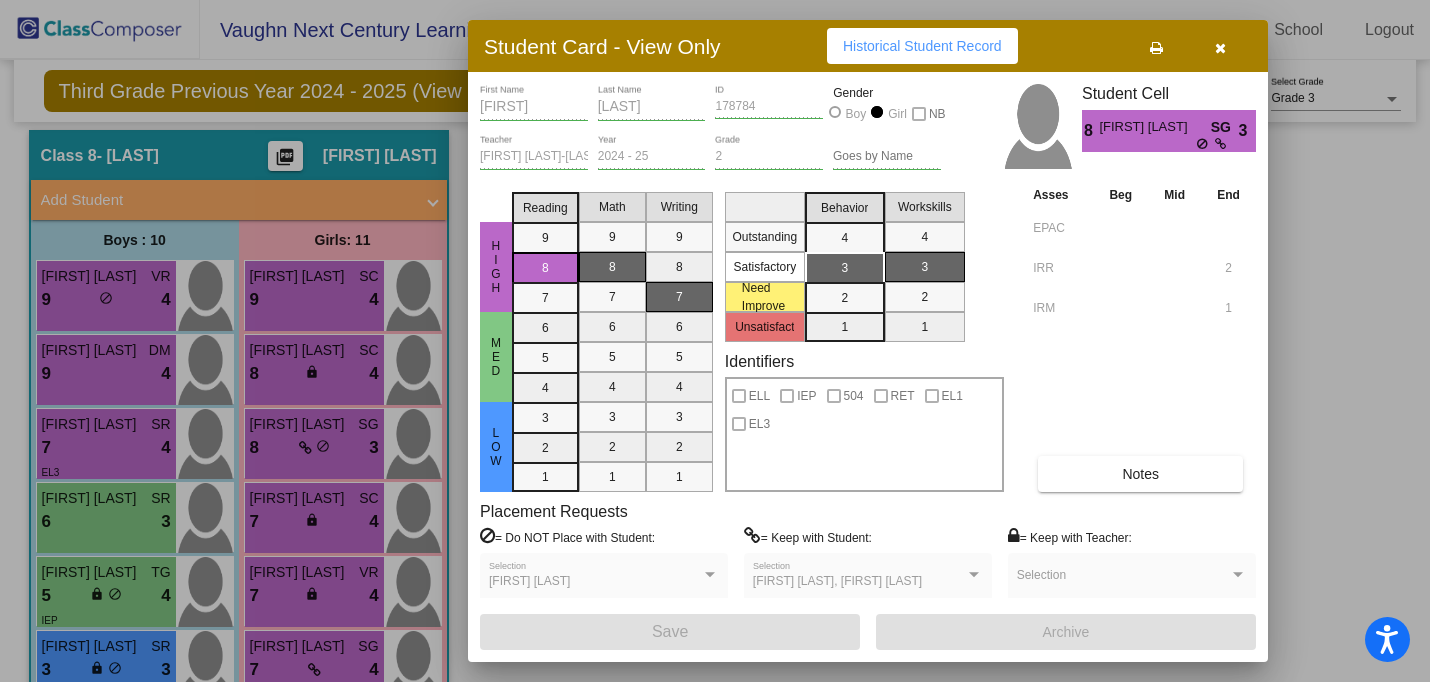click on "Notes" at bounding box center [1140, 474] 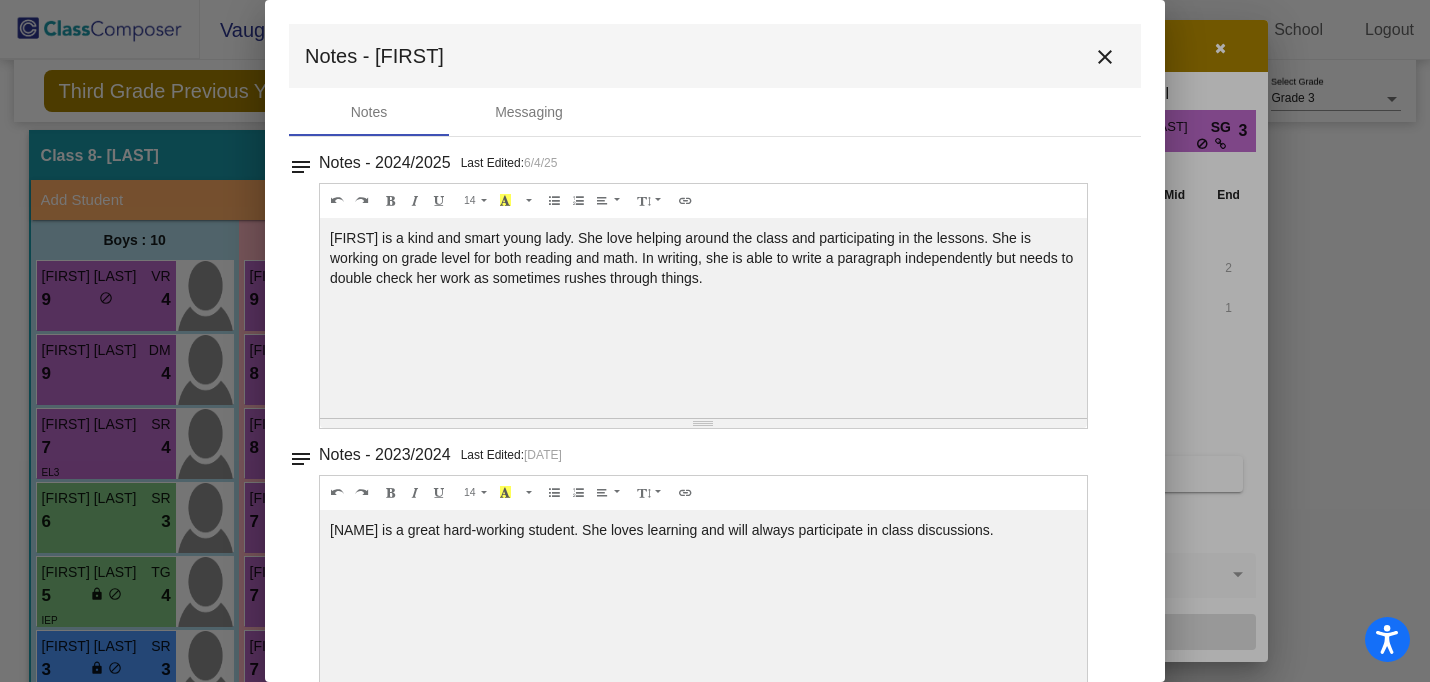 click on "close" at bounding box center [1105, 57] 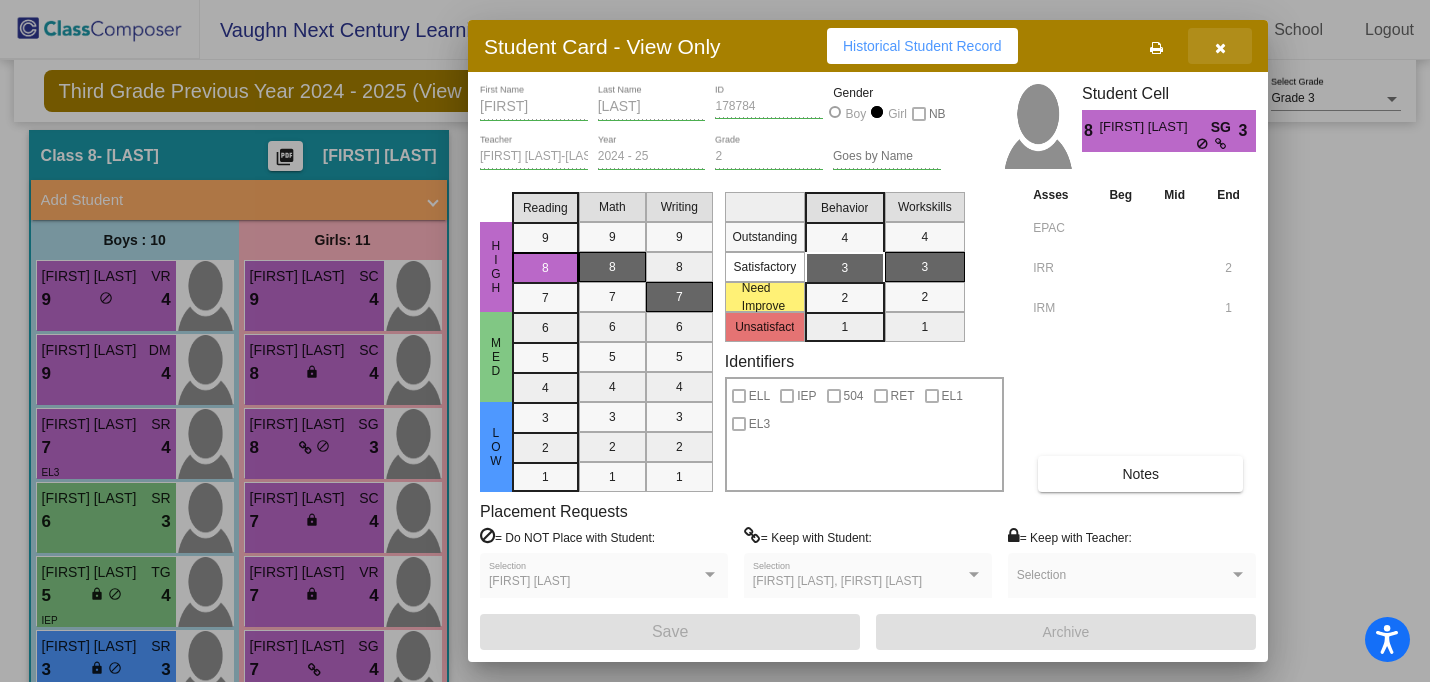 click at bounding box center (1220, 46) 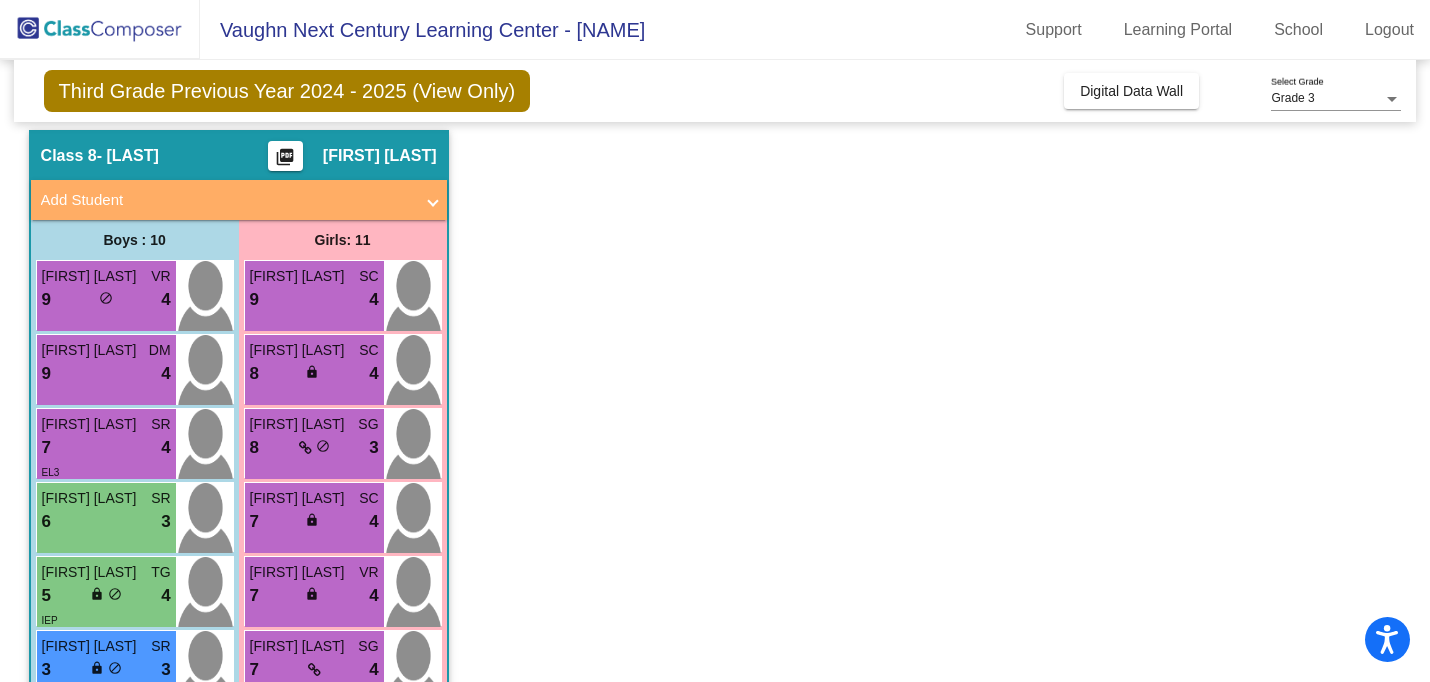 scroll, scrollTop: 185, scrollLeft: 0, axis: vertical 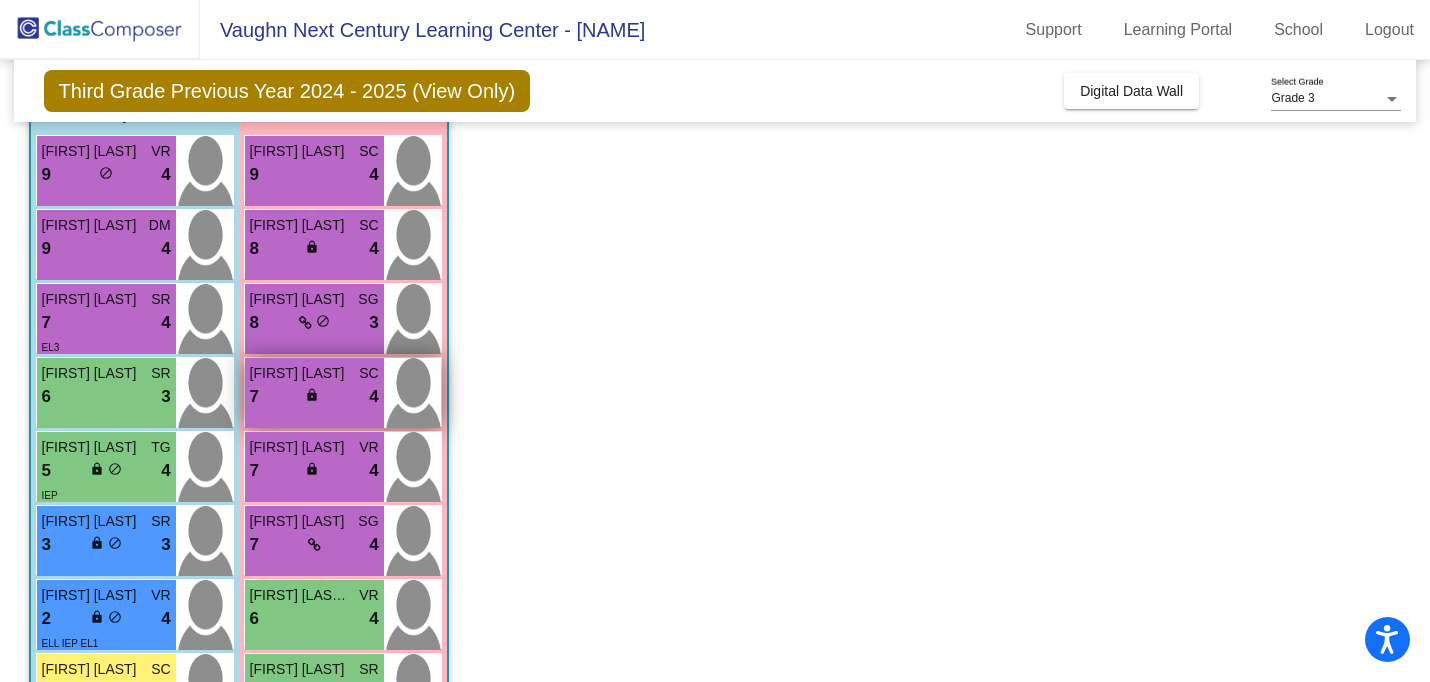 click on "7 lock do_not_disturb_alt 4" at bounding box center [314, 397] 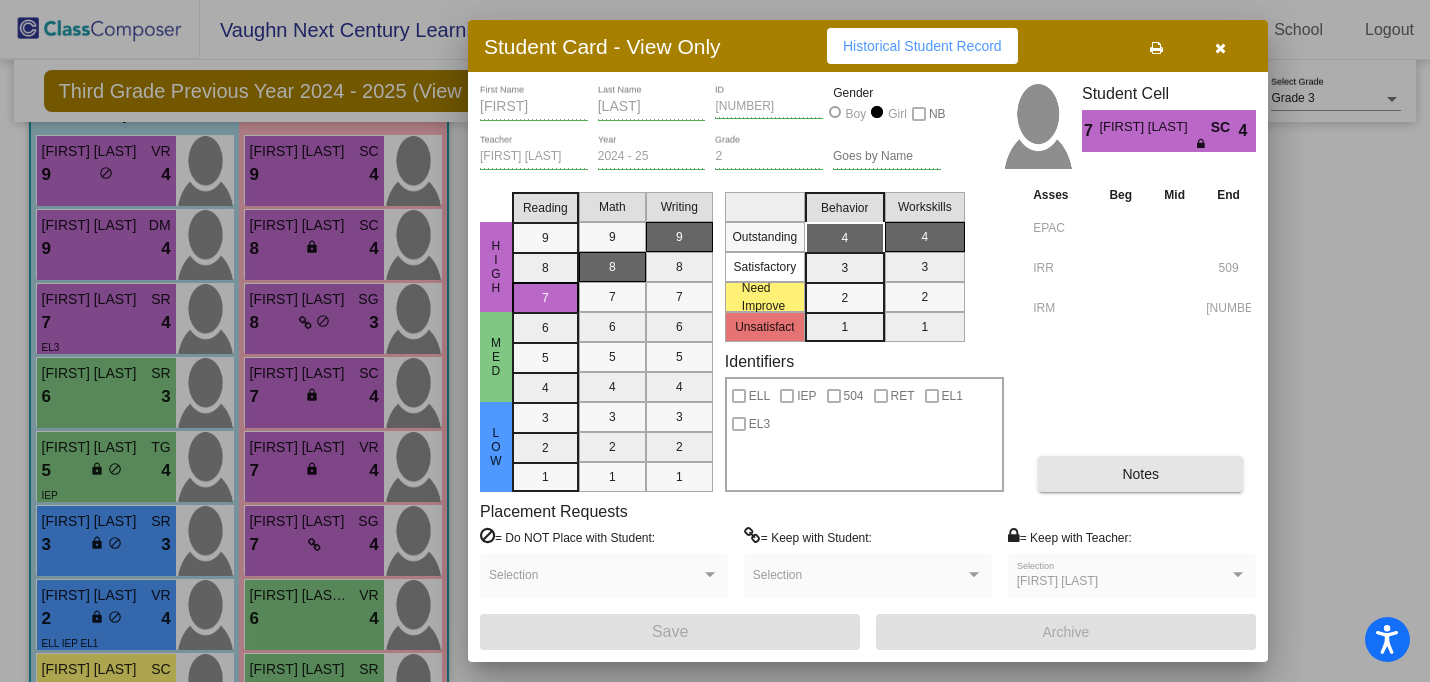 click on "Notes" at bounding box center (1140, 474) 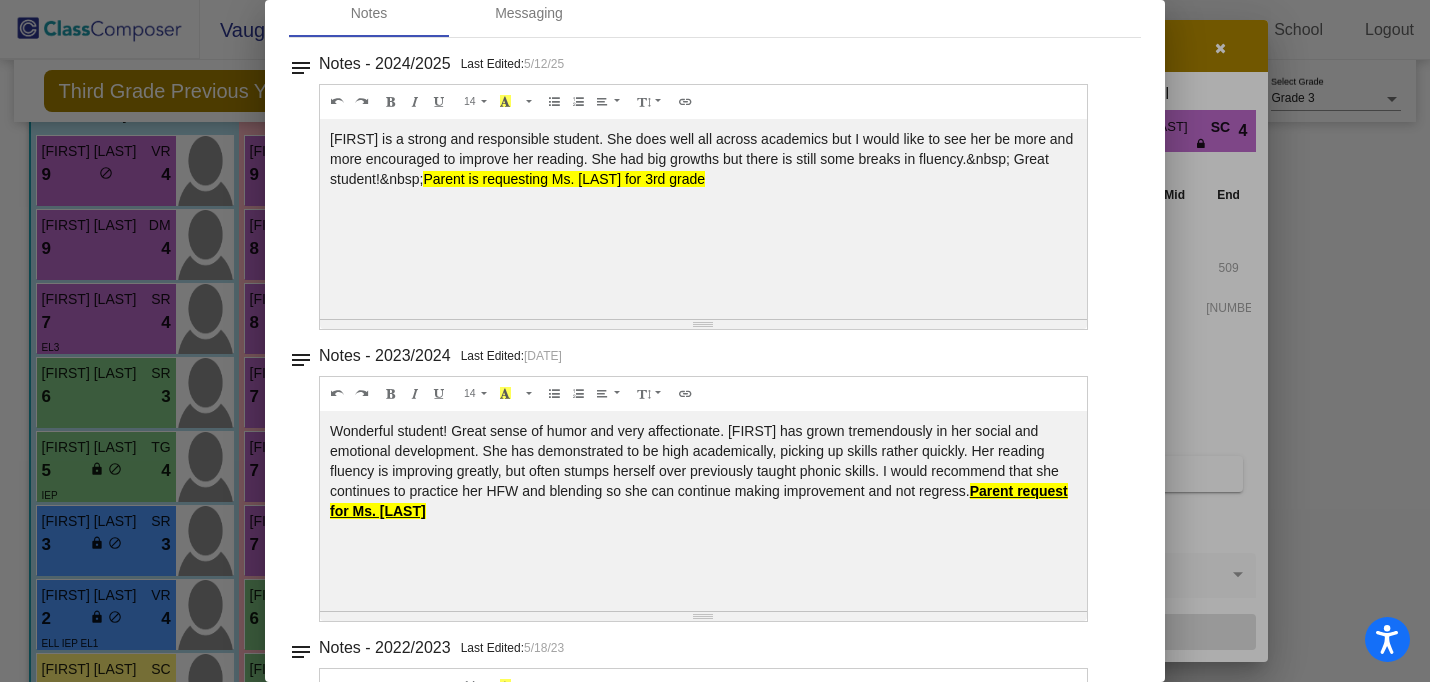 scroll, scrollTop: 52, scrollLeft: 0, axis: vertical 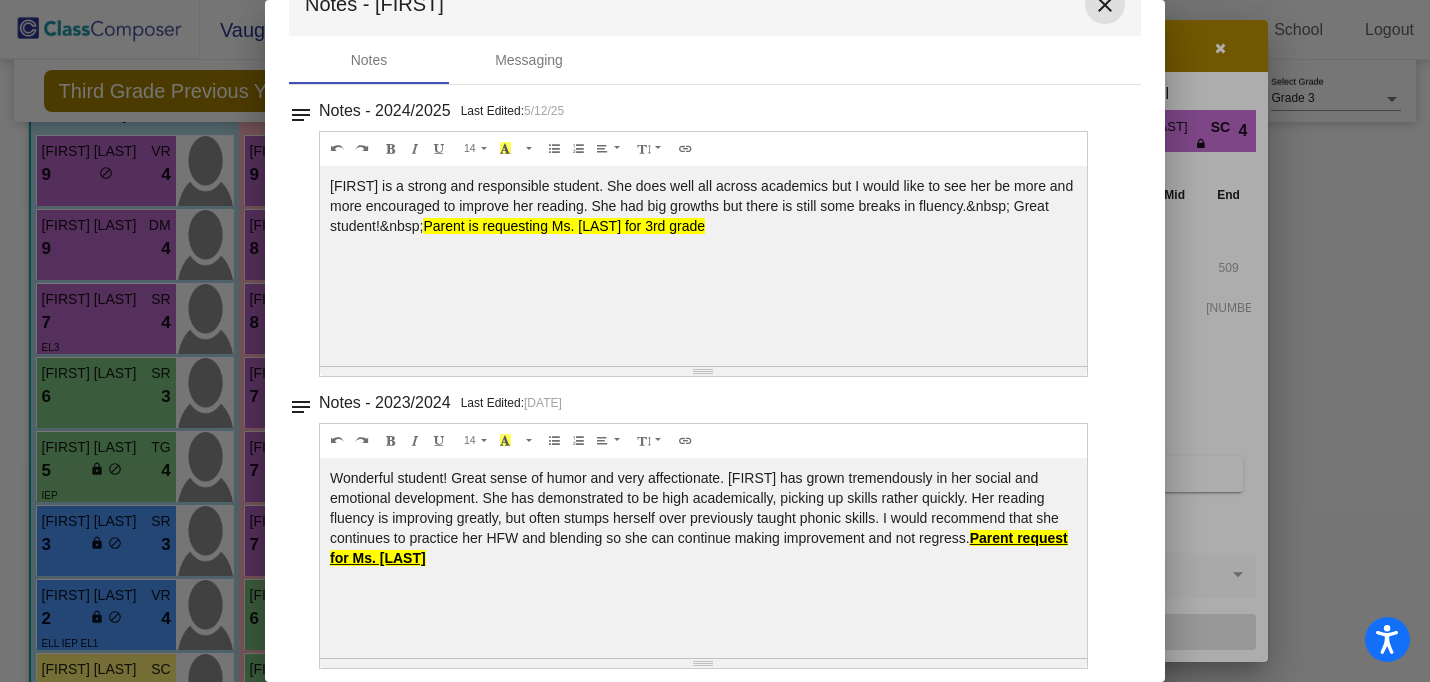 click on "close" at bounding box center (1105, 5) 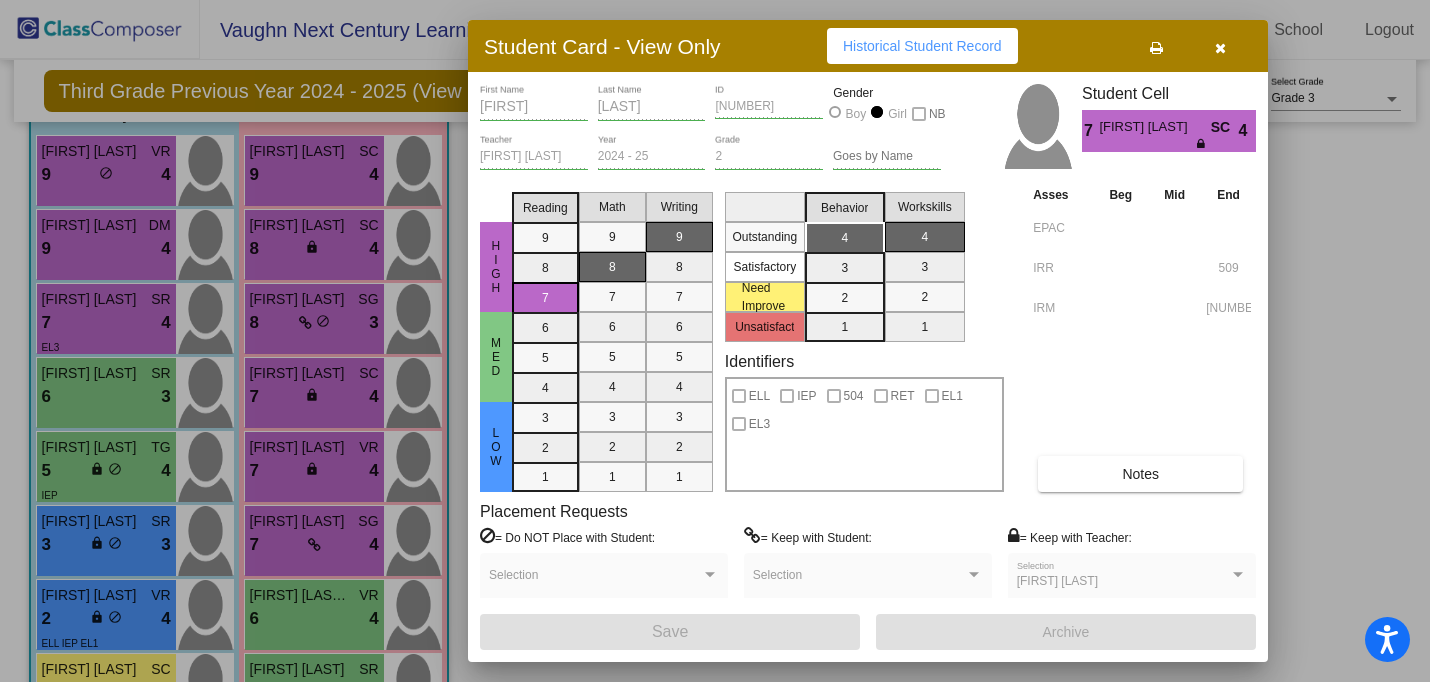 click at bounding box center (1220, 46) 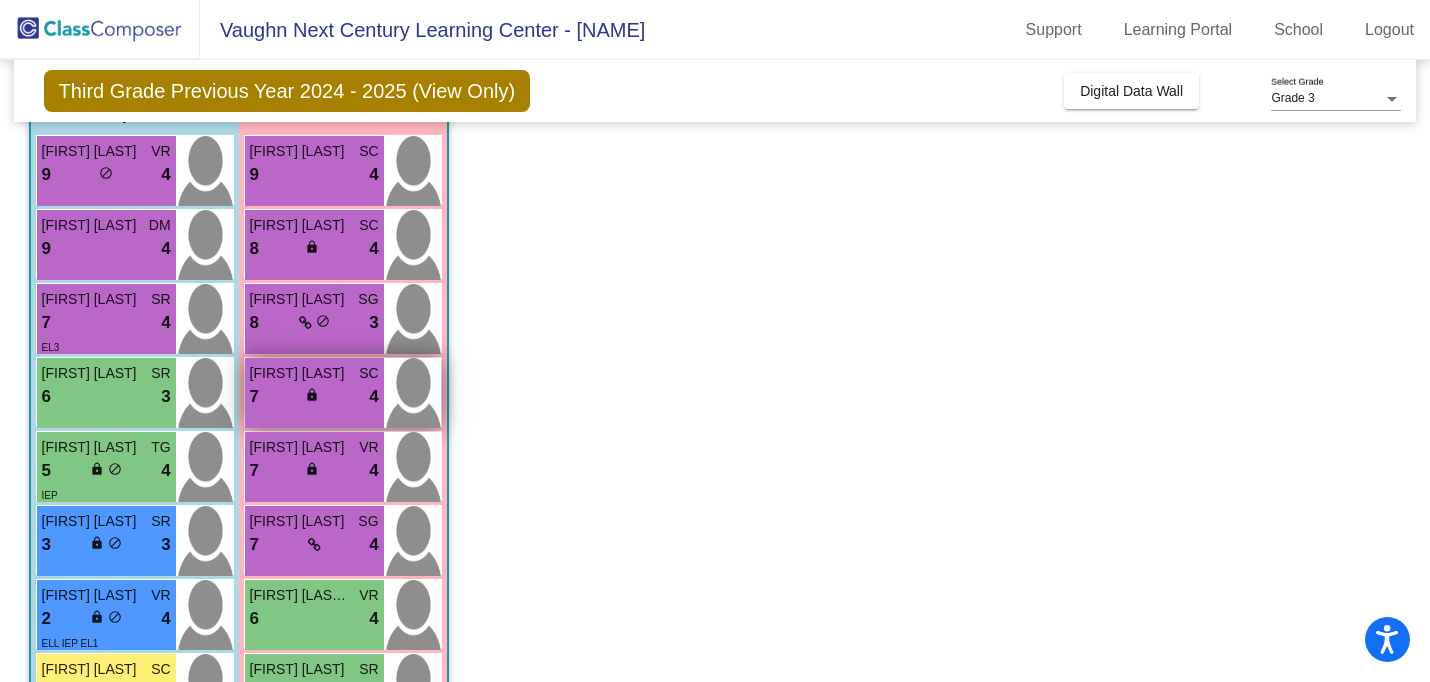 click on "7 lock do_not_disturb_alt 4" at bounding box center (314, 397) 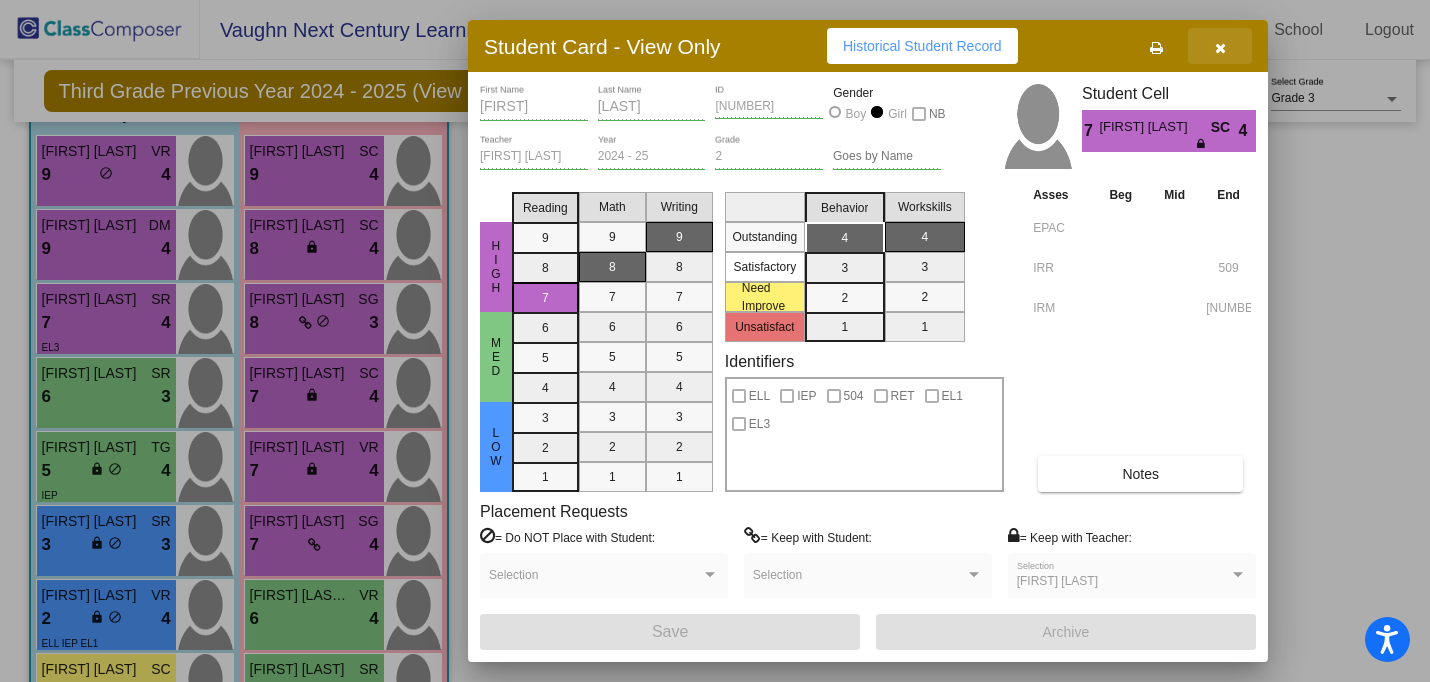 click at bounding box center [1220, 48] 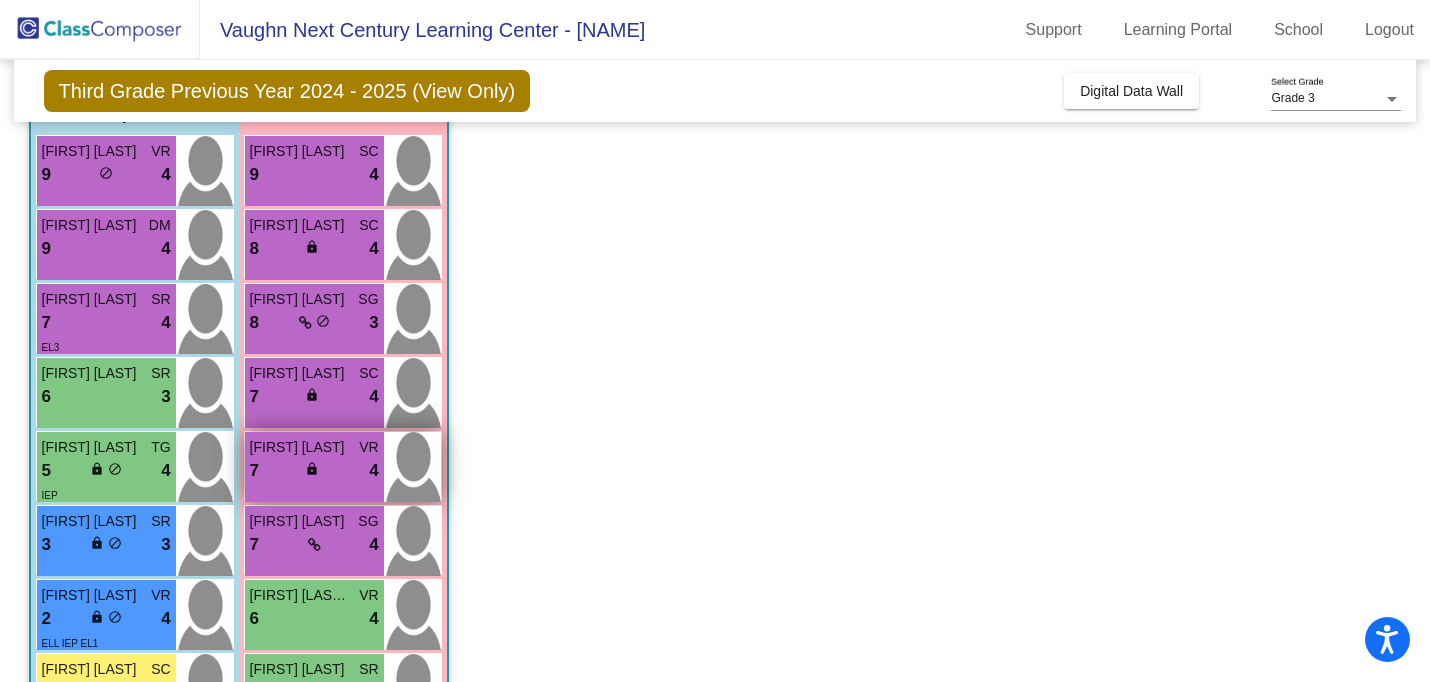click on "7 lock do_not_disturb_alt 4" at bounding box center [314, 471] 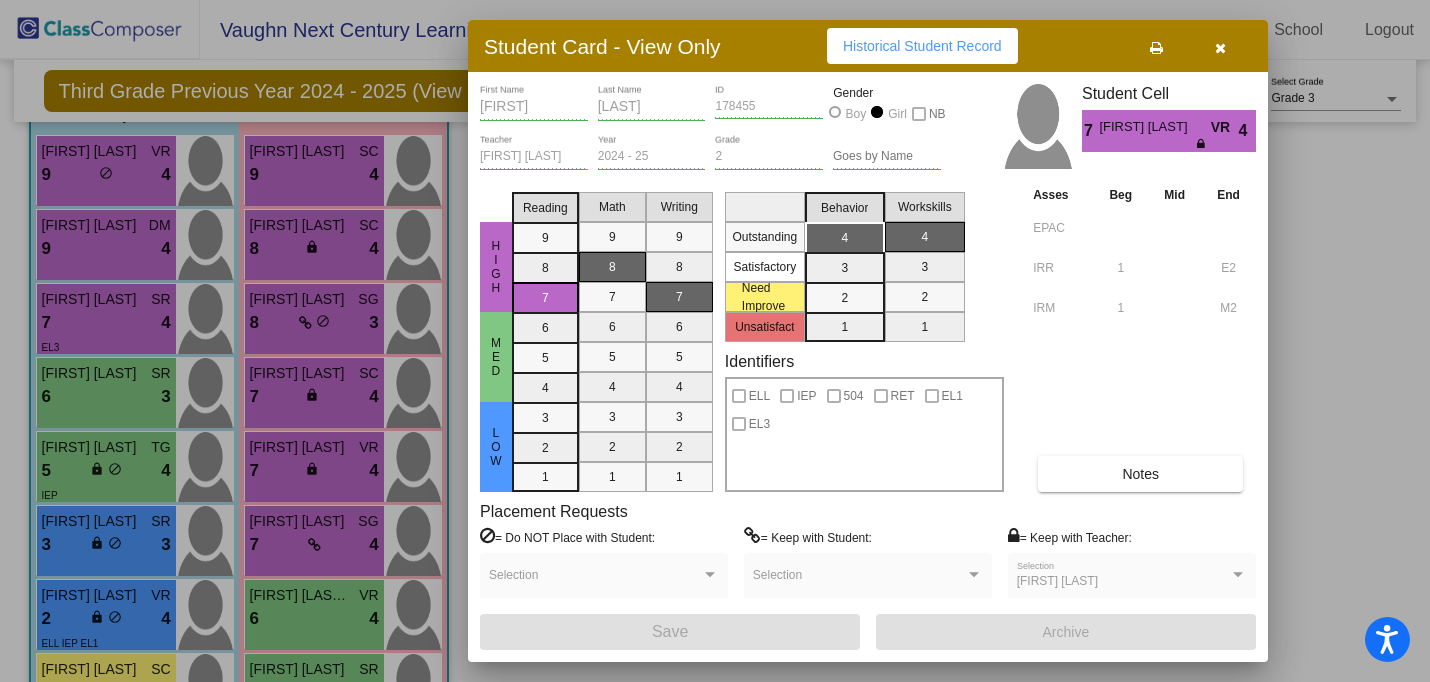 click on "Notes" at bounding box center [1140, 474] 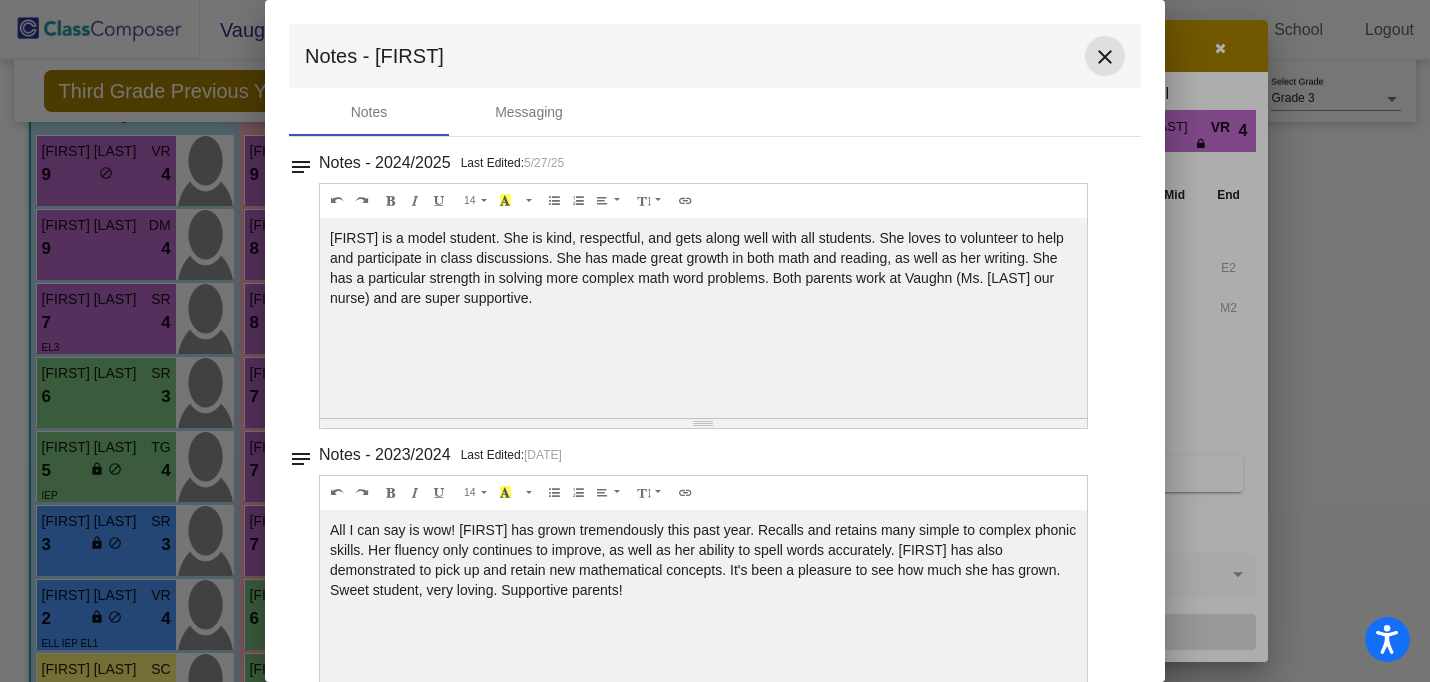 click on "close" at bounding box center (1105, 57) 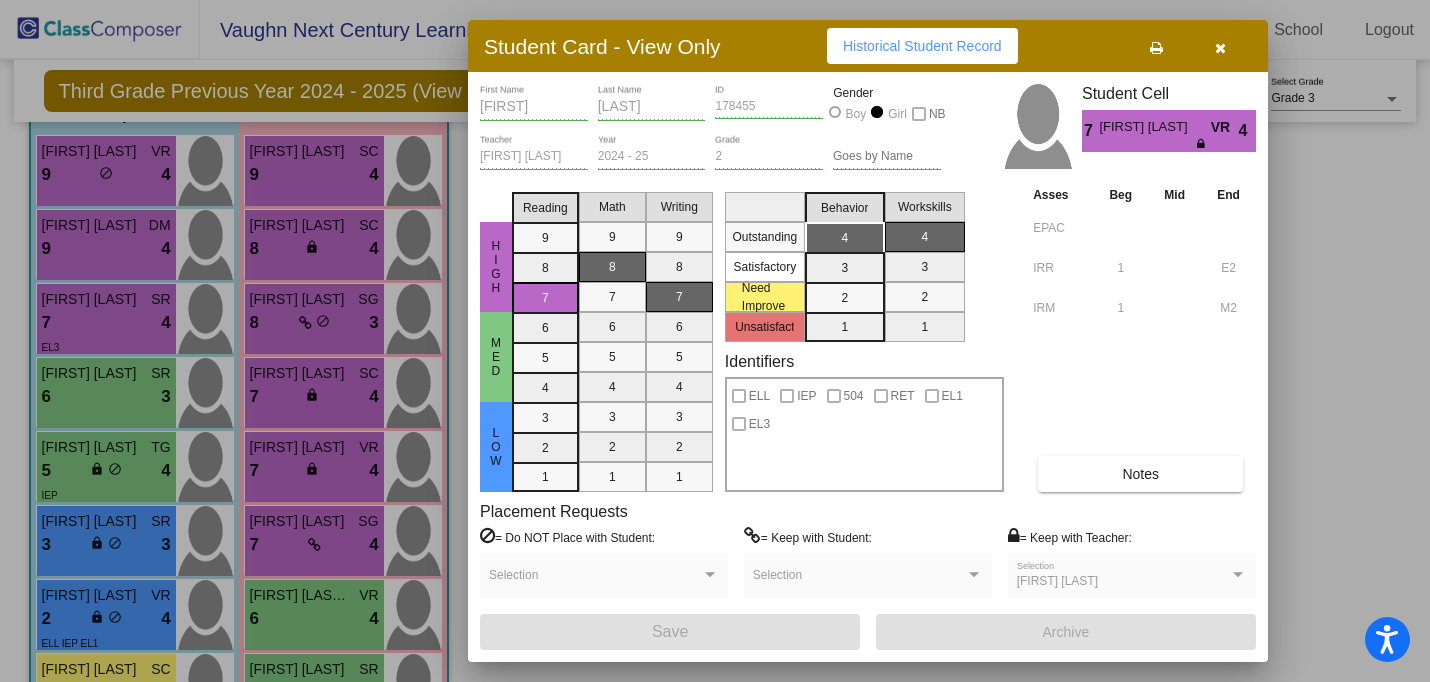 click at bounding box center [1220, 48] 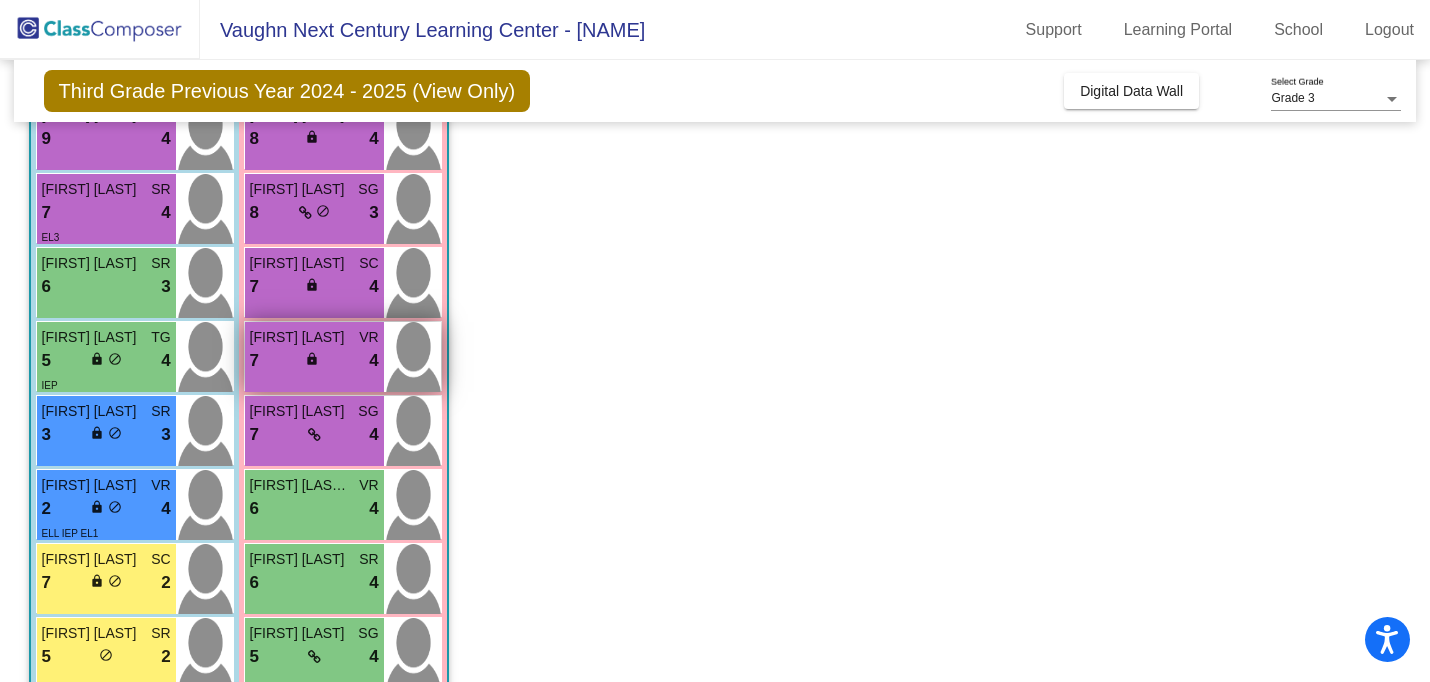 scroll, scrollTop: 317, scrollLeft: 0, axis: vertical 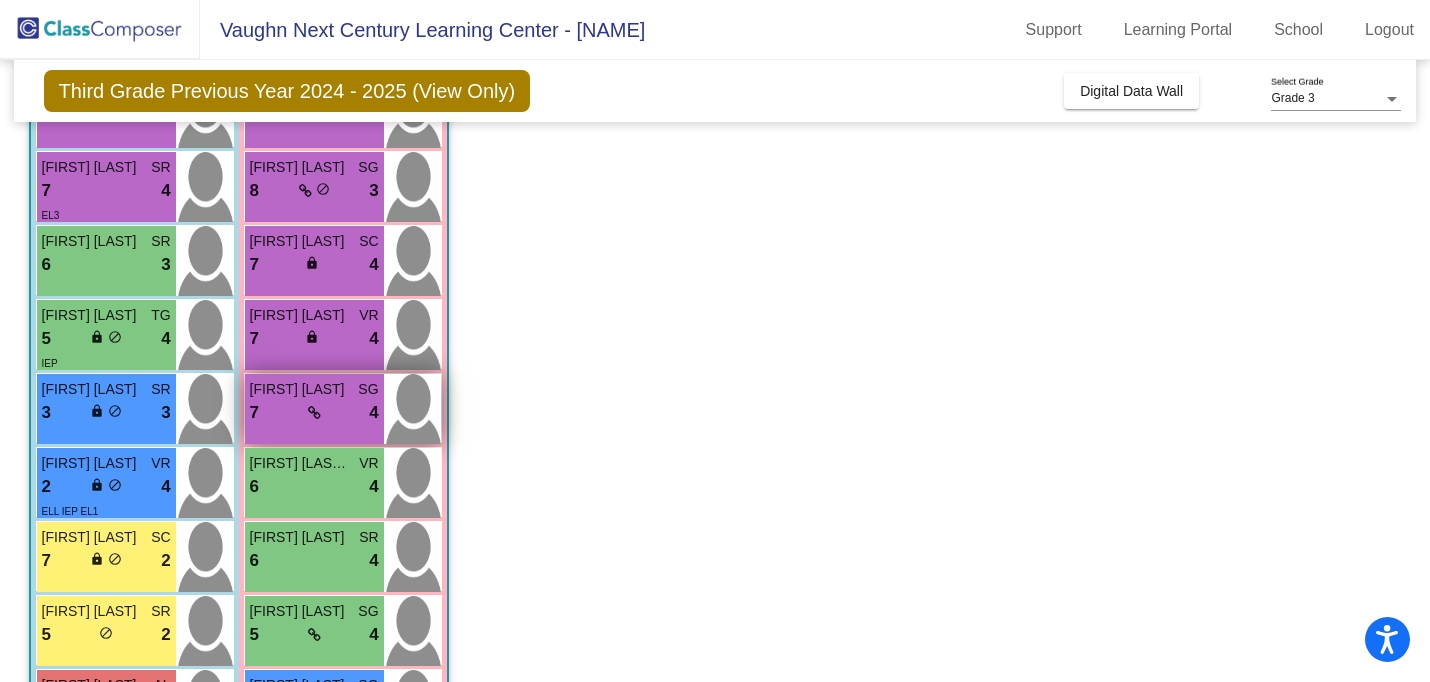 click on "7 lock do_not_disturb_alt 4" at bounding box center (314, 413) 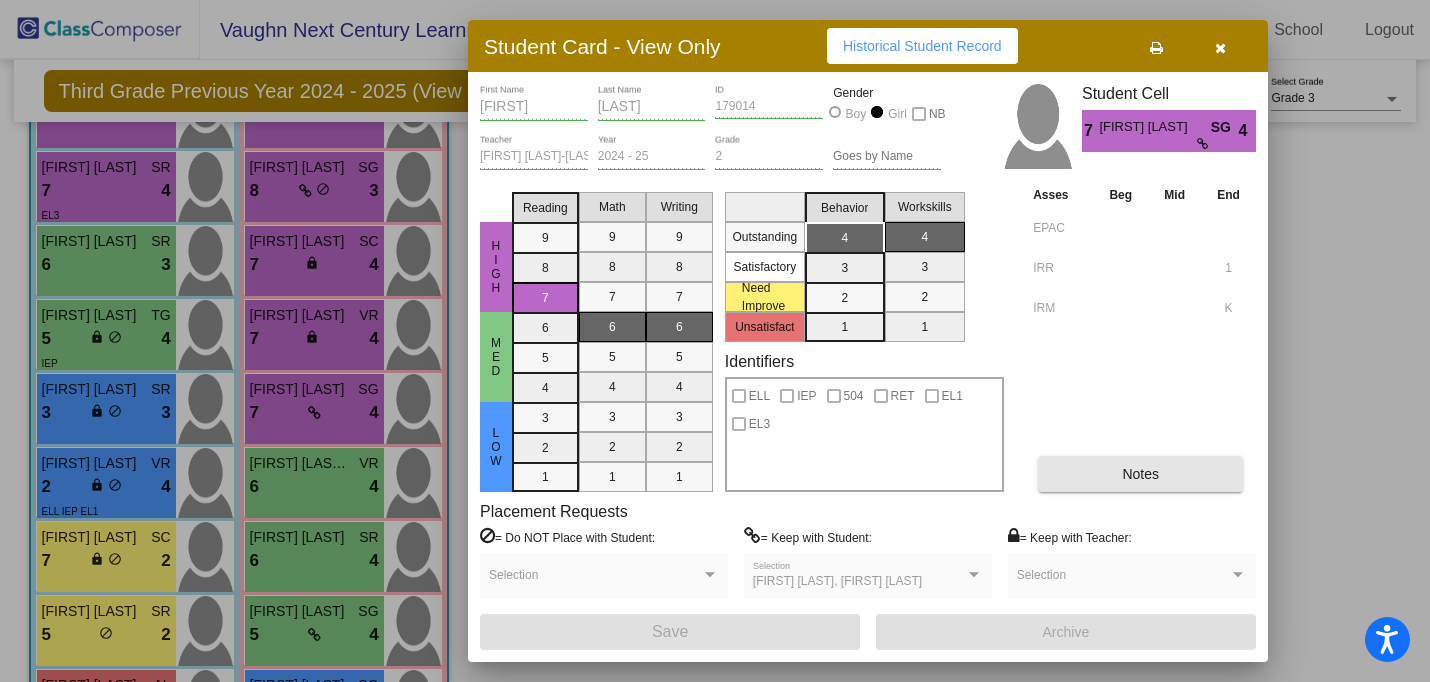 click on "Notes" at bounding box center (1140, 474) 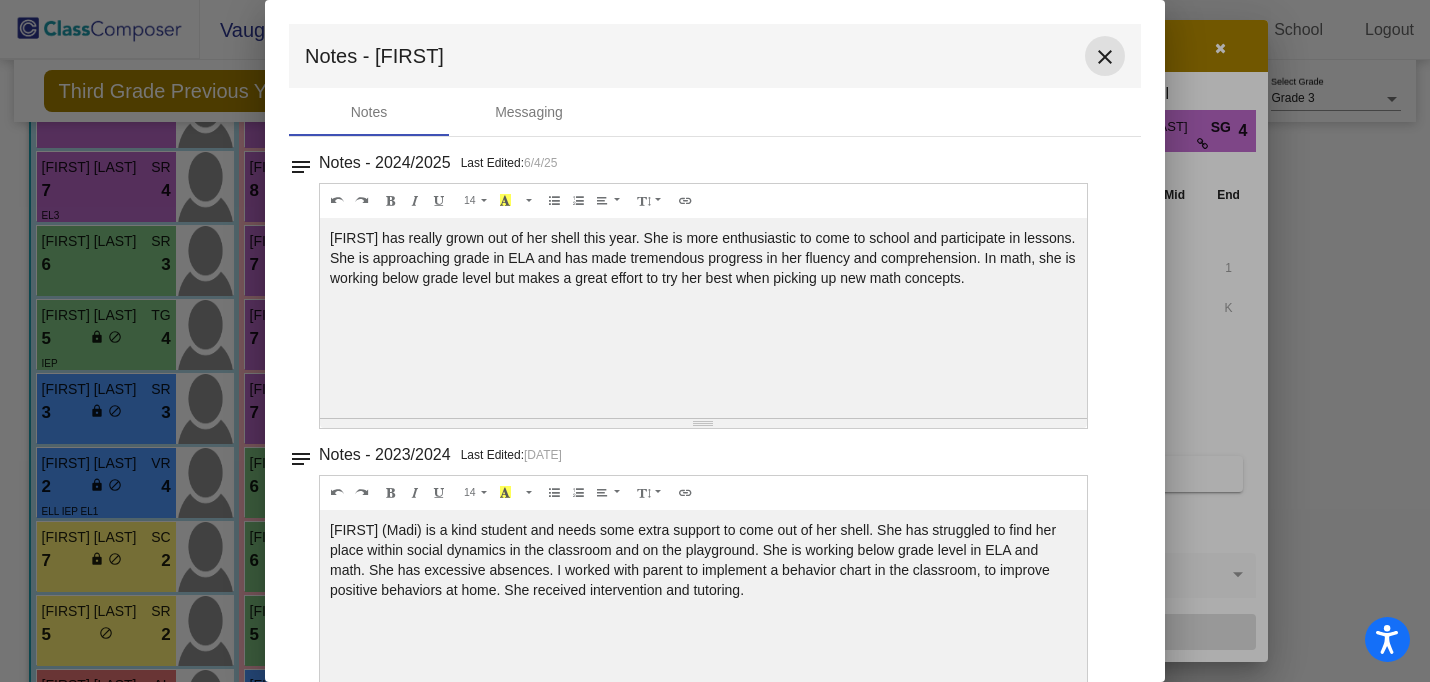 click on "close" at bounding box center (1105, 57) 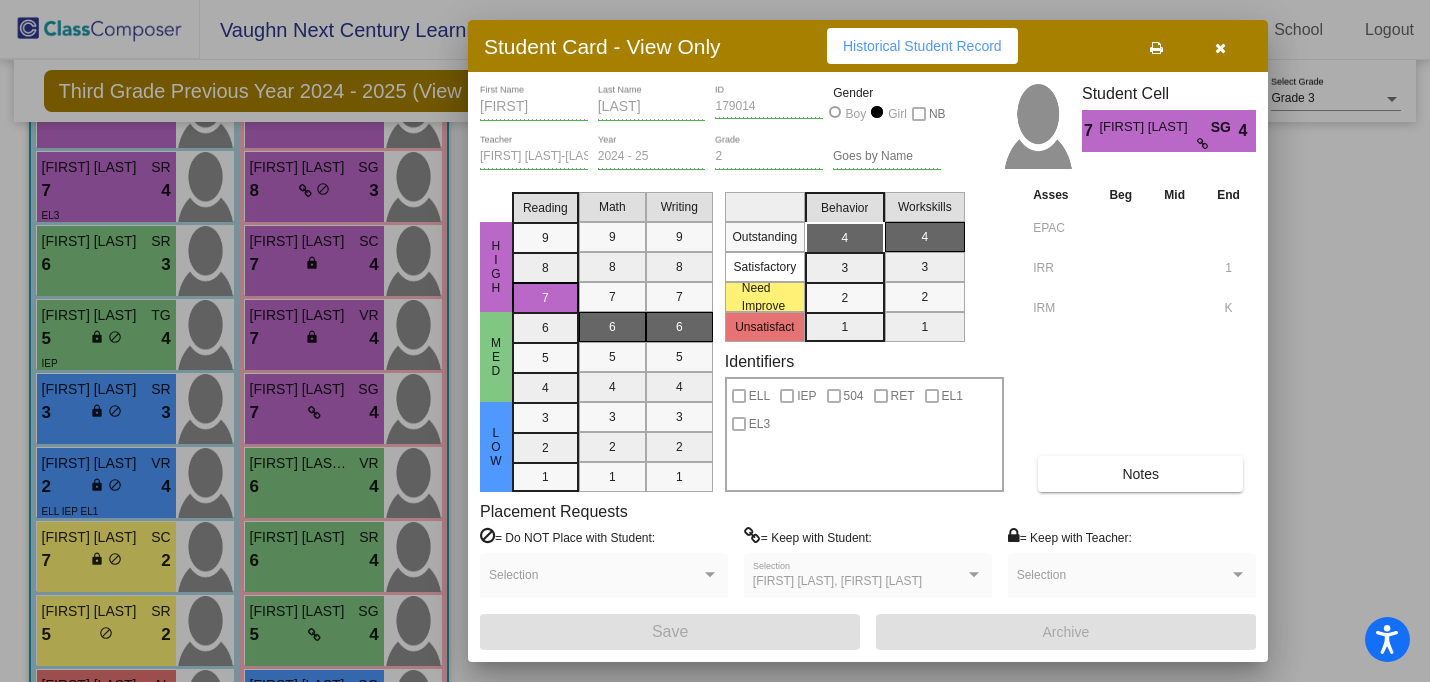 click at bounding box center (1220, 46) 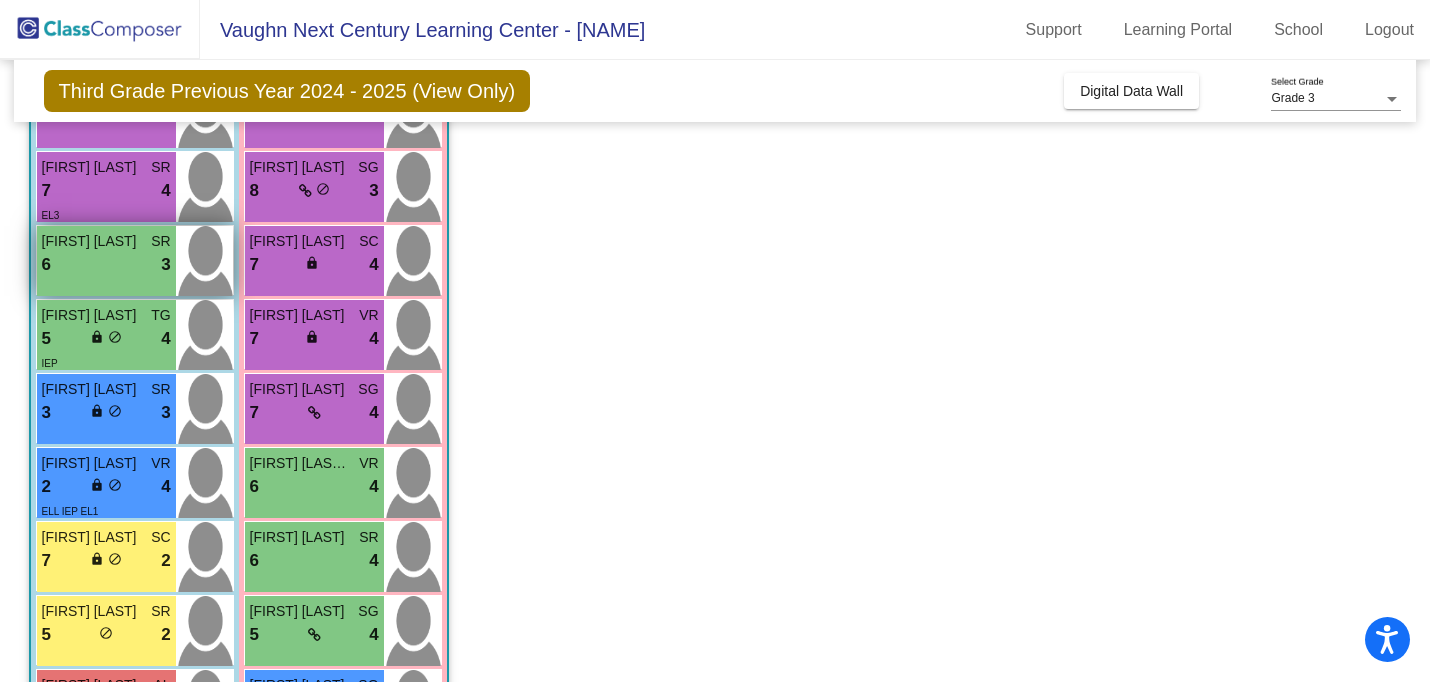 click on "6 lock do_not_disturb_alt 3" at bounding box center (106, 265) 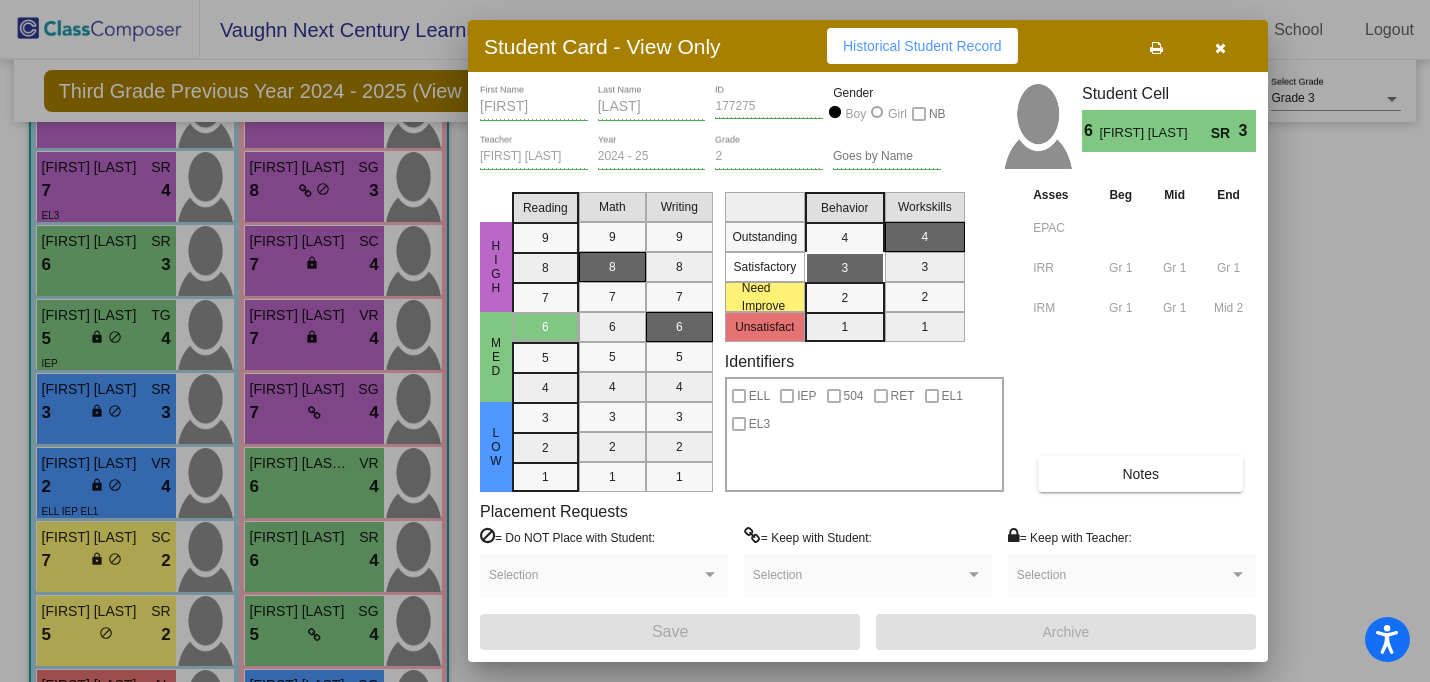 click at bounding box center [1220, 48] 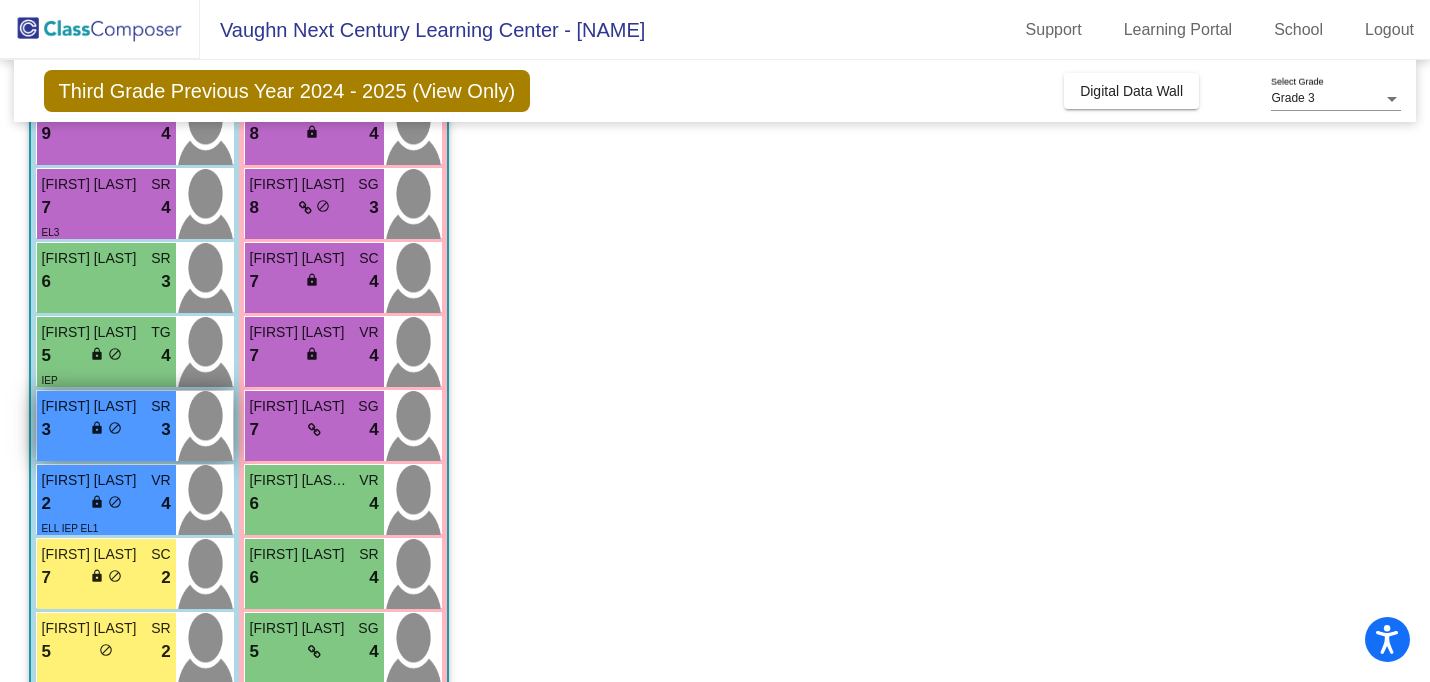 scroll, scrollTop: 305, scrollLeft: 0, axis: vertical 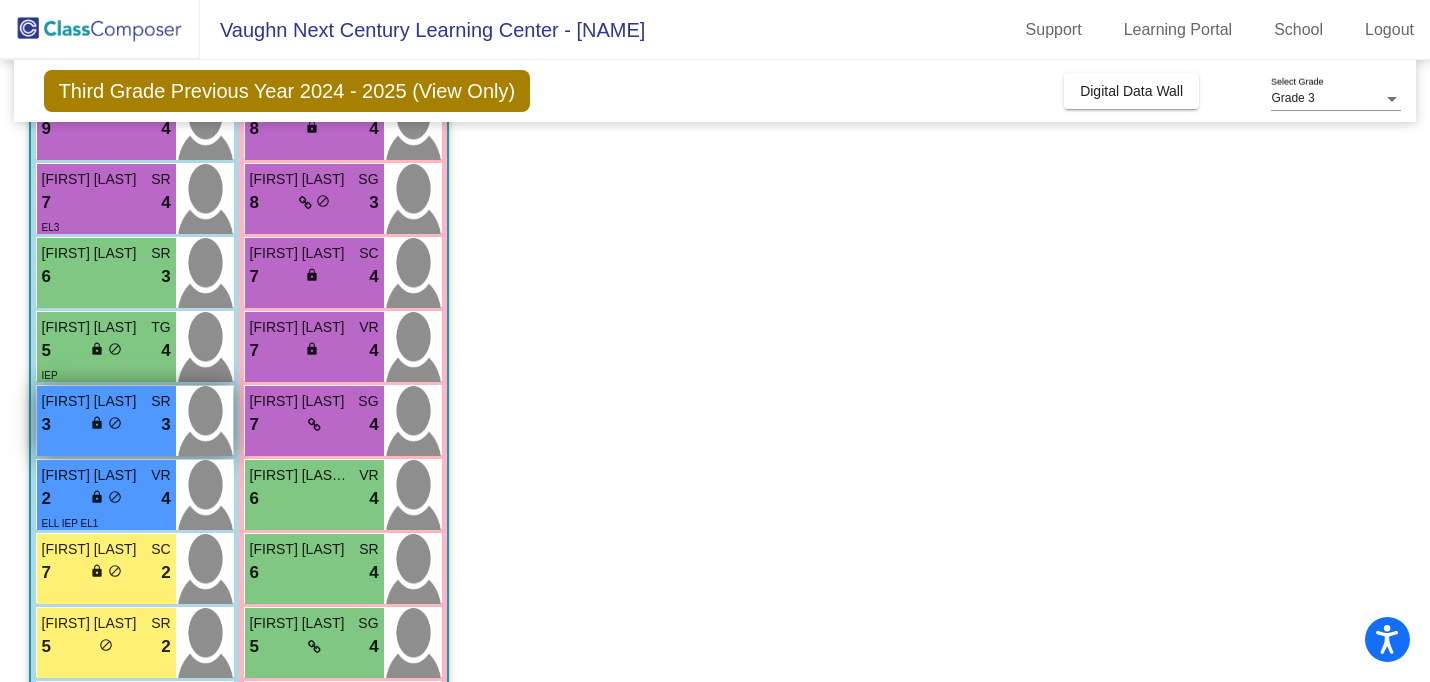 click on "3 lock do_not_disturb_alt 3" at bounding box center (106, 425) 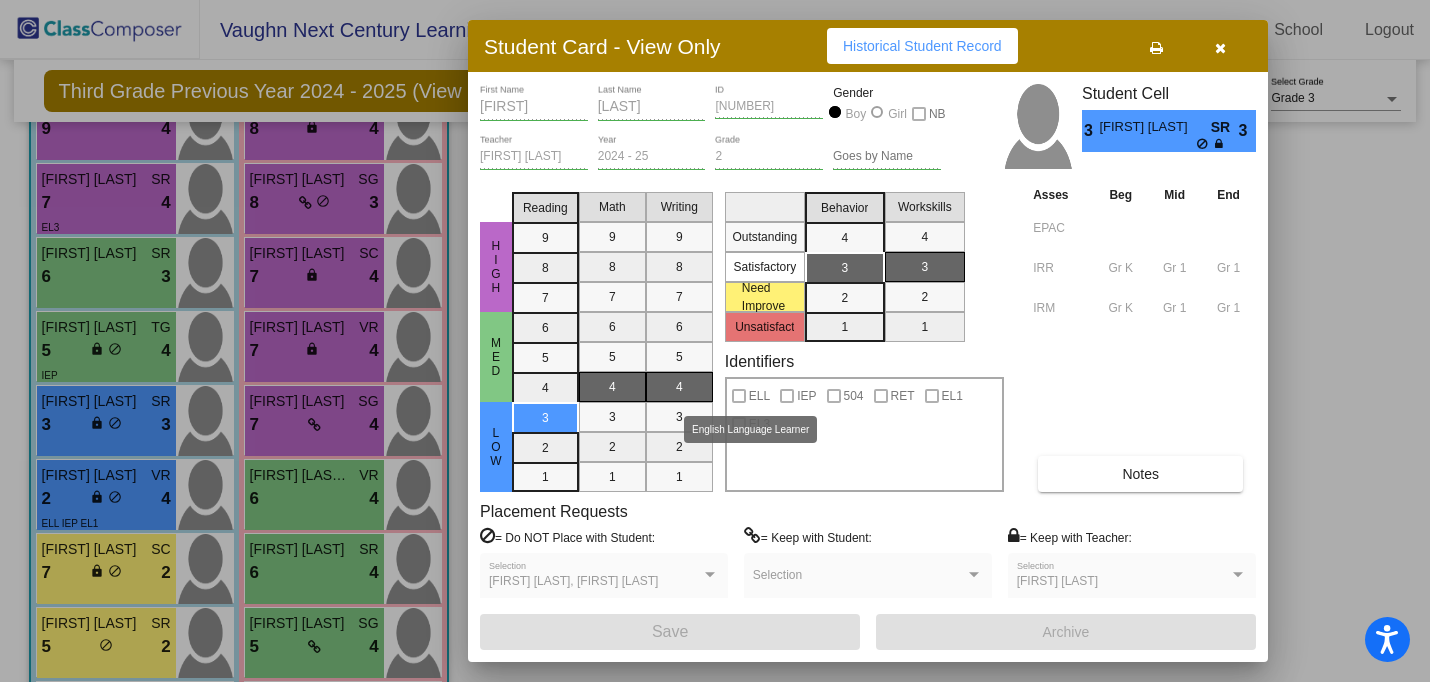 scroll, scrollTop: 0, scrollLeft: 0, axis: both 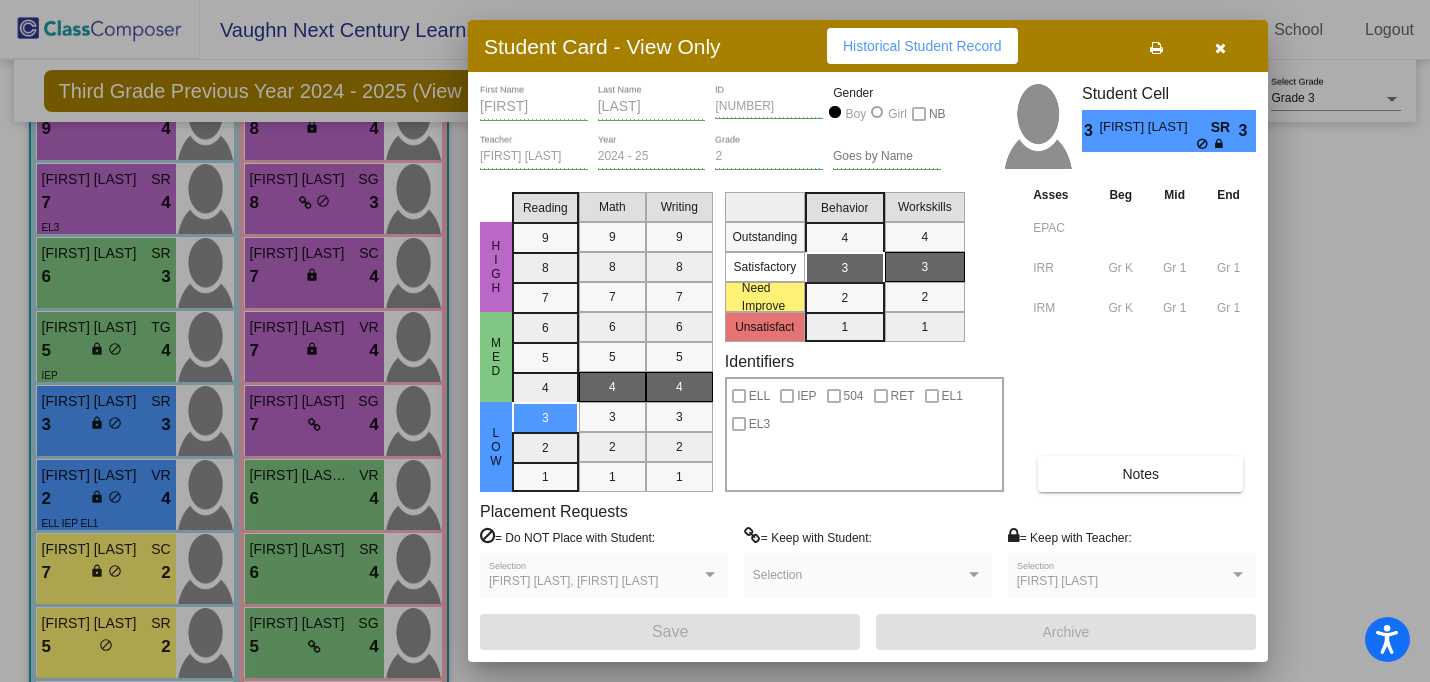 click on "Notes" at bounding box center [1140, 474] 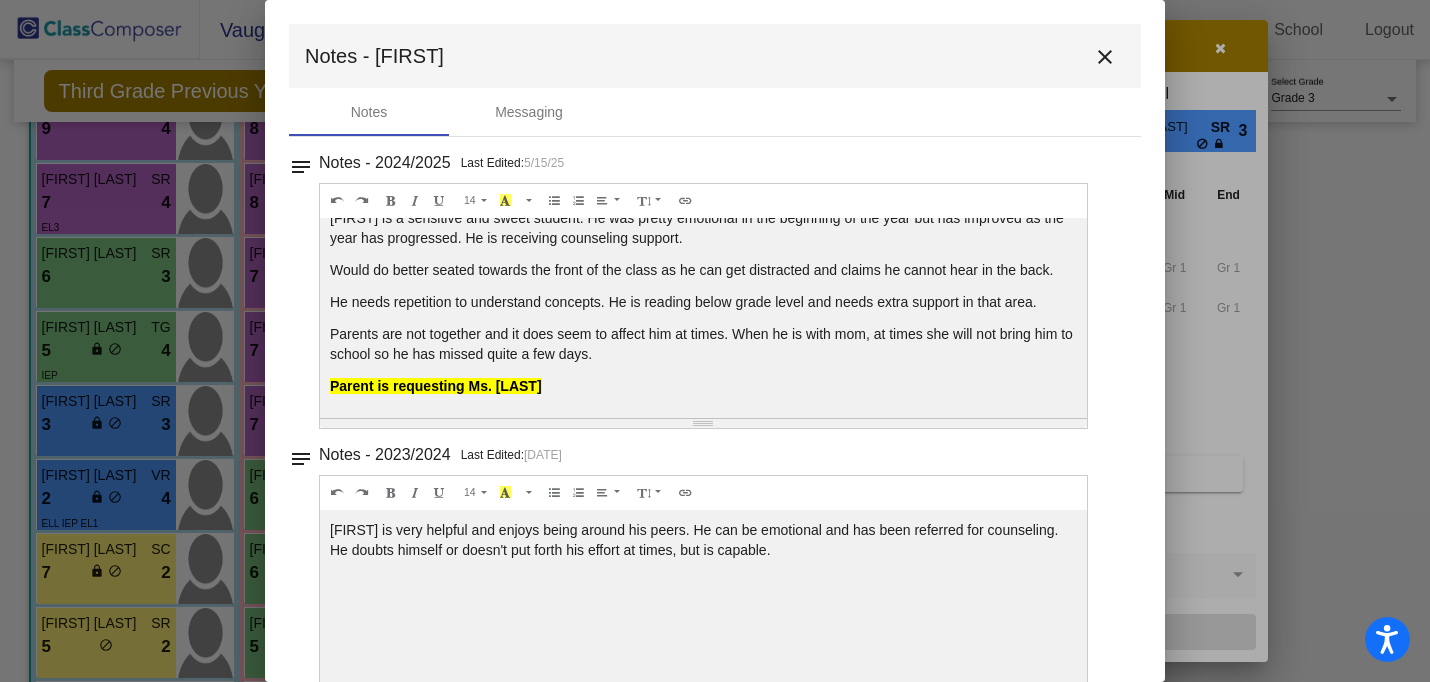 scroll, scrollTop: 0, scrollLeft: 0, axis: both 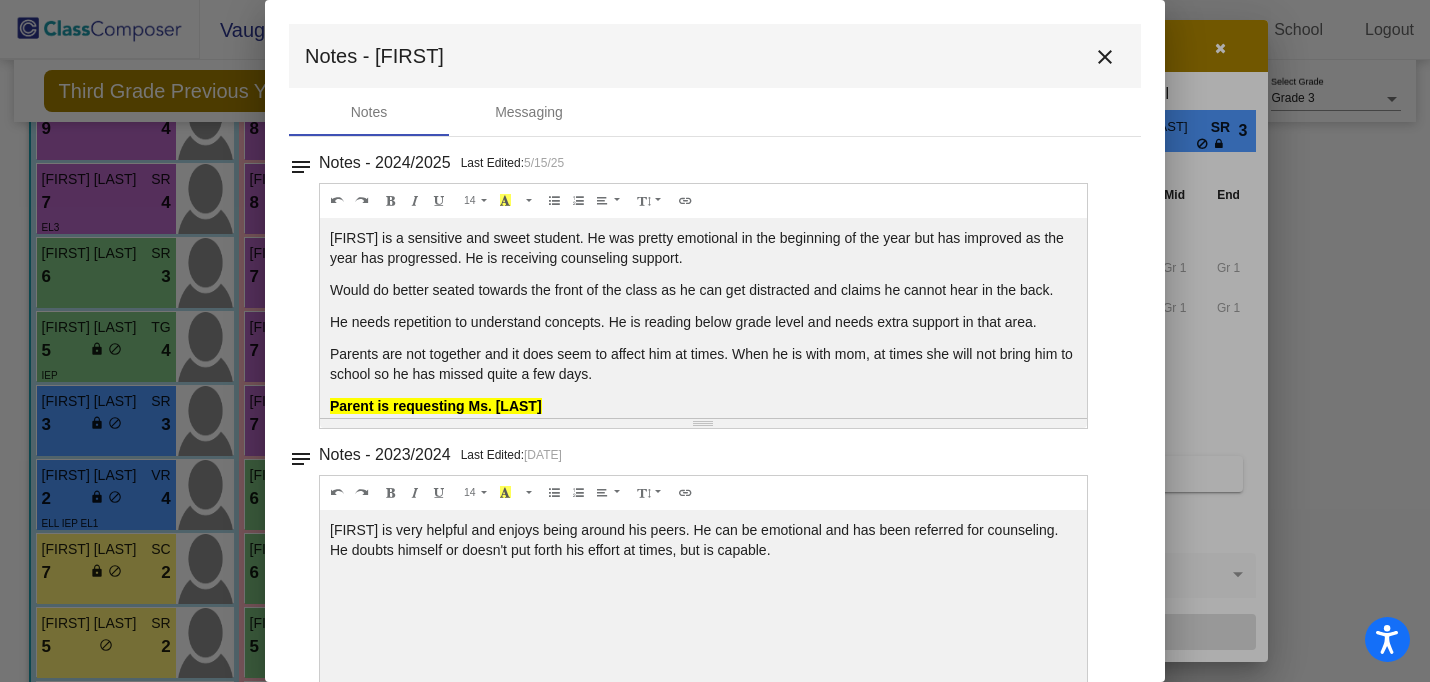click on "close" at bounding box center [1105, 57] 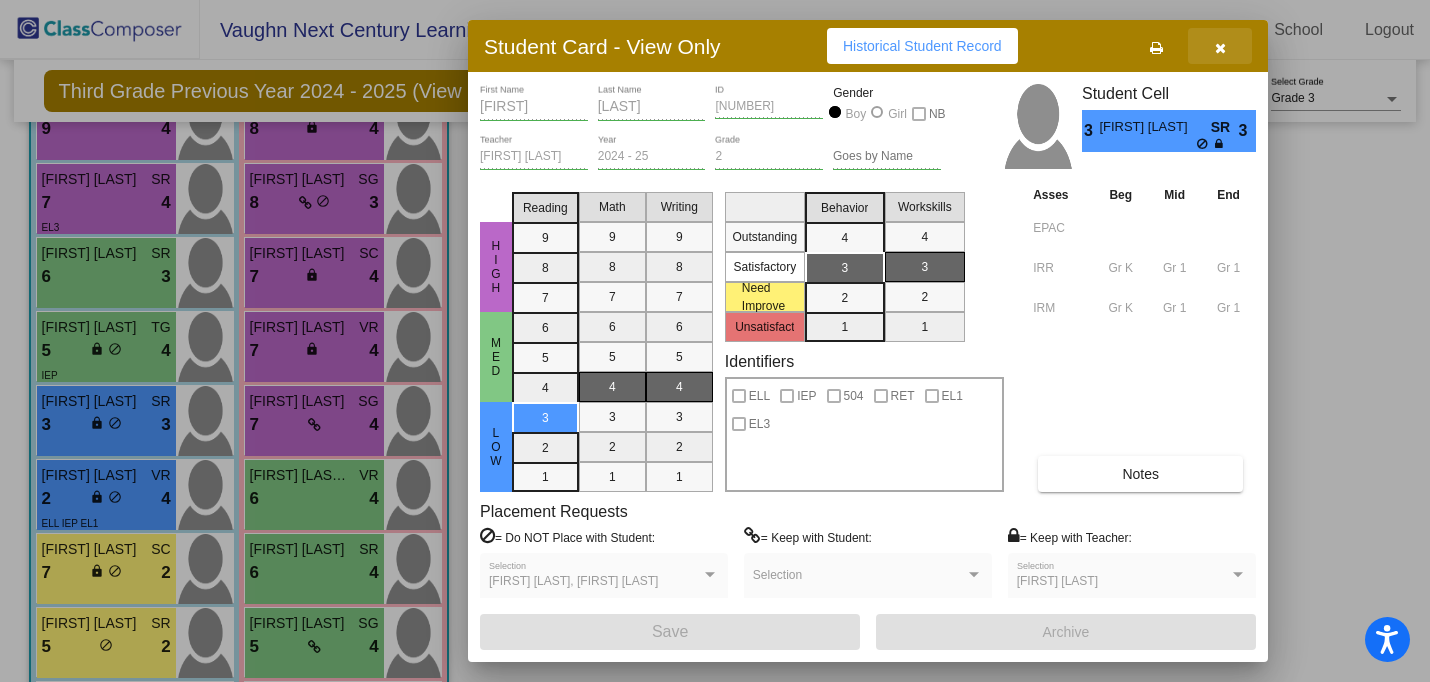 click at bounding box center (1220, 48) 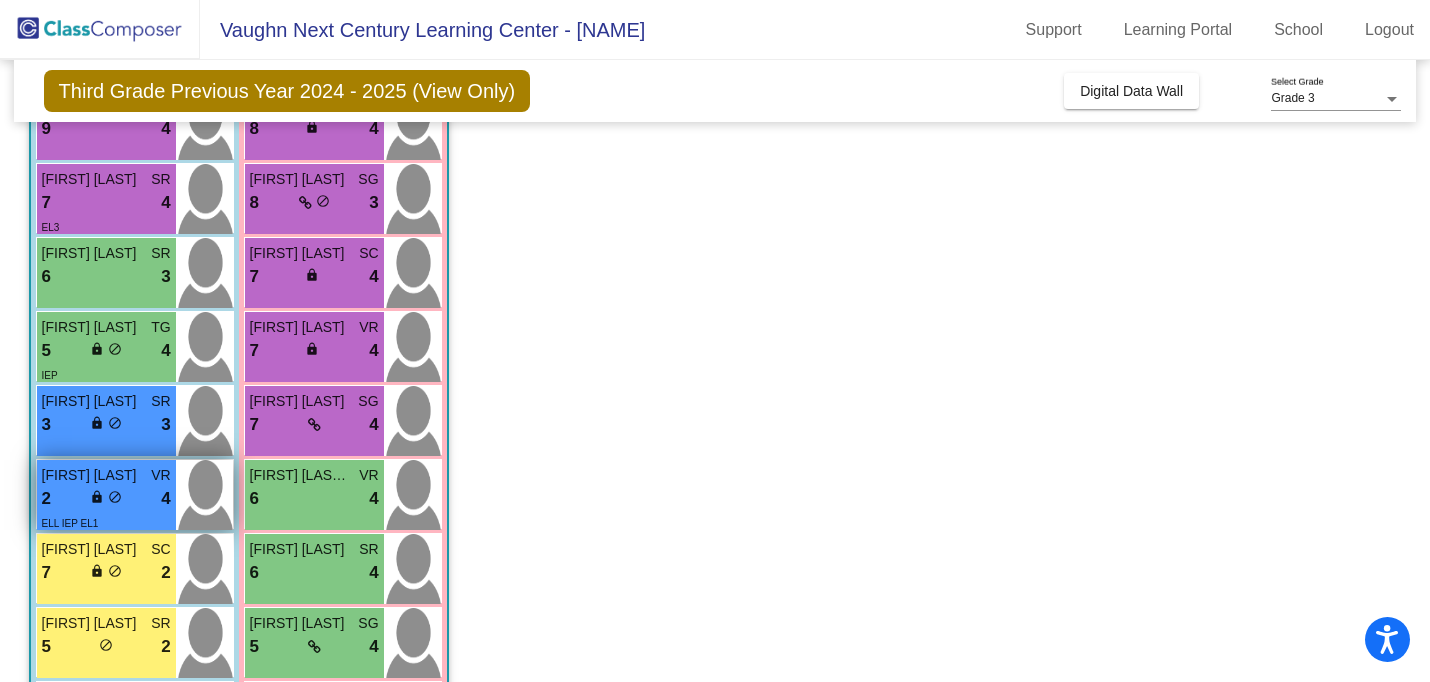 click on "lock" at bounding box center [97, 497] 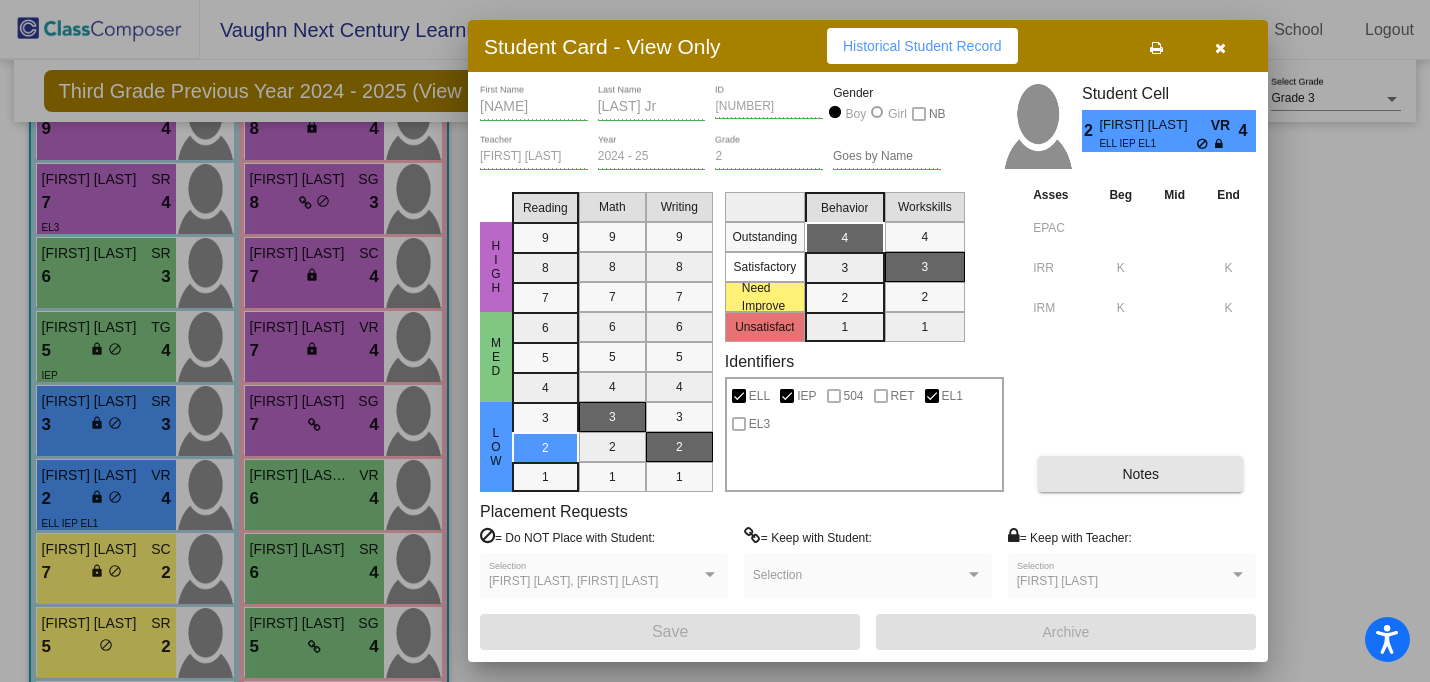 click on "Notes" at bounding box center [1140, 474] 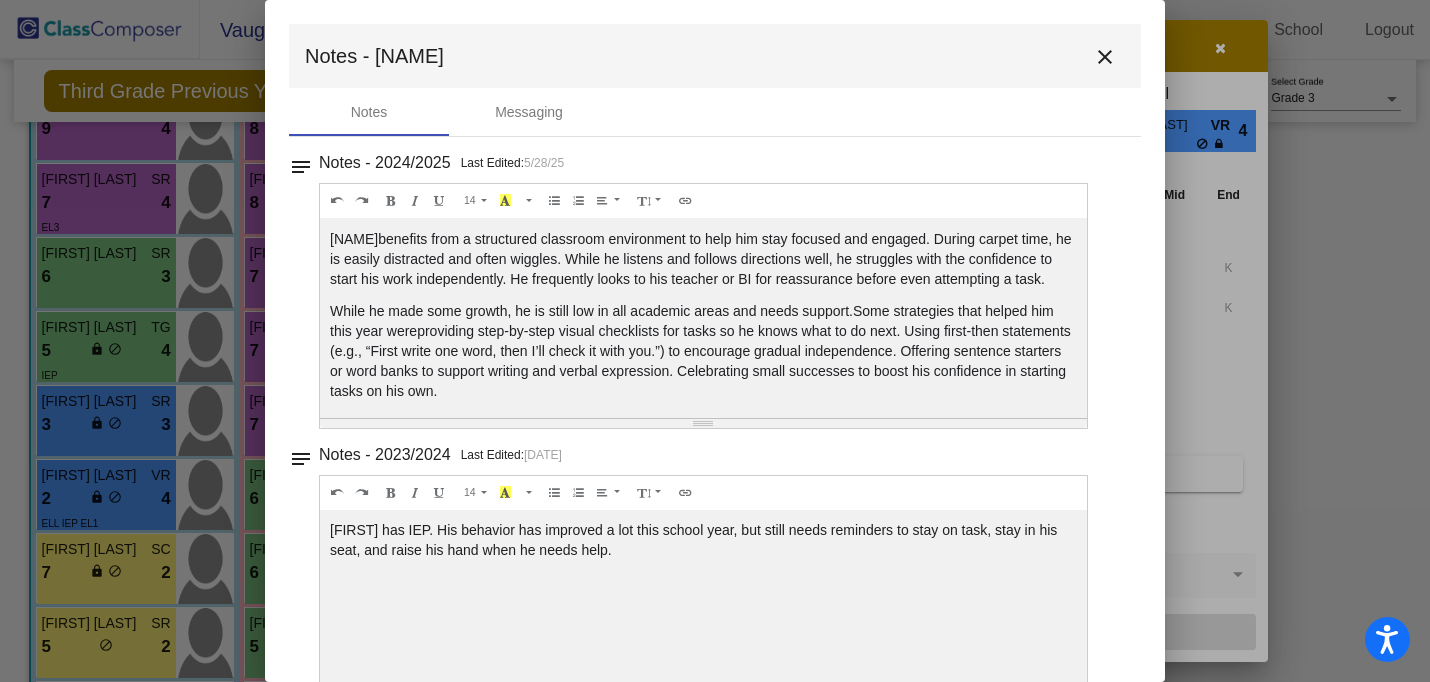 scroll, scrollTop: 116, scrollLeft: 0, axis: vertical 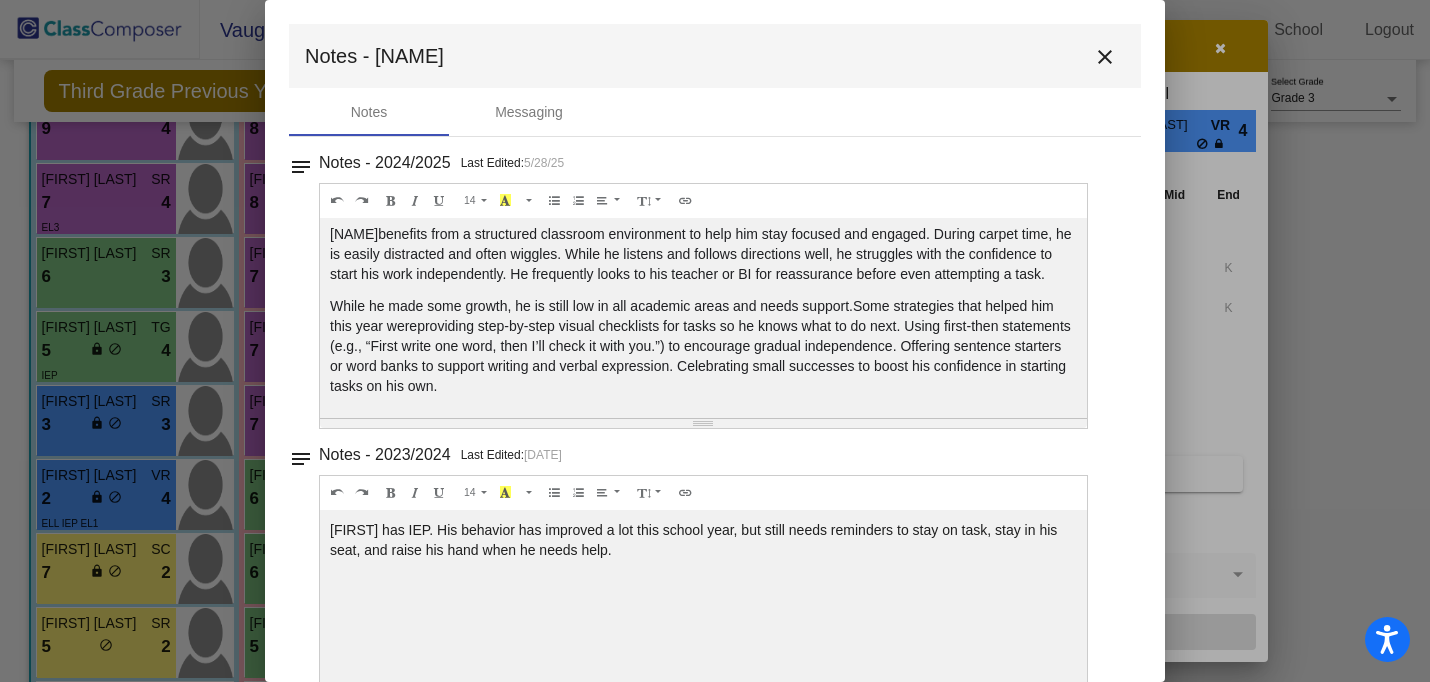 click on "close" at bounding box center [1105, 57] 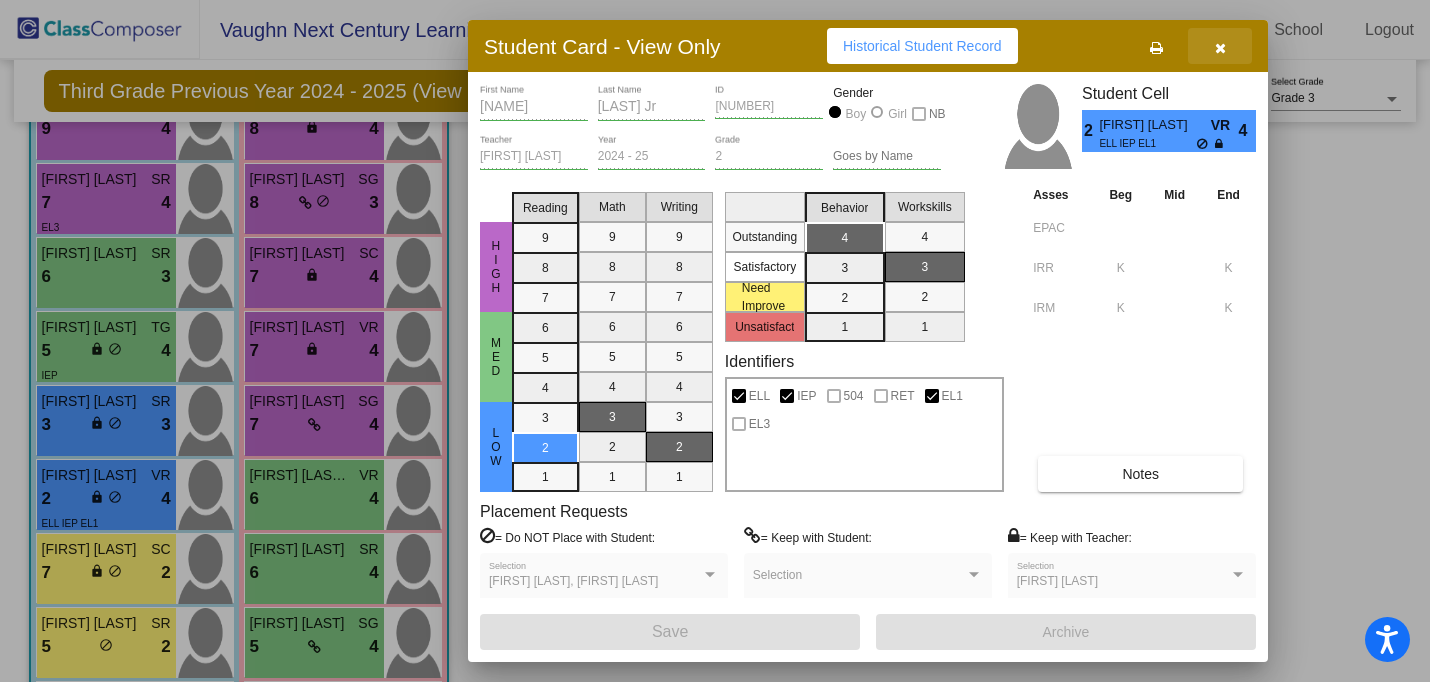 click at bounding box center [1220, 46] 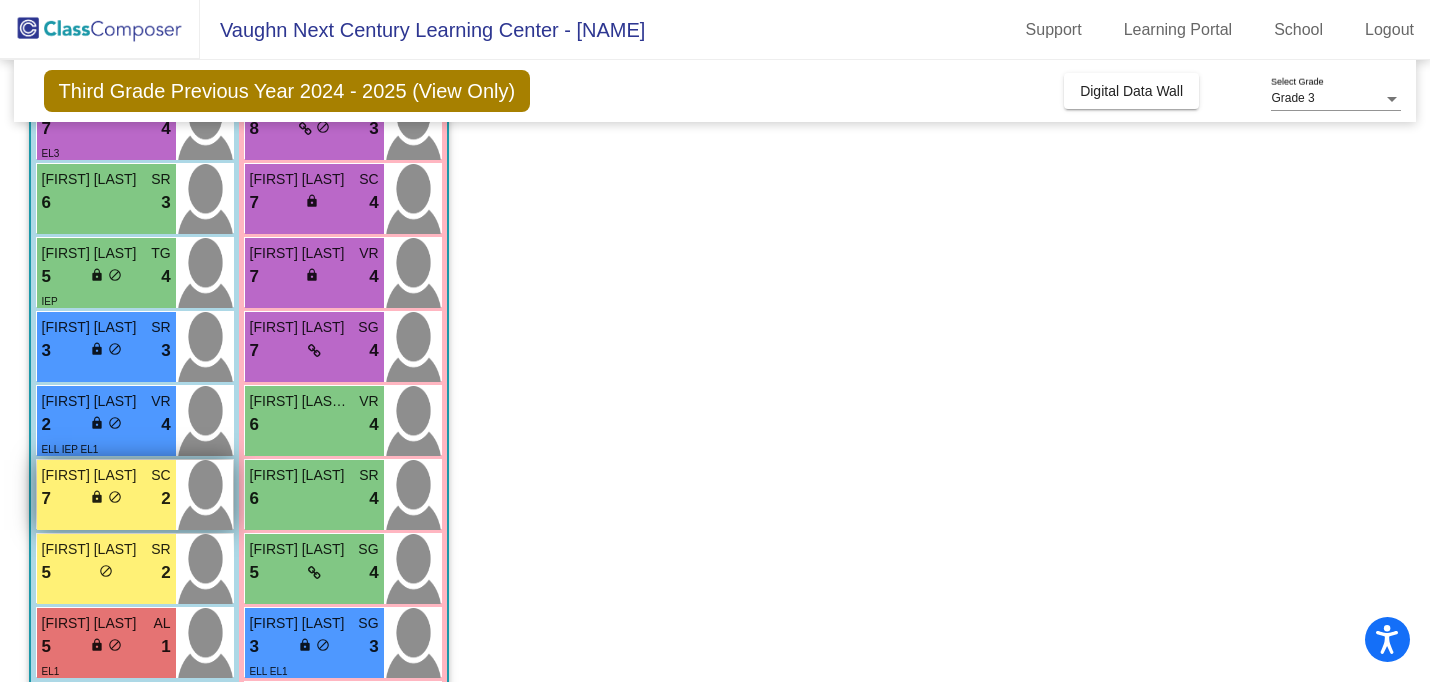 scroll, scrollTop: 484, scrollLeft: 0, axis: vertical 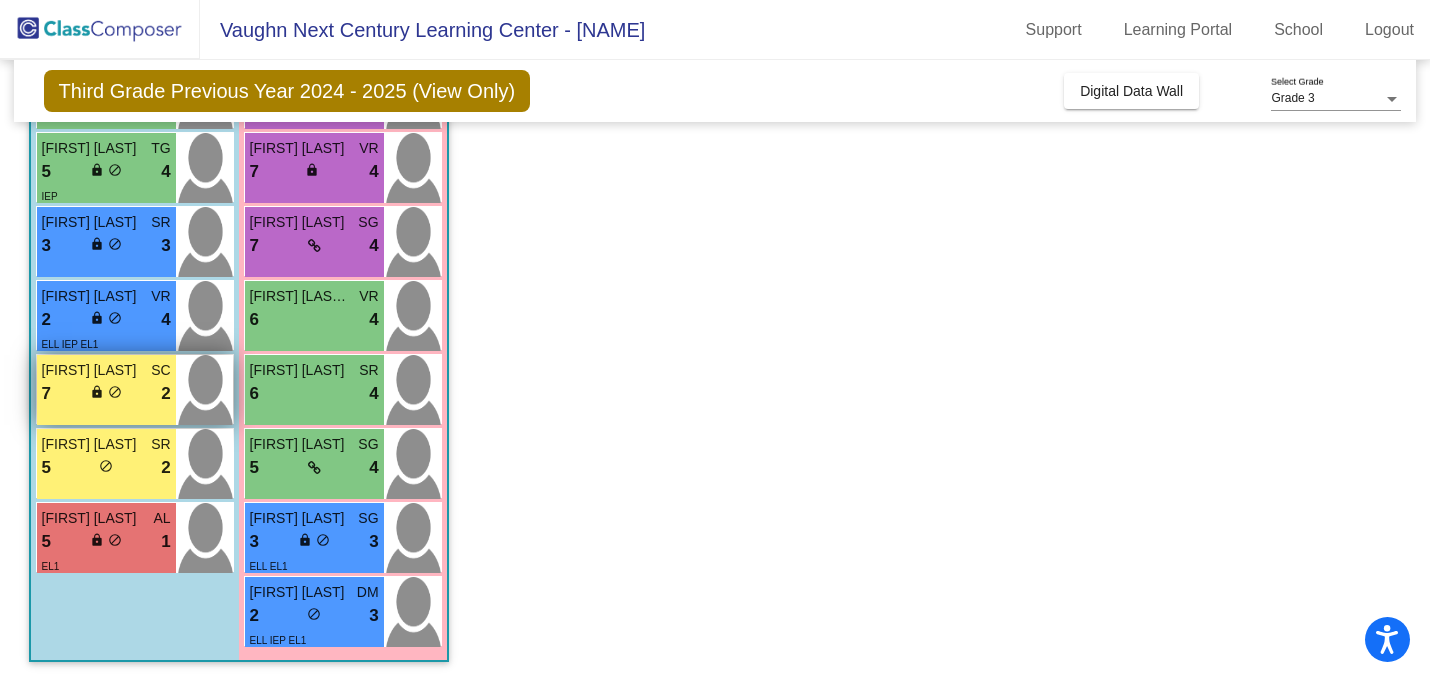 click on "[FIRST] [LAST] SC 7 lock do_not_disturb_alt 2" at bounding box center [106, 390] 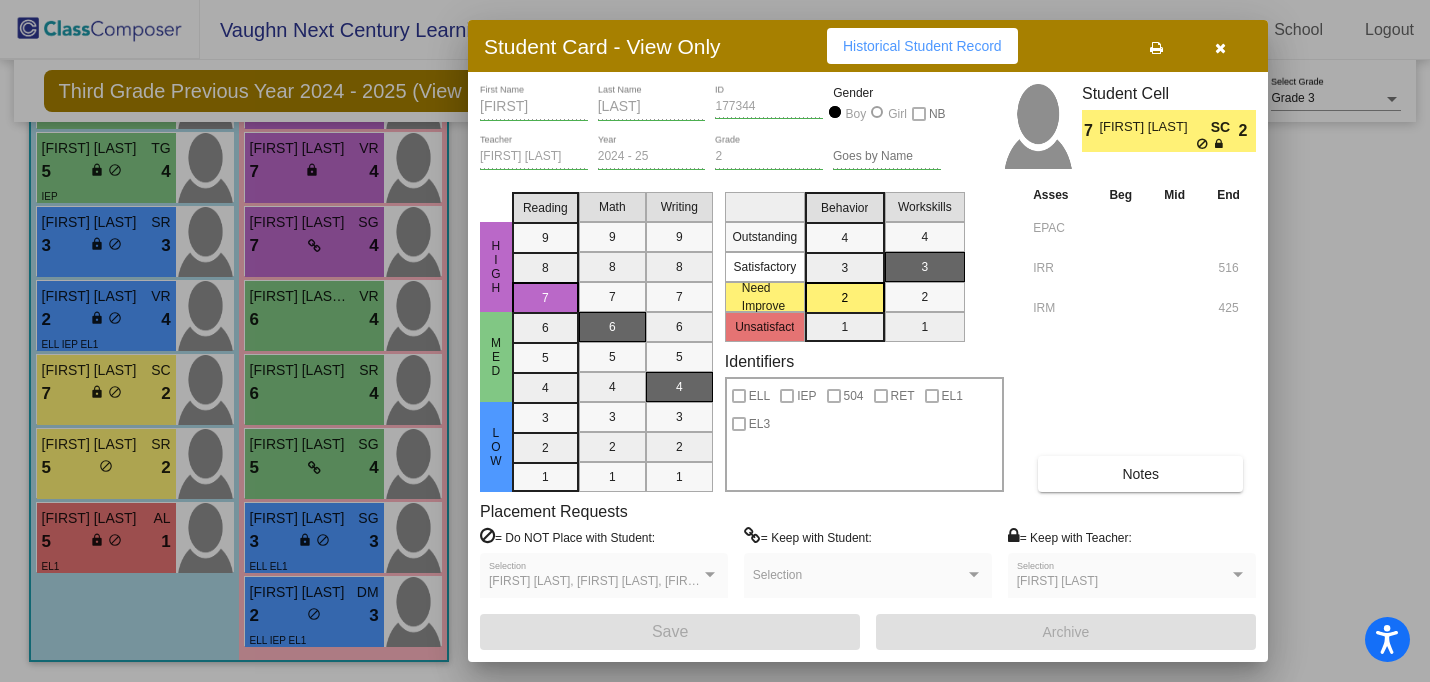 click on "Notes" at bounding box center [1140, 474] 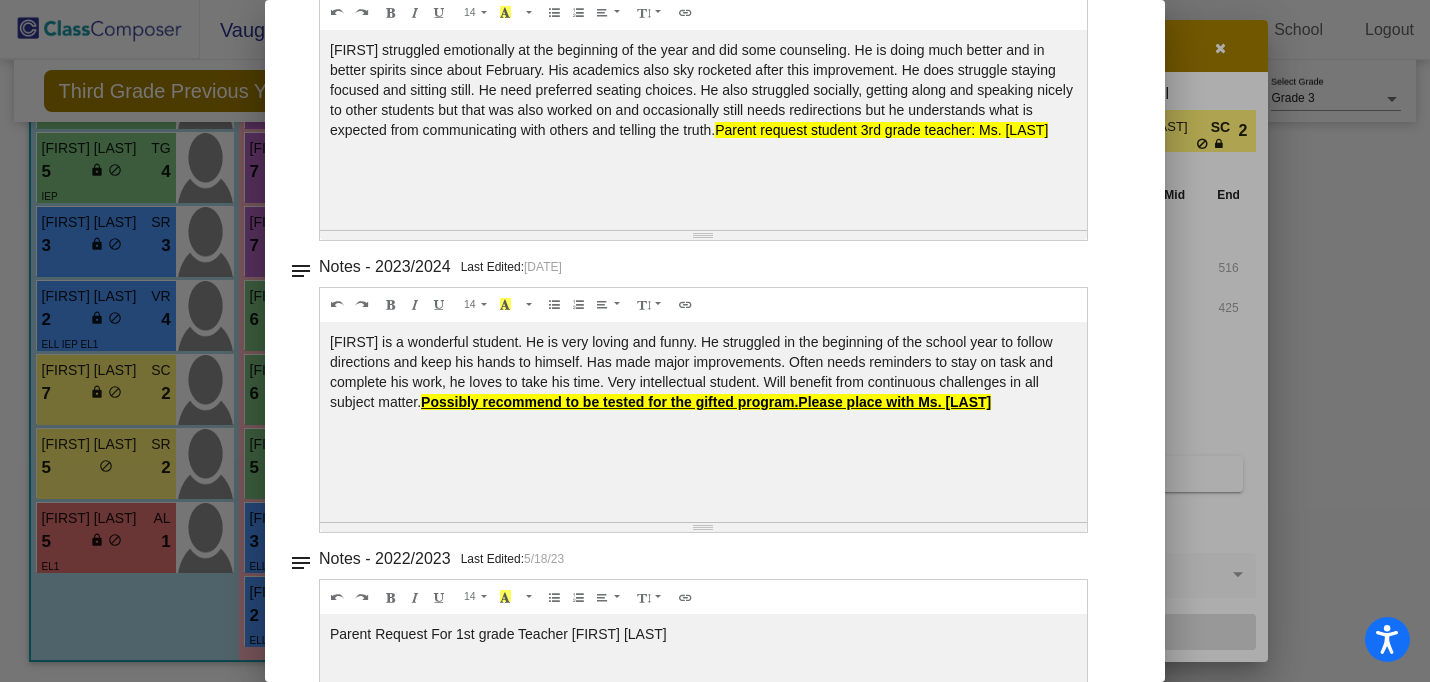 scroll, scrollTop: 0, scrollLeft: 0, axis: both 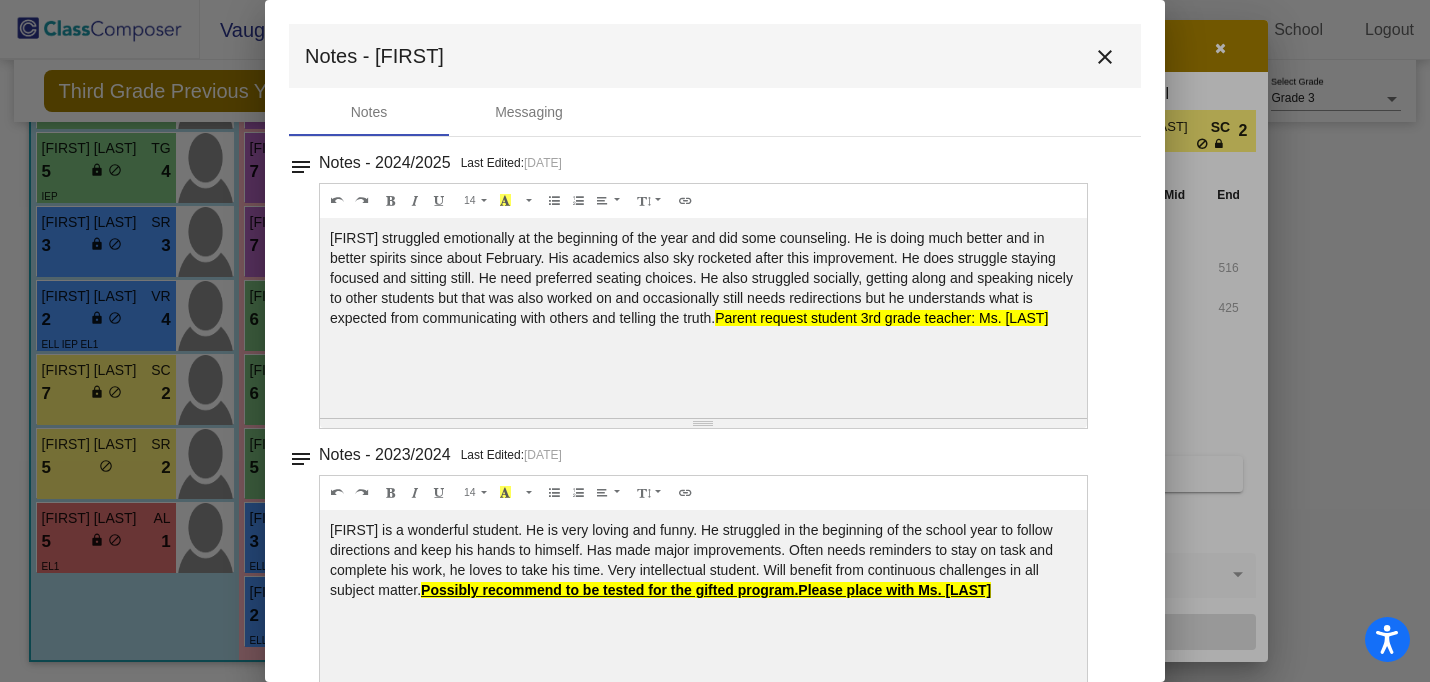 click on "close" at bounding box center (1105, 56) 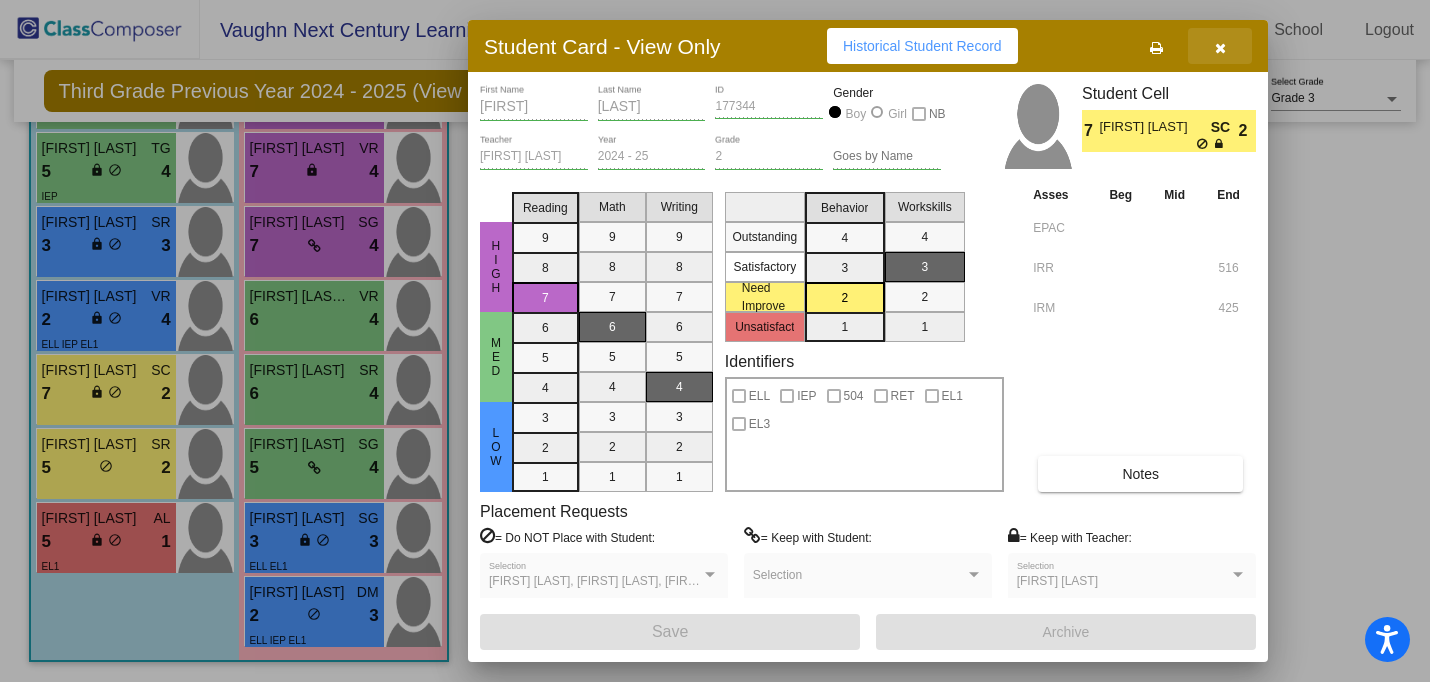 click at bounding box center [1220, 48] 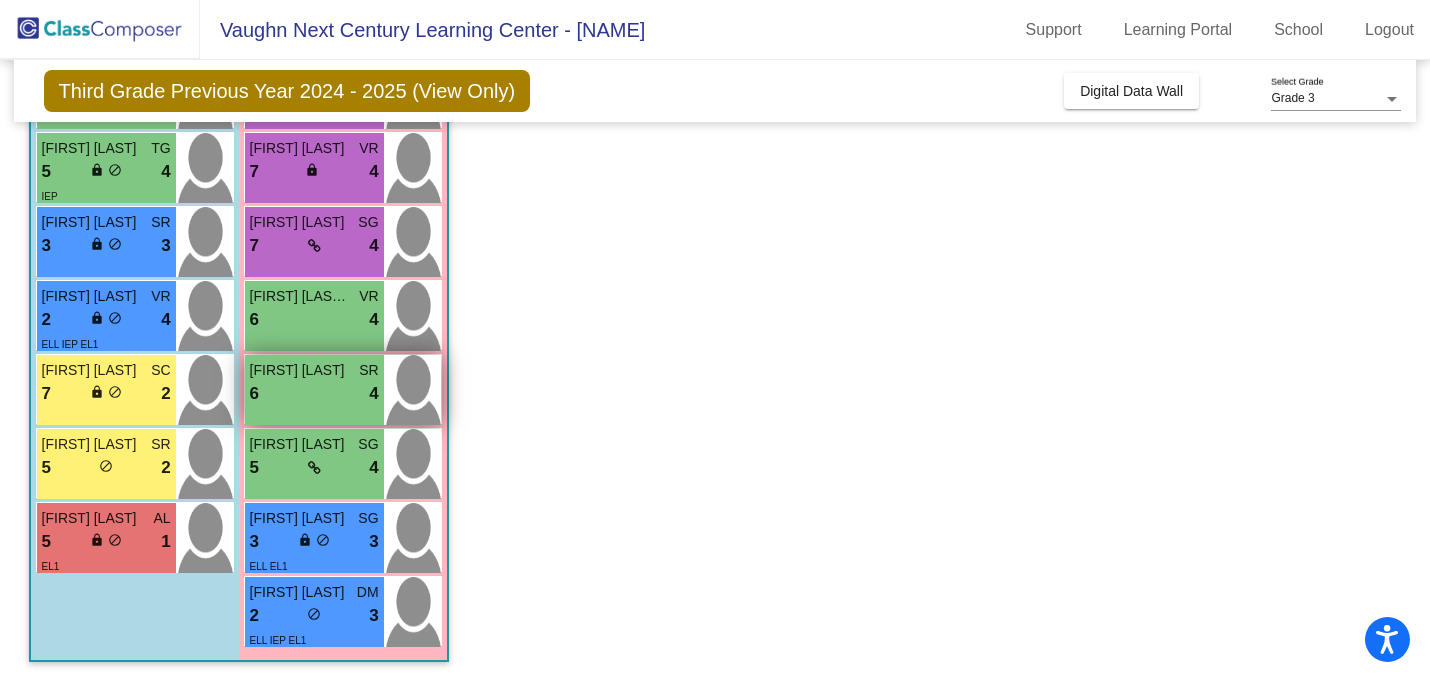 scroll, scrollTop: 0, scrollLeft: 0, axis: both 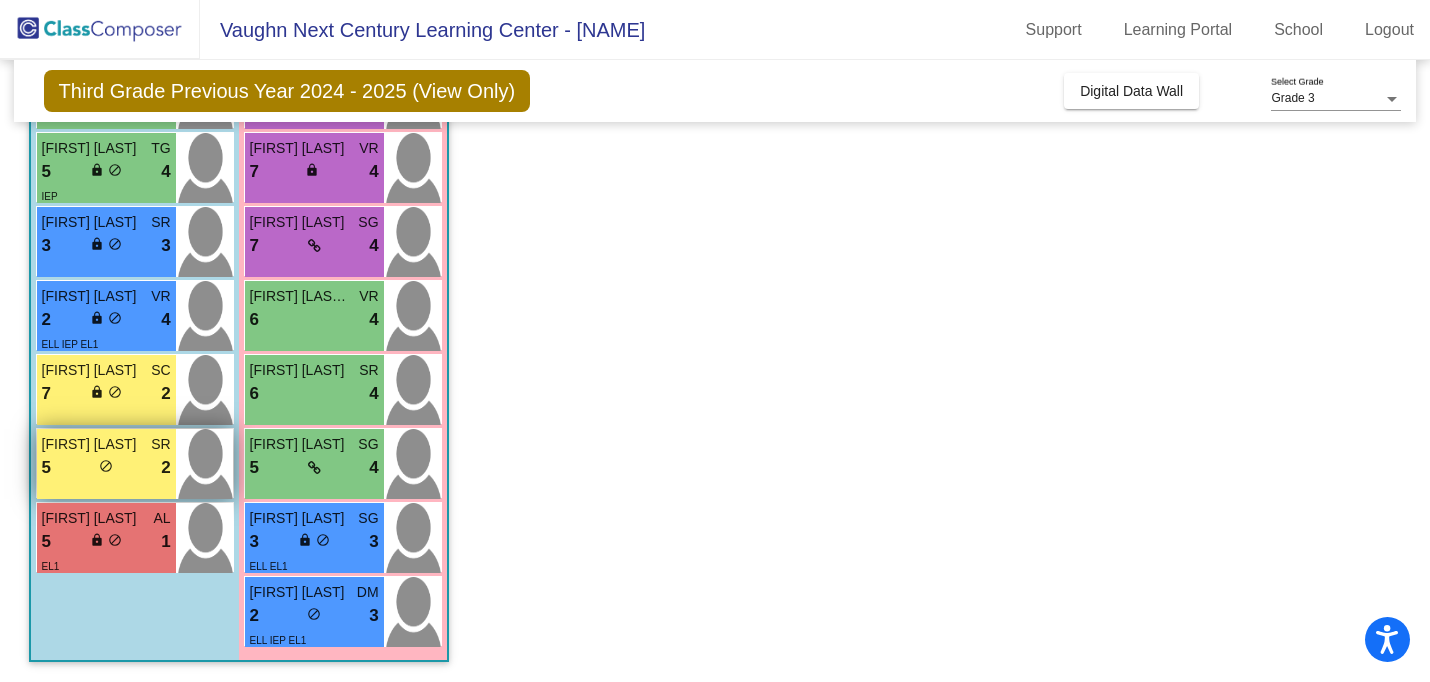 click on "5 lock do_not_disturb_alt 2" at bounding box center [106, 468] 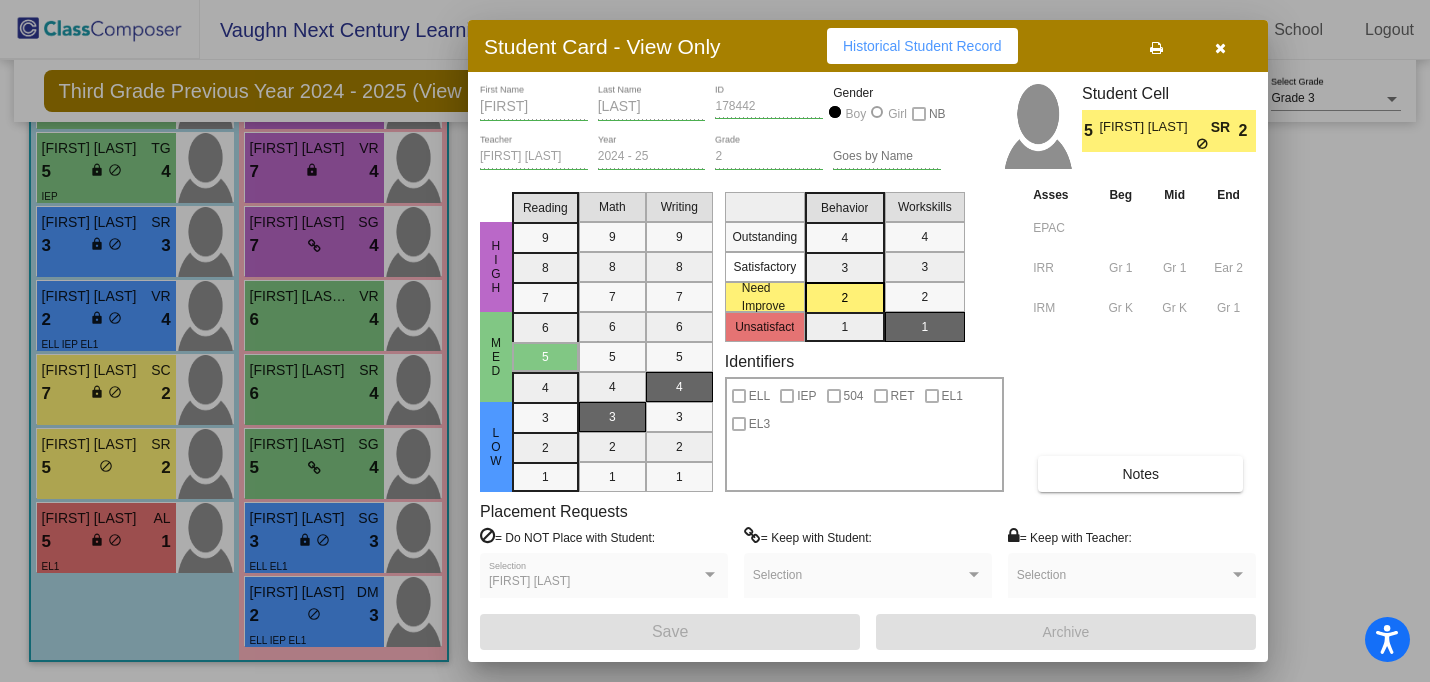 click on "Notes" at bounding box center [1140, 474] 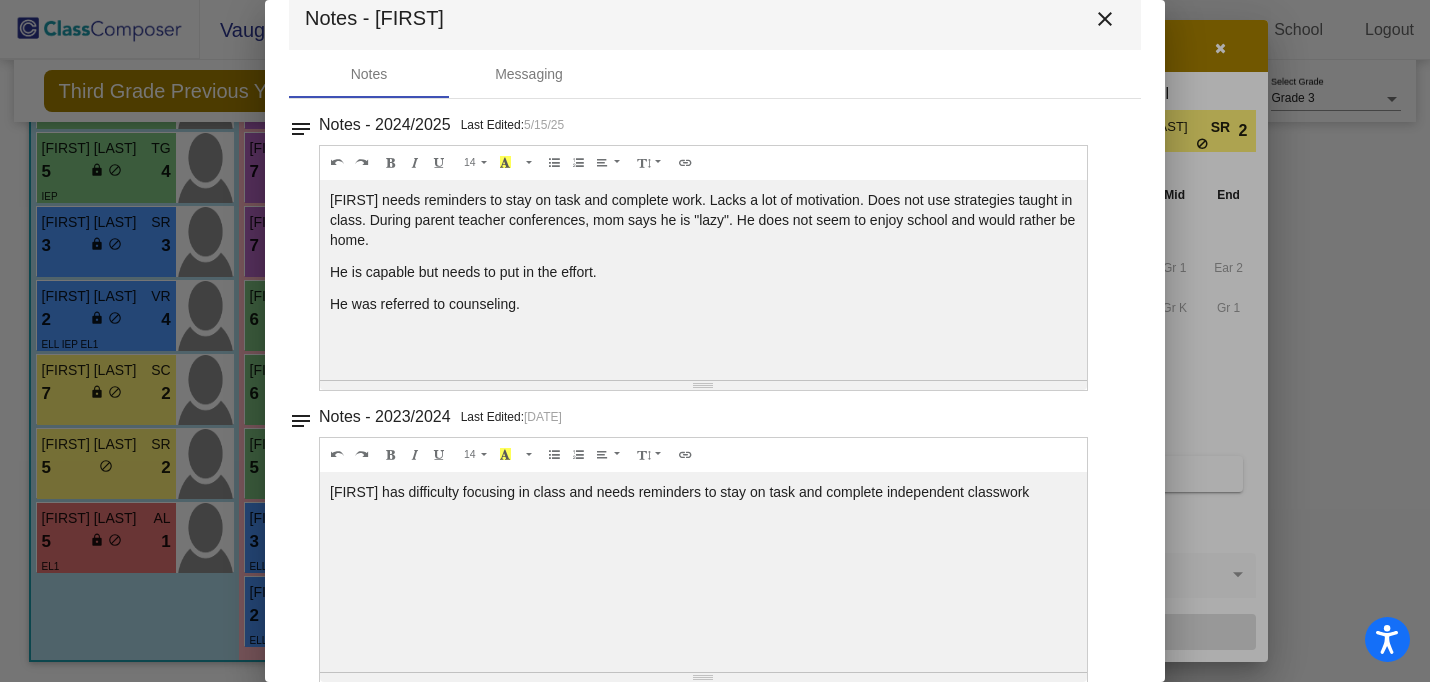 scroll, scrollTop: 36, scrollLeft: 0, axis: vertical 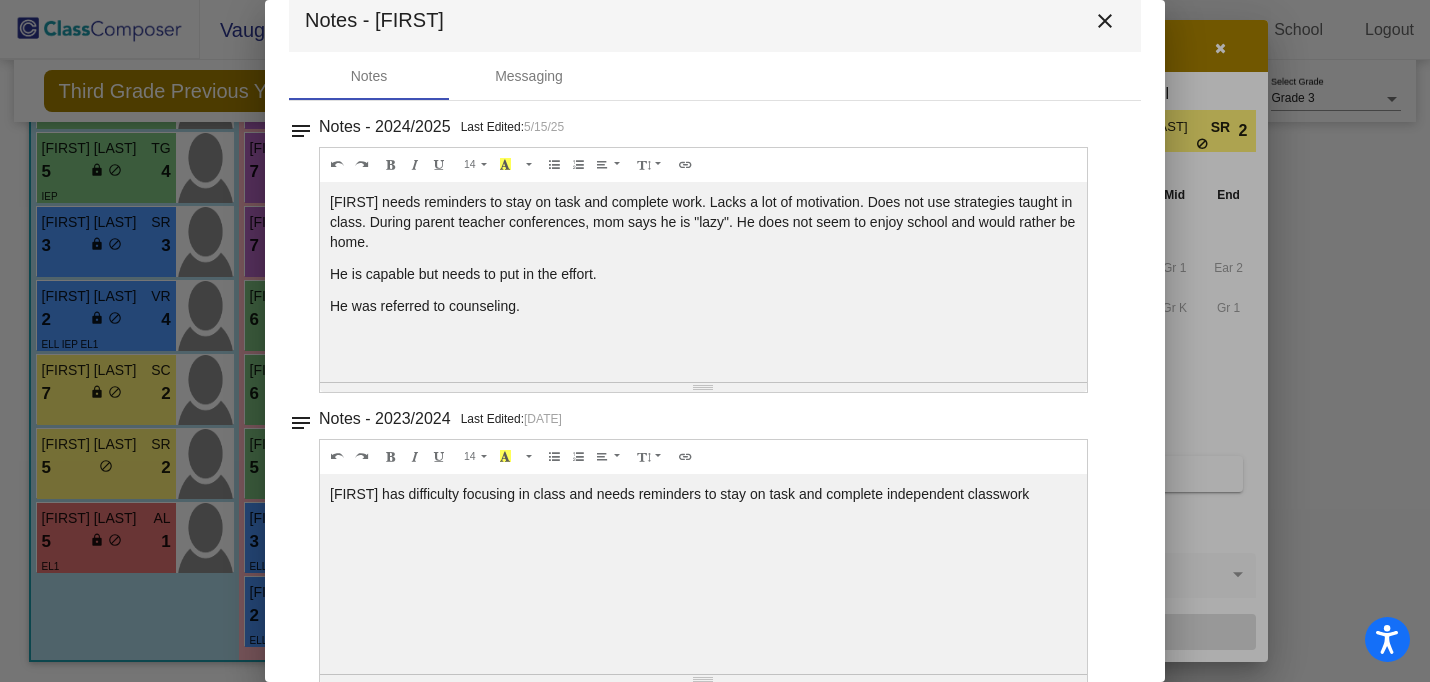 click on "close" at bounding box center [1105, 21] 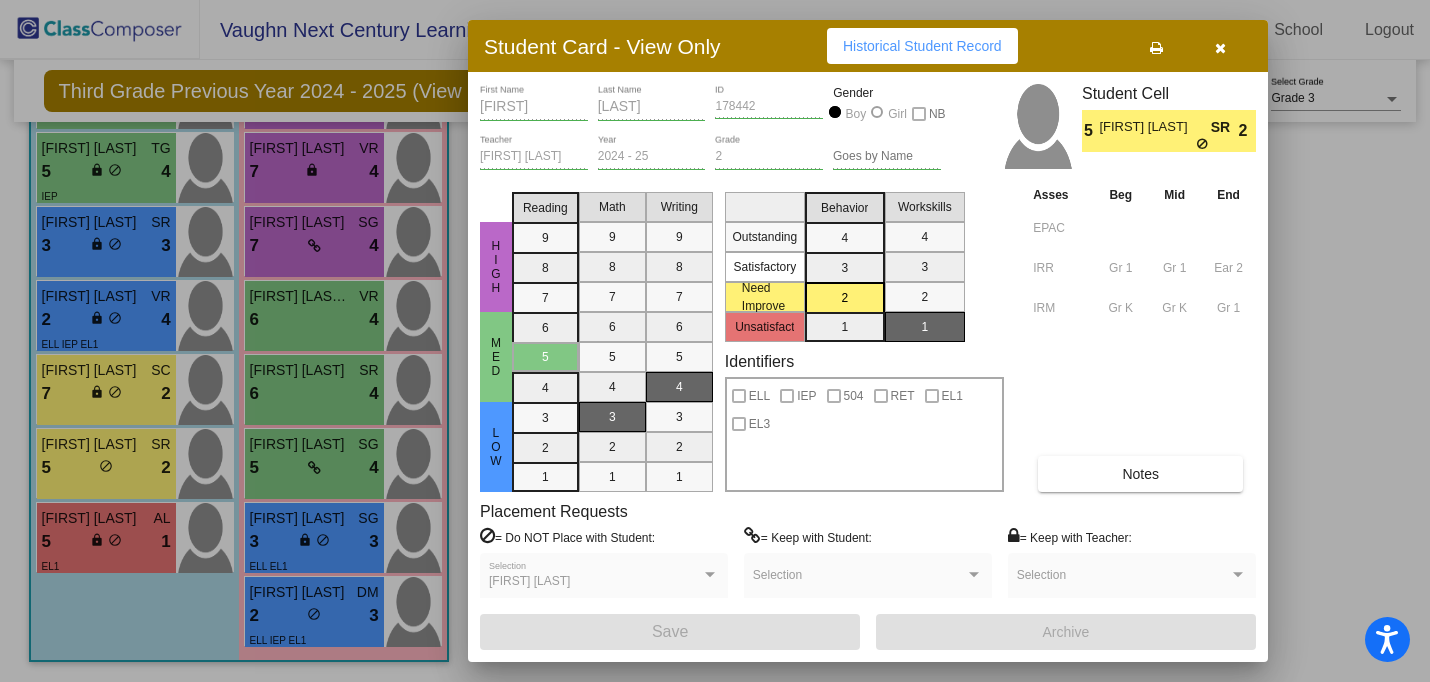 click at bounding box center (1220, 46) 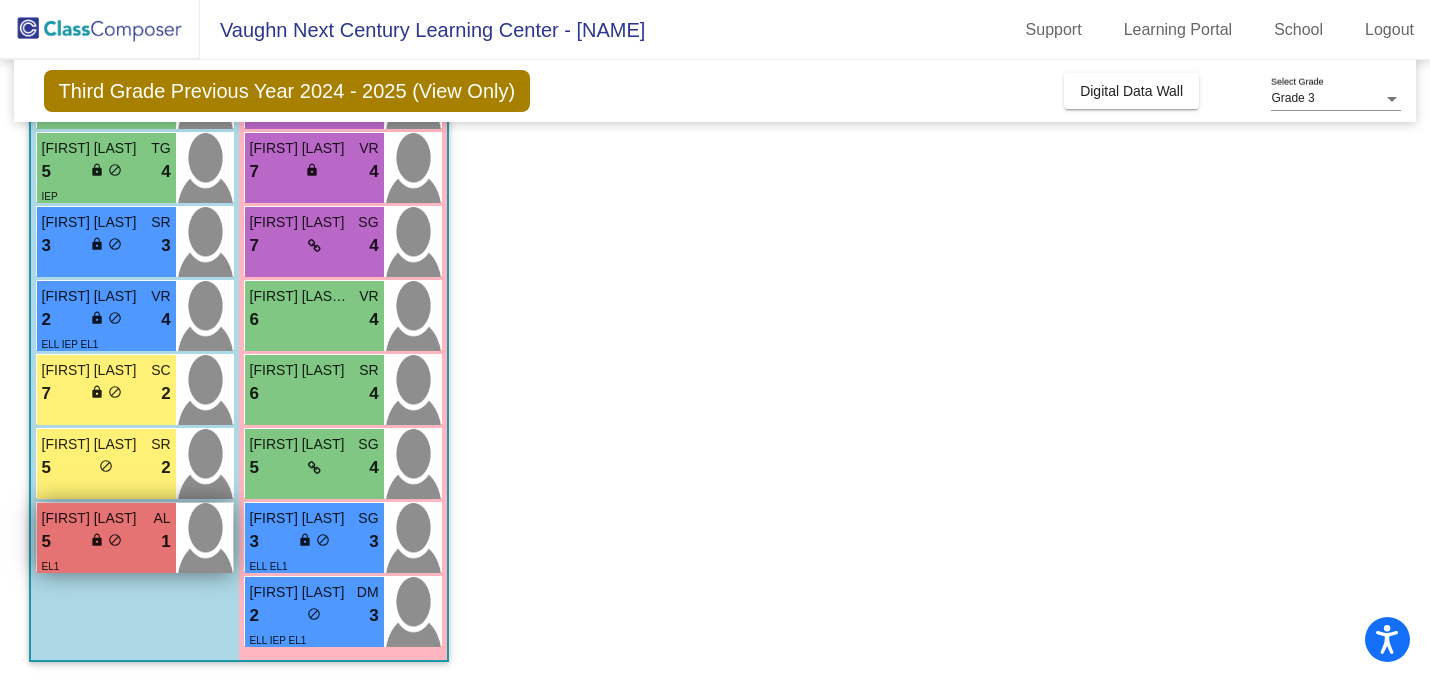 click on "do_not_disturb_alt" at bounding box center [115, 540] 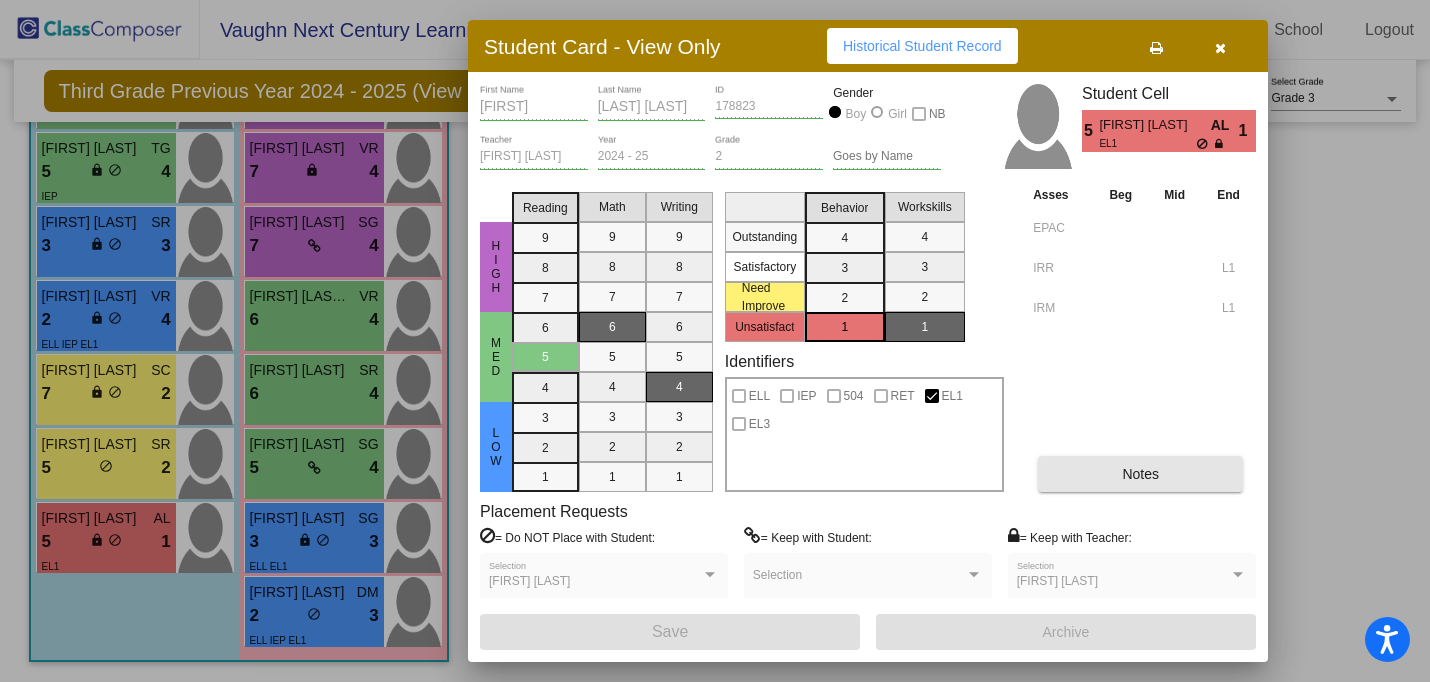click on "Notes" at bounding box center (1140, 474) 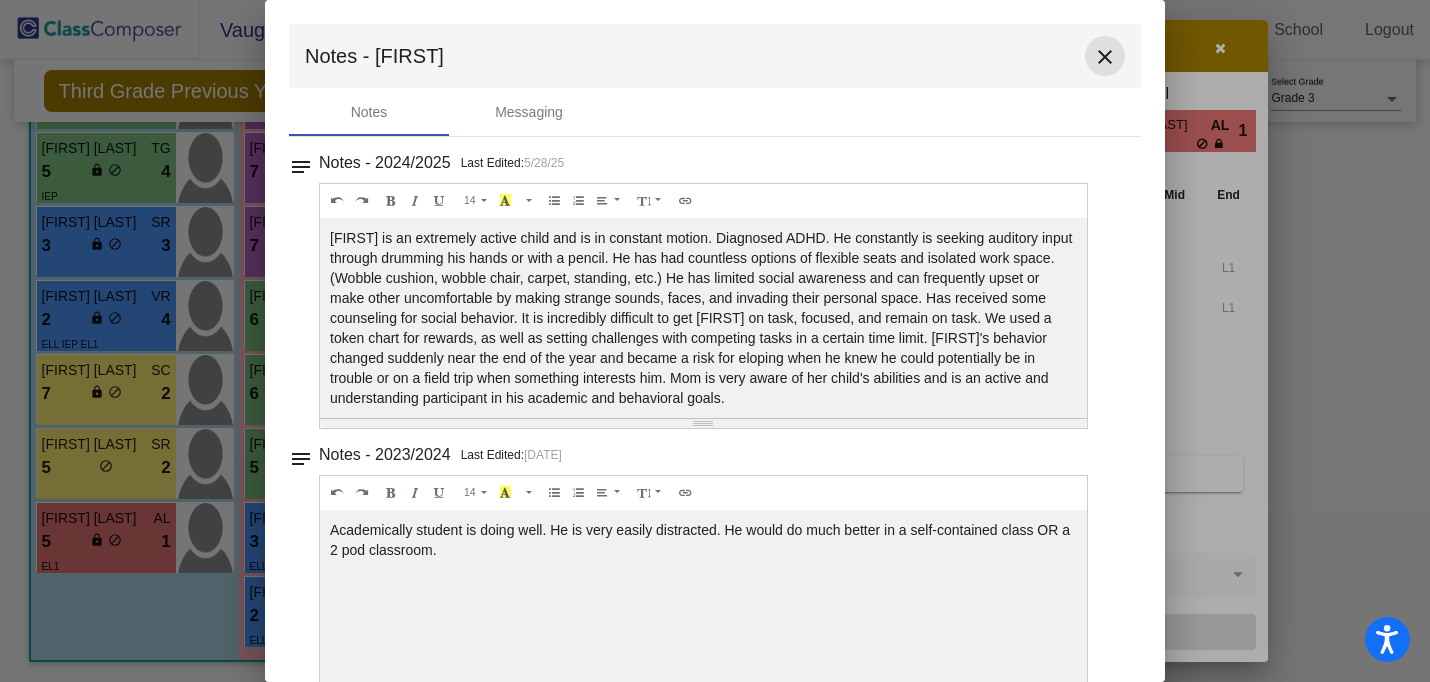 click on "close" at bounding box center (1105, 56) 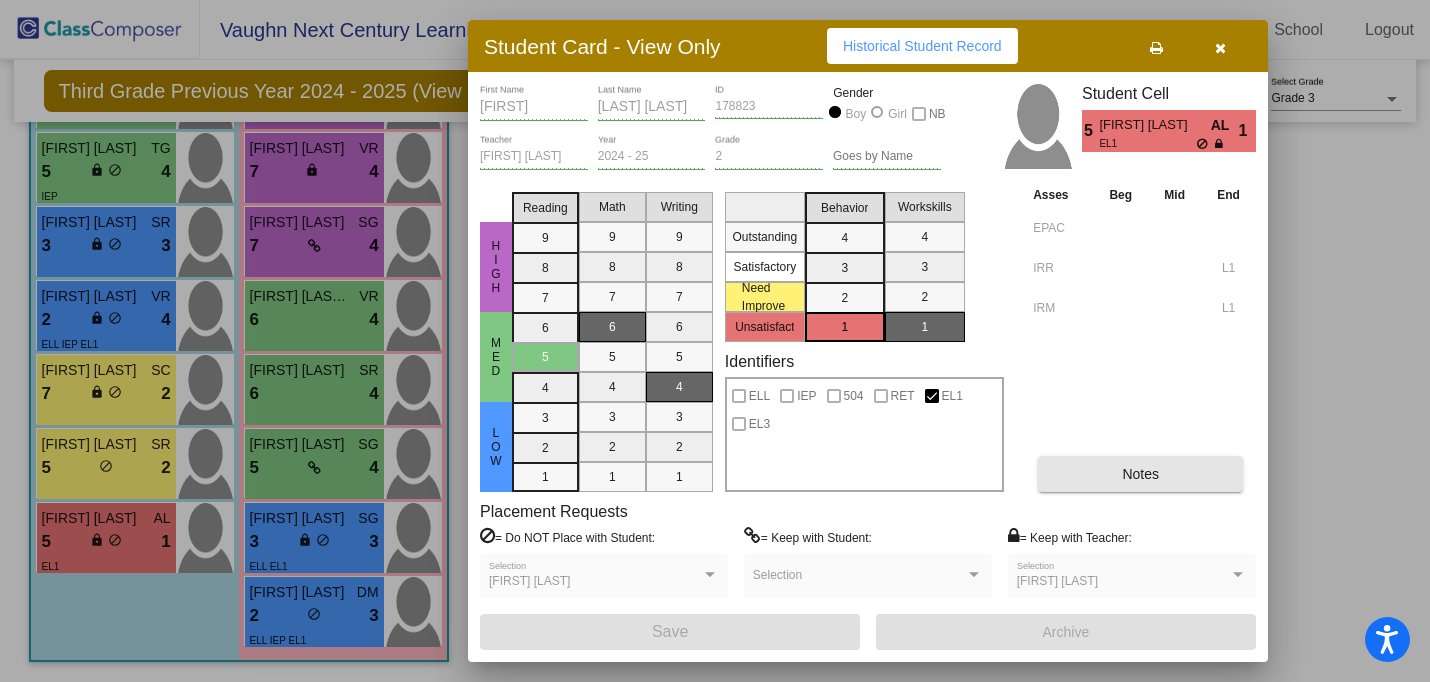click on "Notes" at bounding box center [1140, 474] 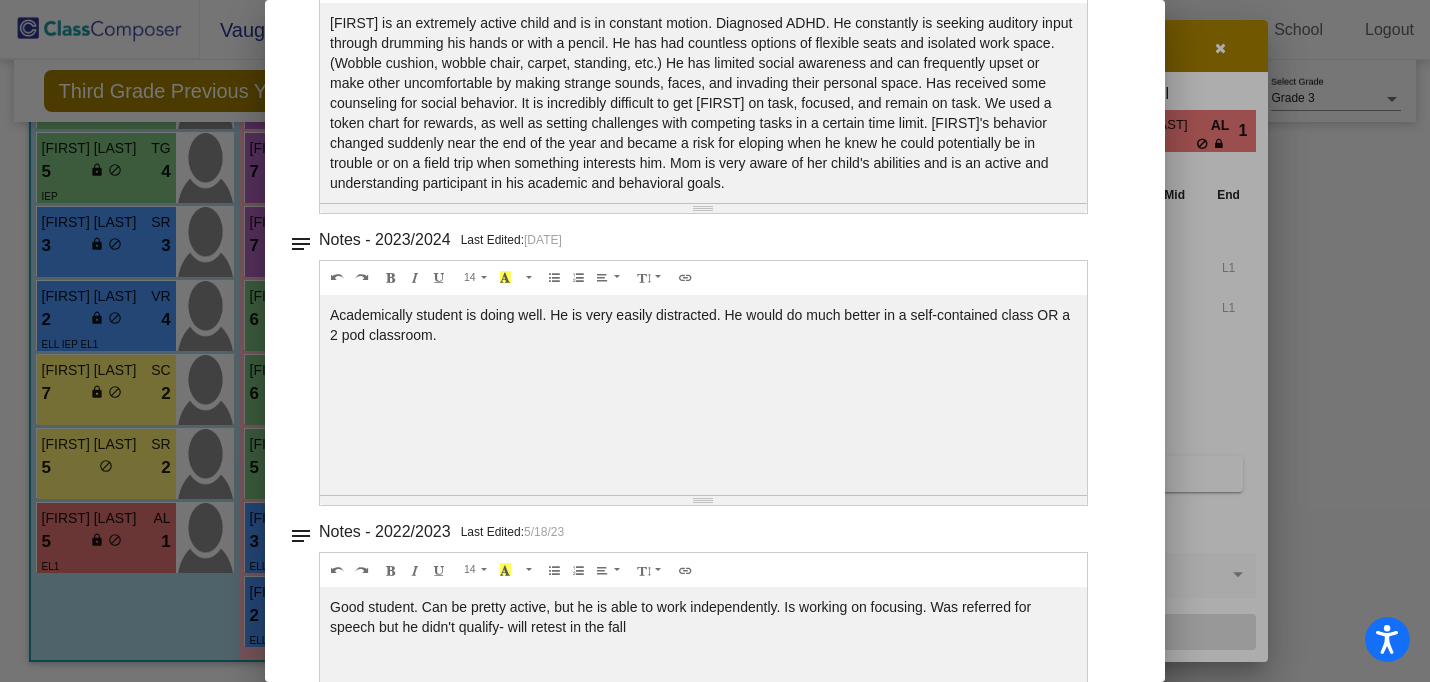 scroll, scrollTop: 93, scrollLeft: 0, axis: vertical 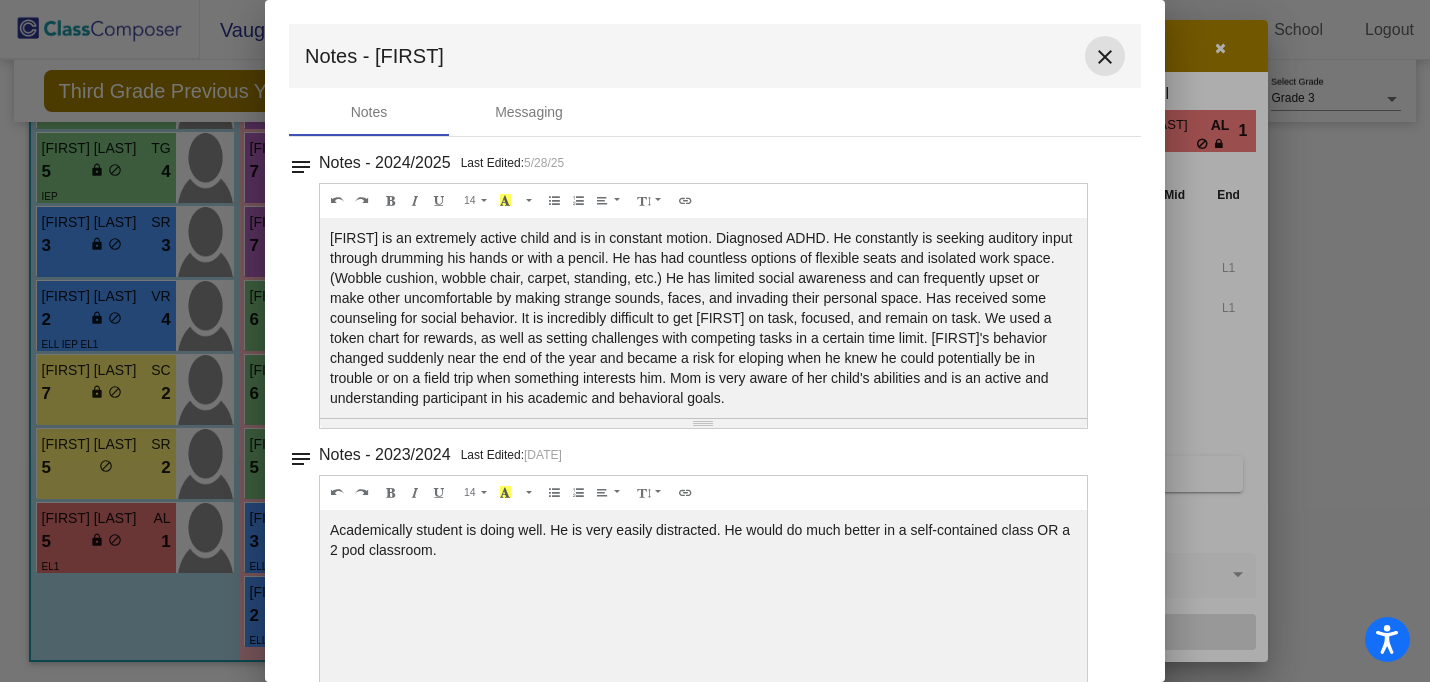 click on "close" at bounding box center [1105, 57] 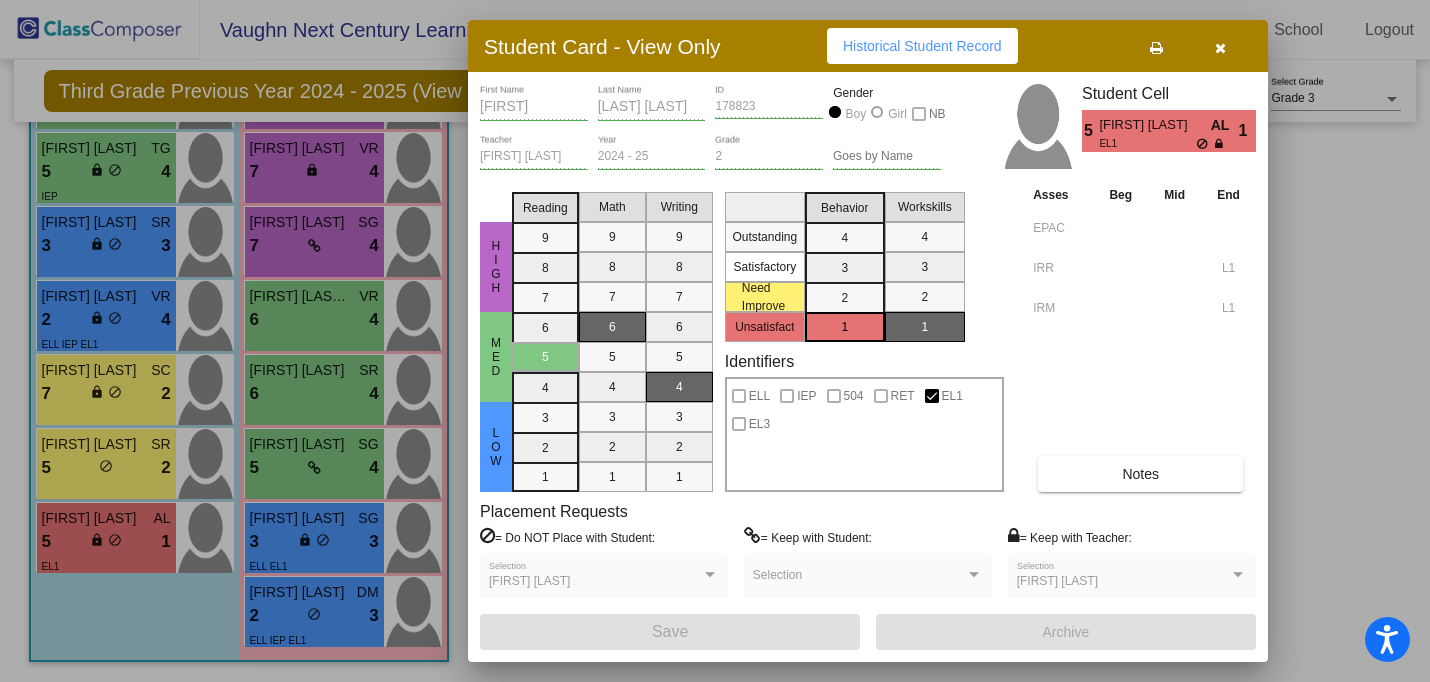 click at bounding box center (1220, 48) 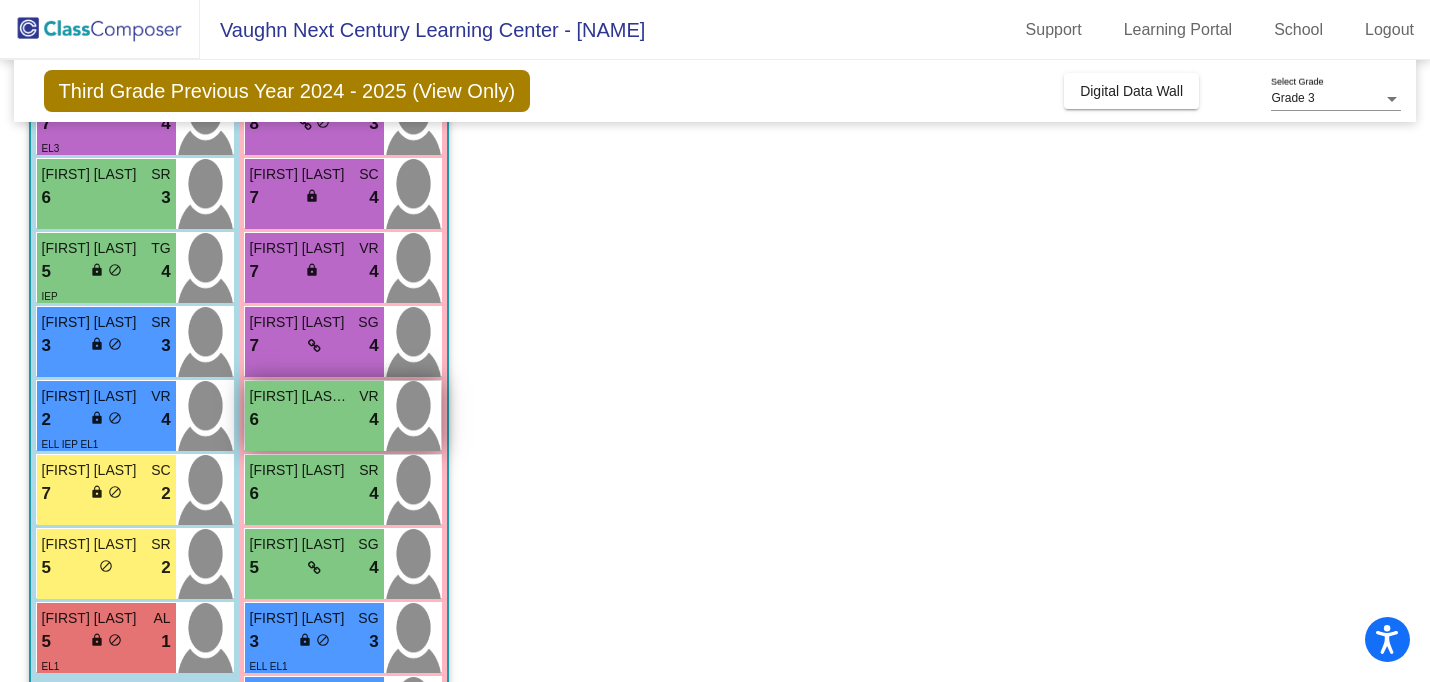 scroll, scrollTop: 380, scrollLeft: 0, axis: vertical 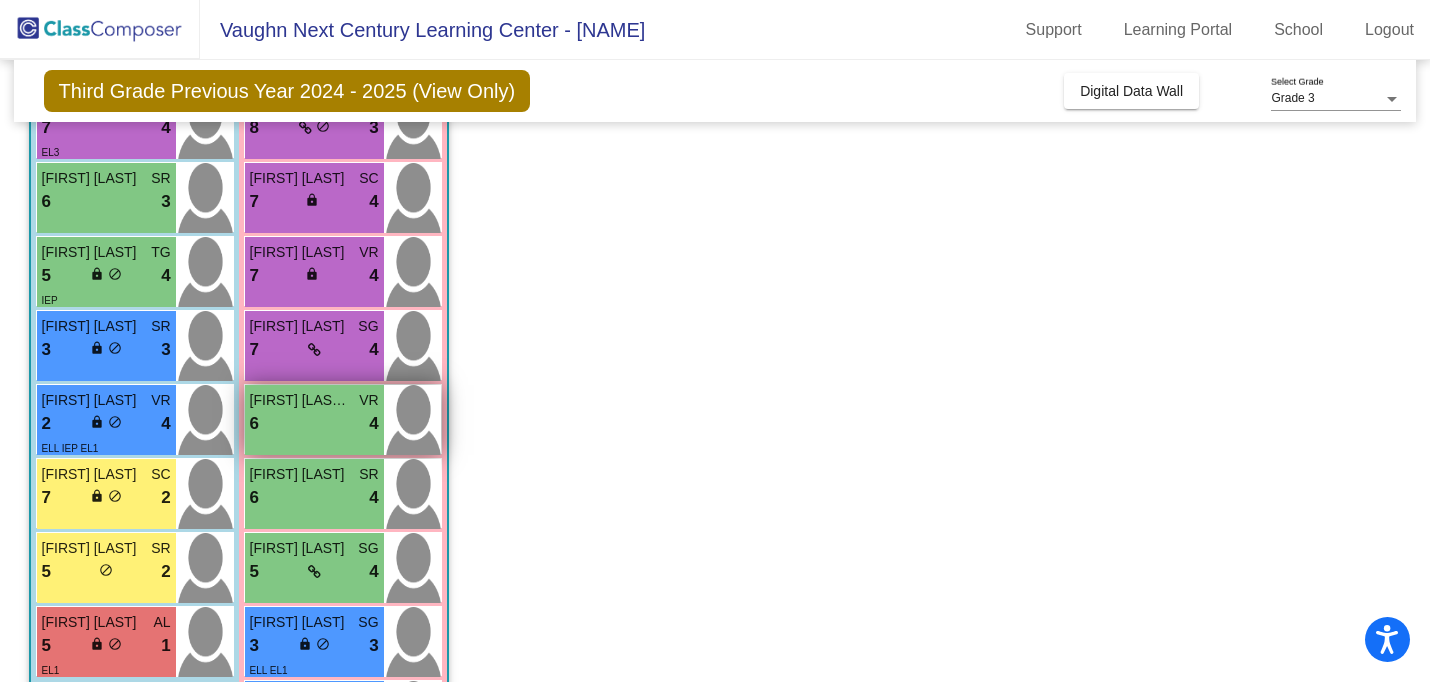click on "6 lock do_not_disturb_alt 4" at bounding box center (314, 424) 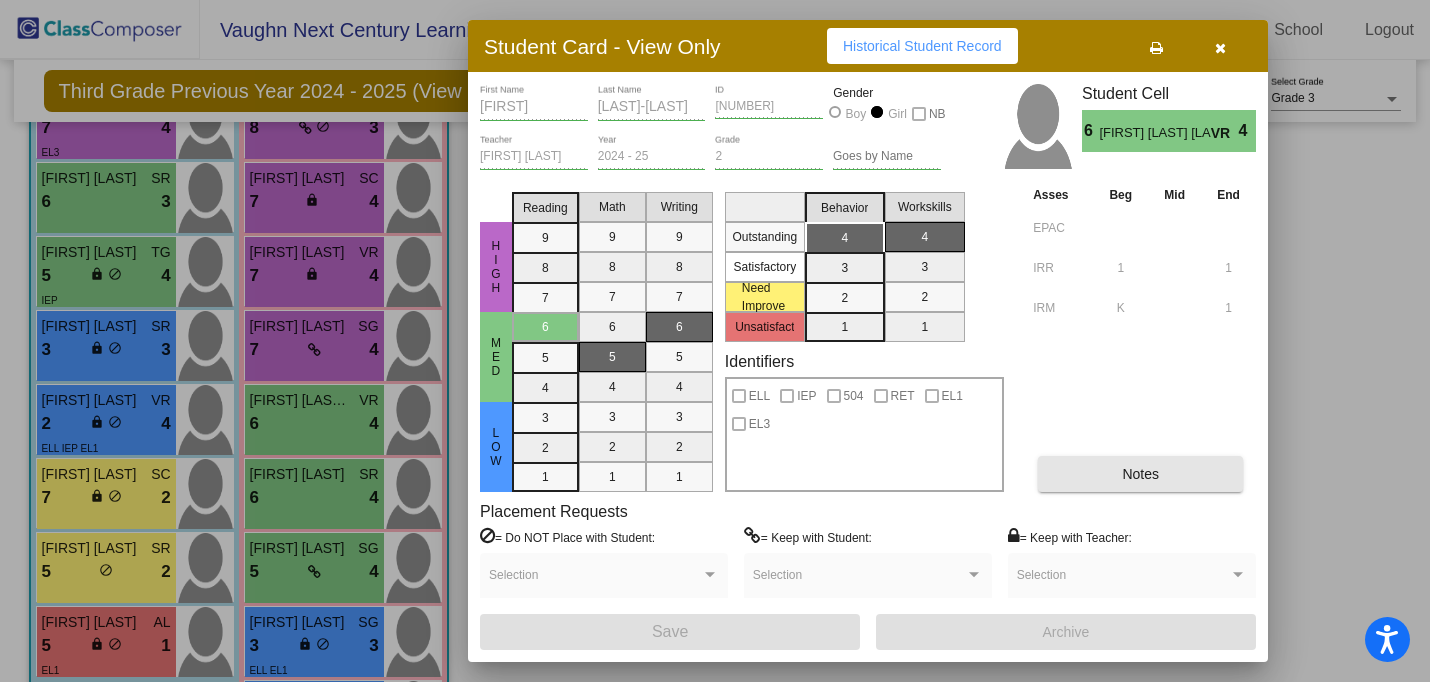 click on "Notes" at bounding box center [1140, 474] 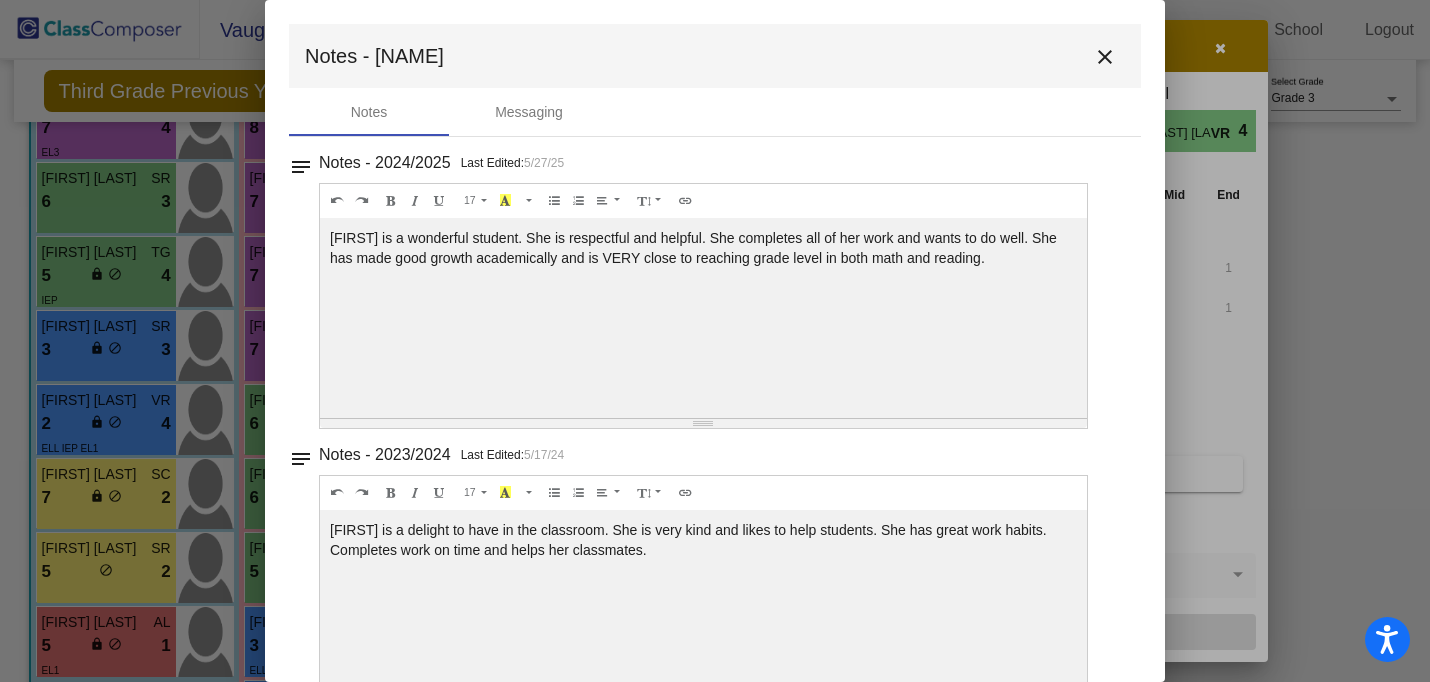 click on "close" at bounding box center [1105, 57] 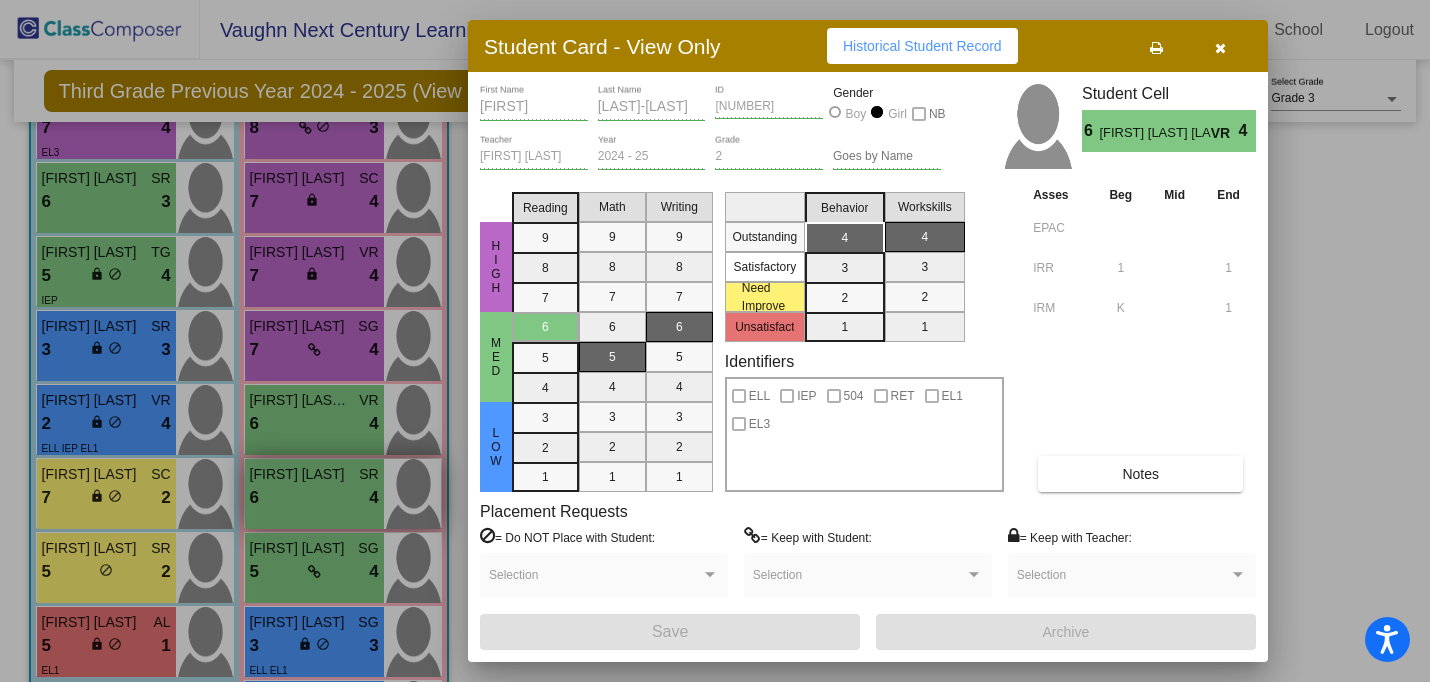click at bounding box center [715, 341] 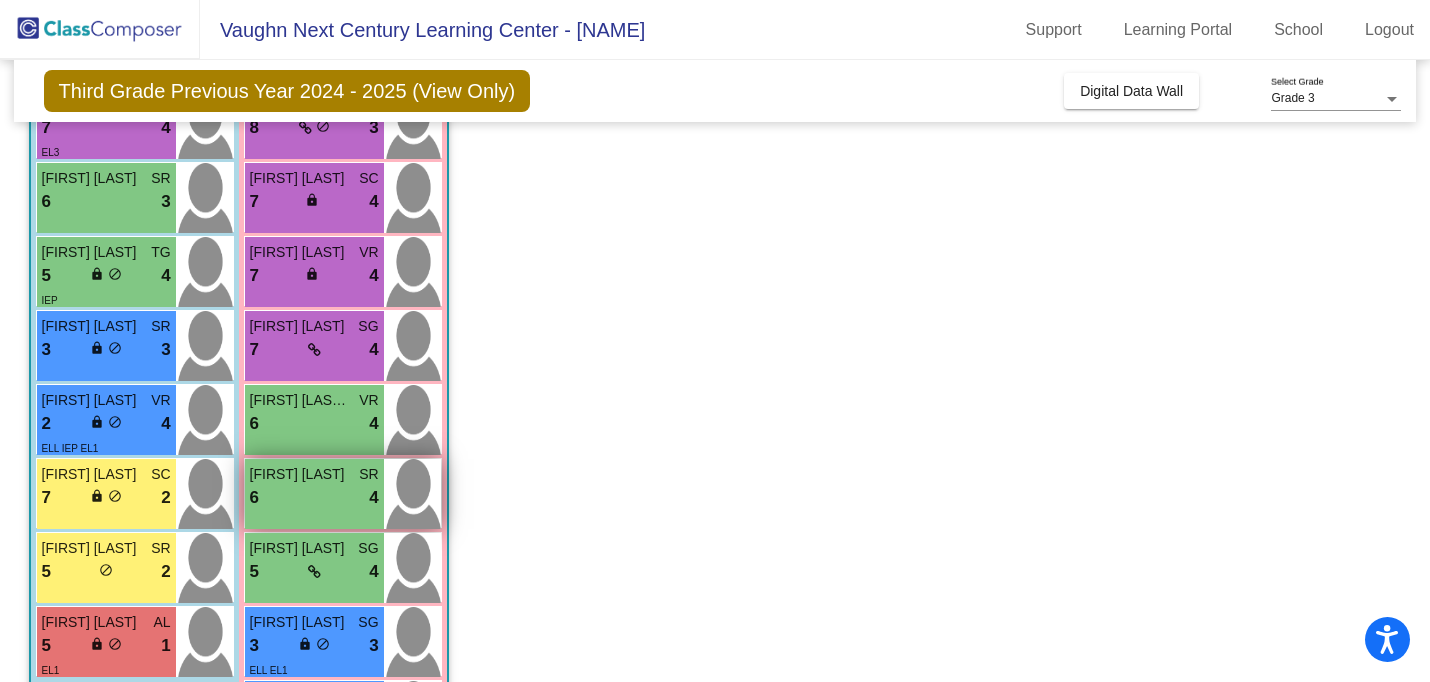 click on "[FIRST] [LAST] SR" at bounding box center (314, 474) 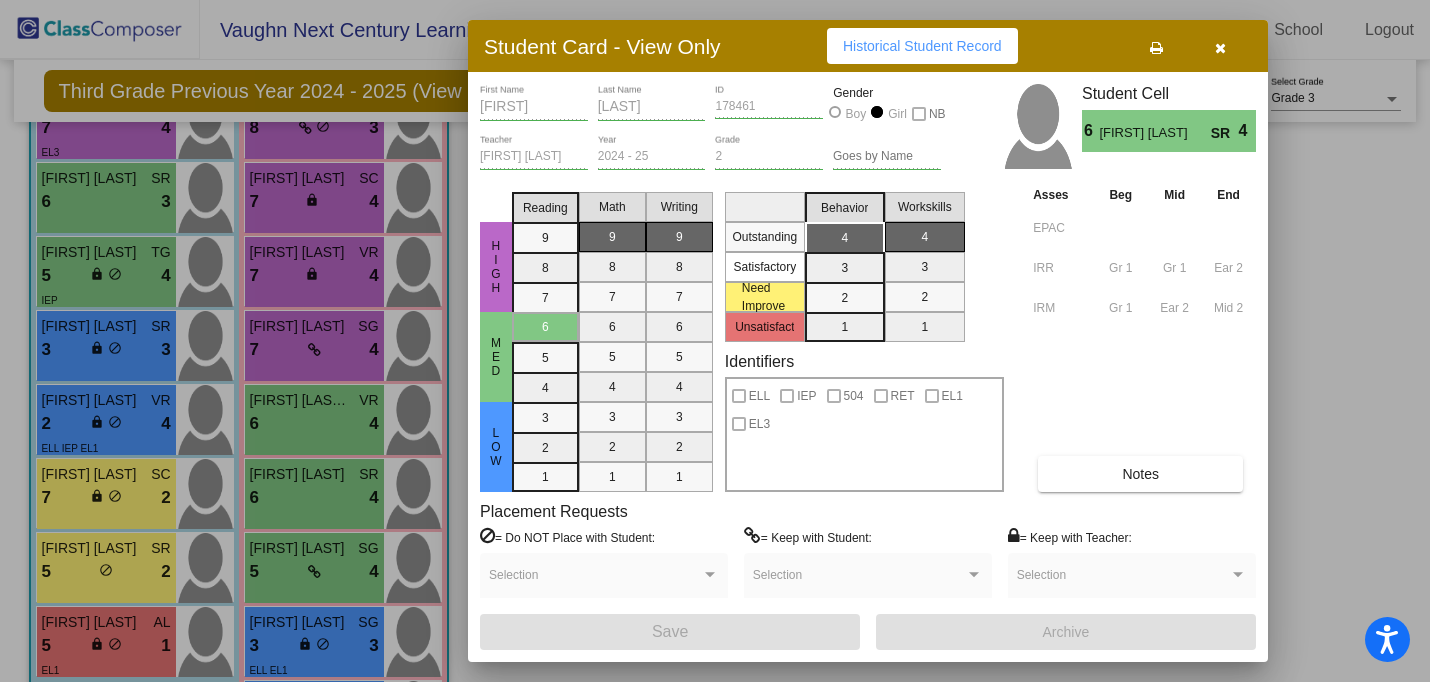 click on "Notes" at bounding box center [1140, 474] 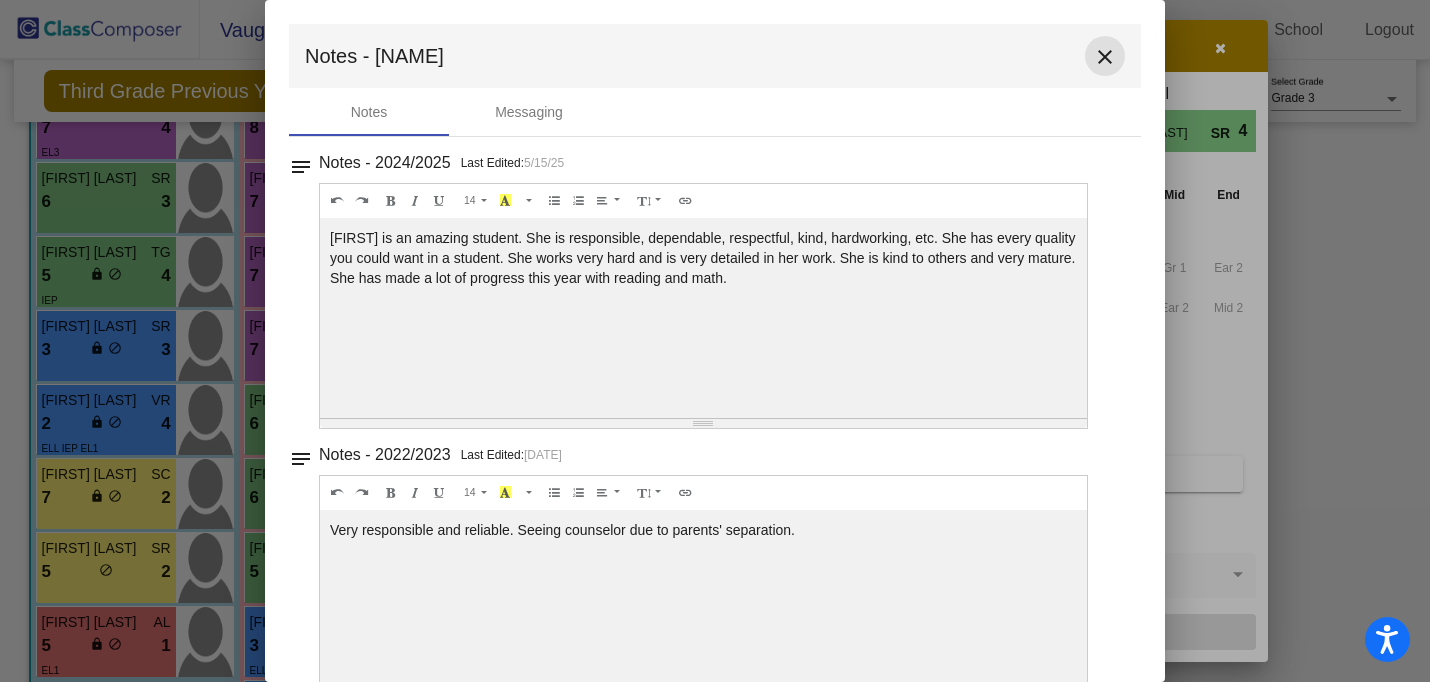 click on "close" at bounding box center [1105, 57] 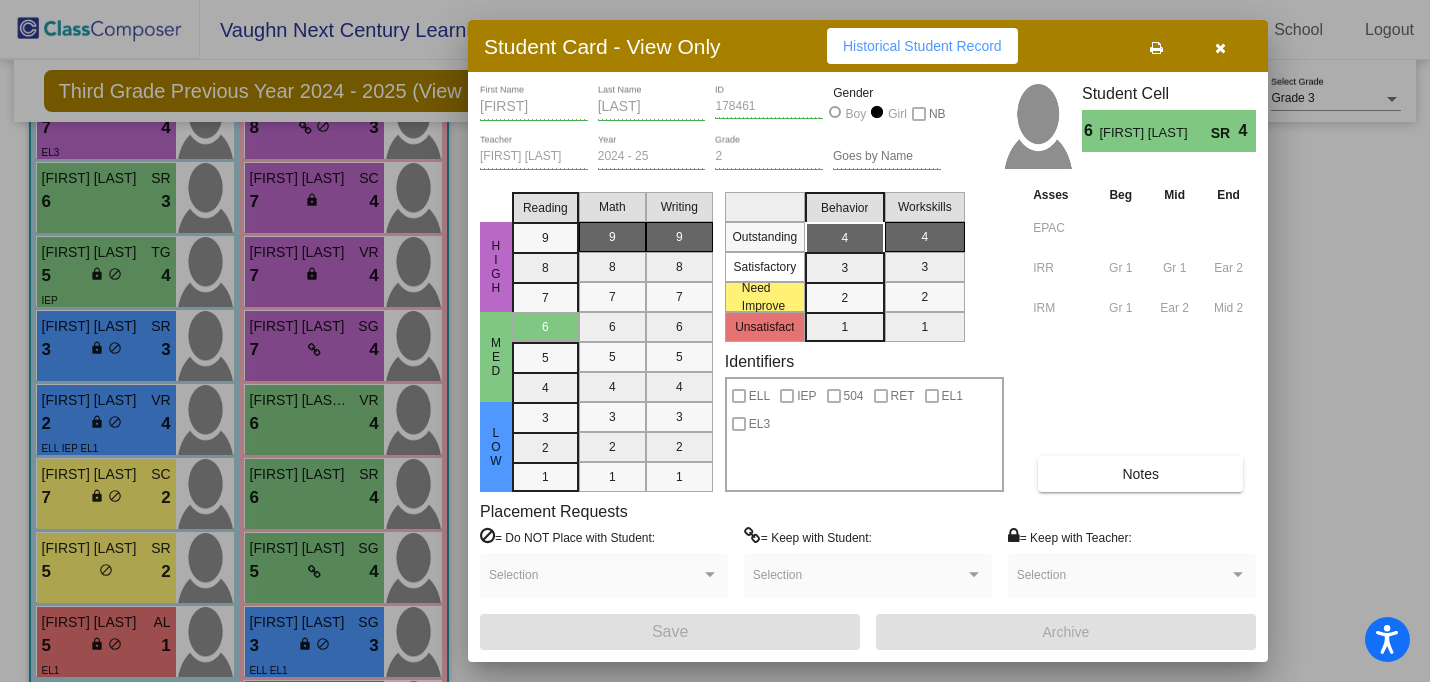 click on "Notes" at bounding box center [1140, 474] 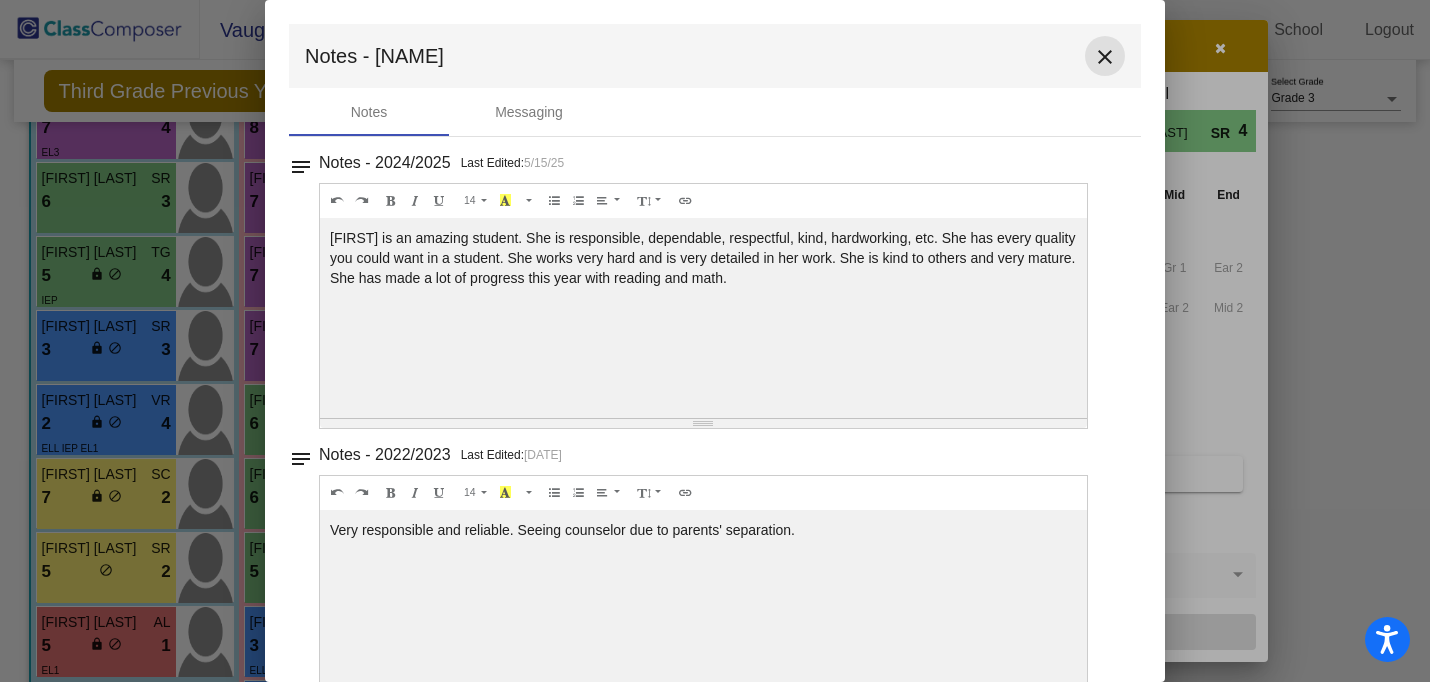 click on "close" at bounding box center (1105, 57) 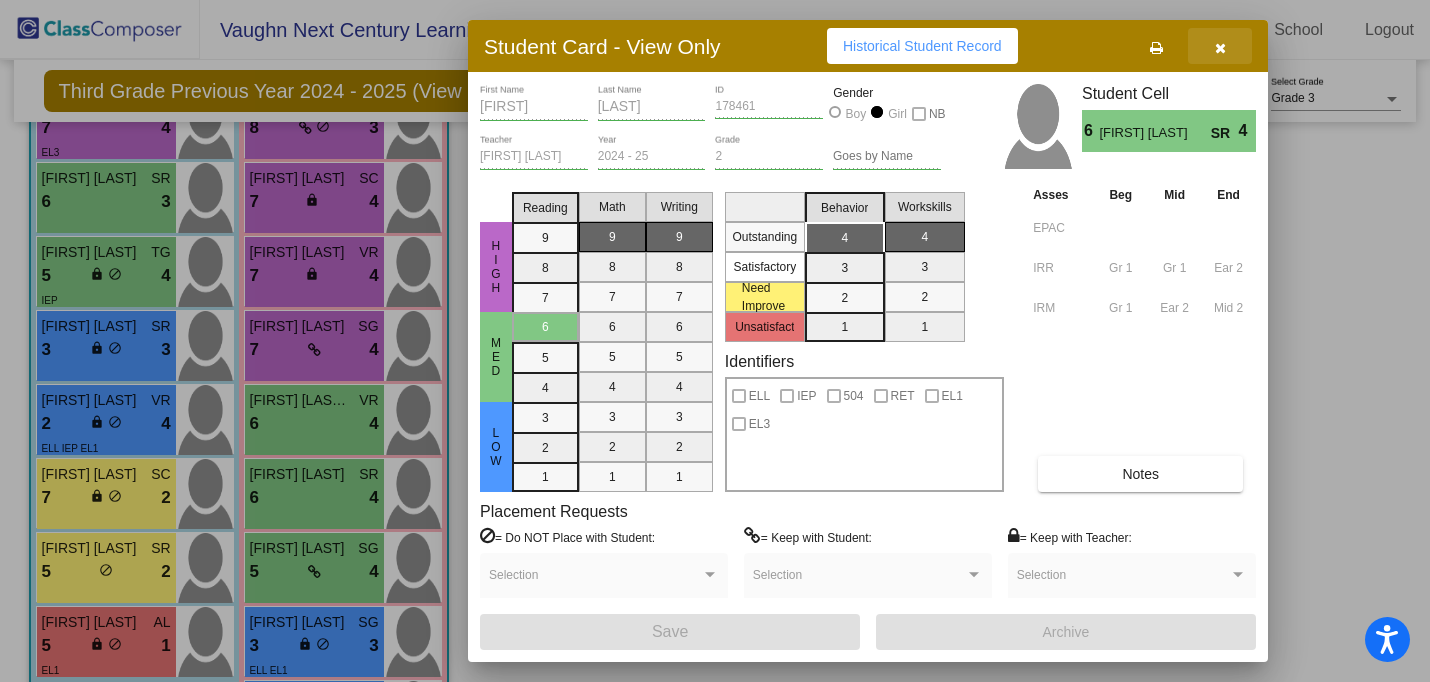 click at bounding box center [1220, 48] 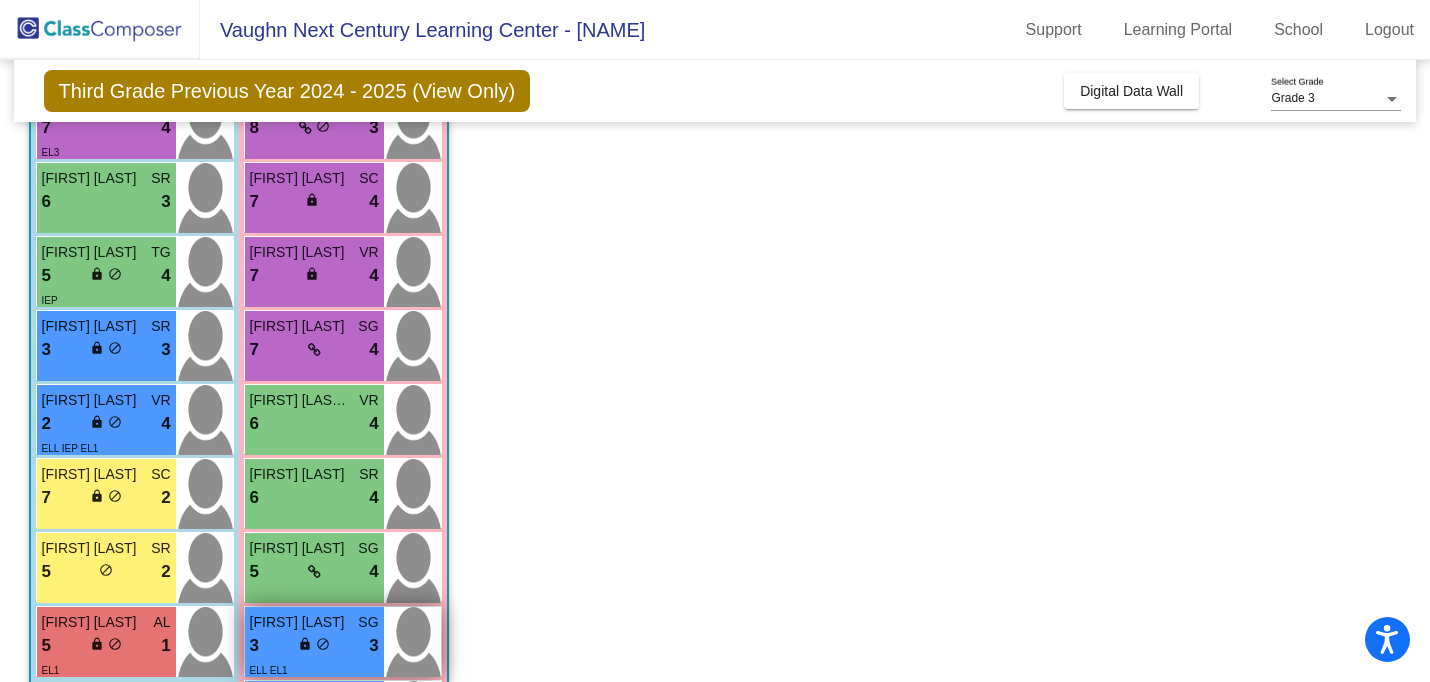 scroll, scrollTop: 418, scrollLeft: 0, axis: vertical 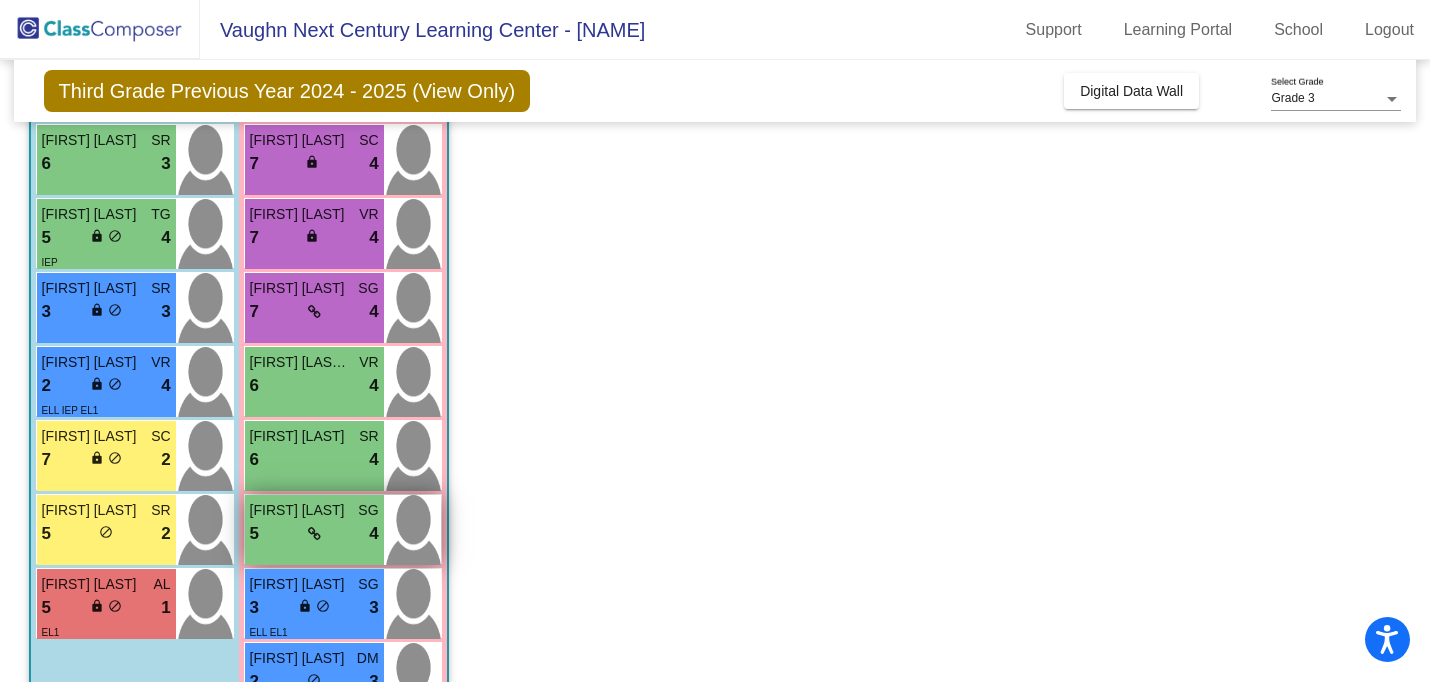 click at bounding box center [314, 534] 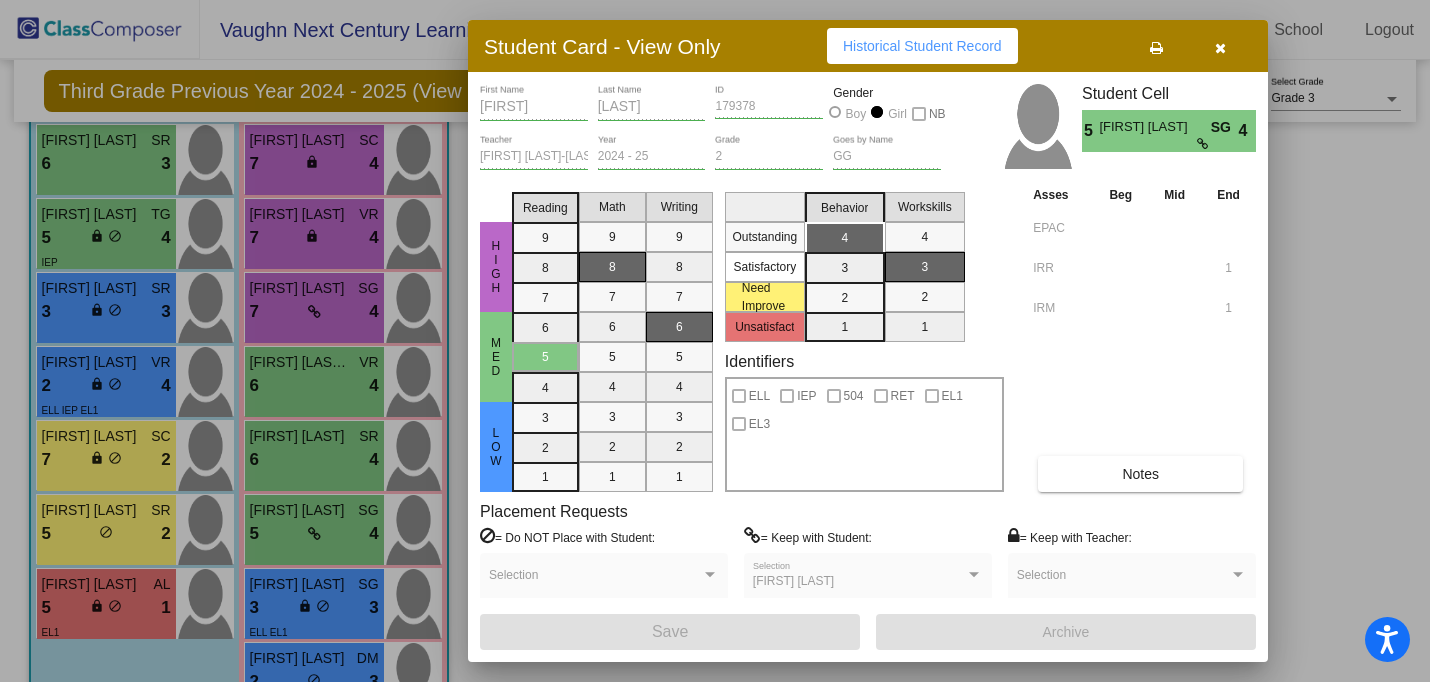click on "Notes" at bounding box center [1140, 474] 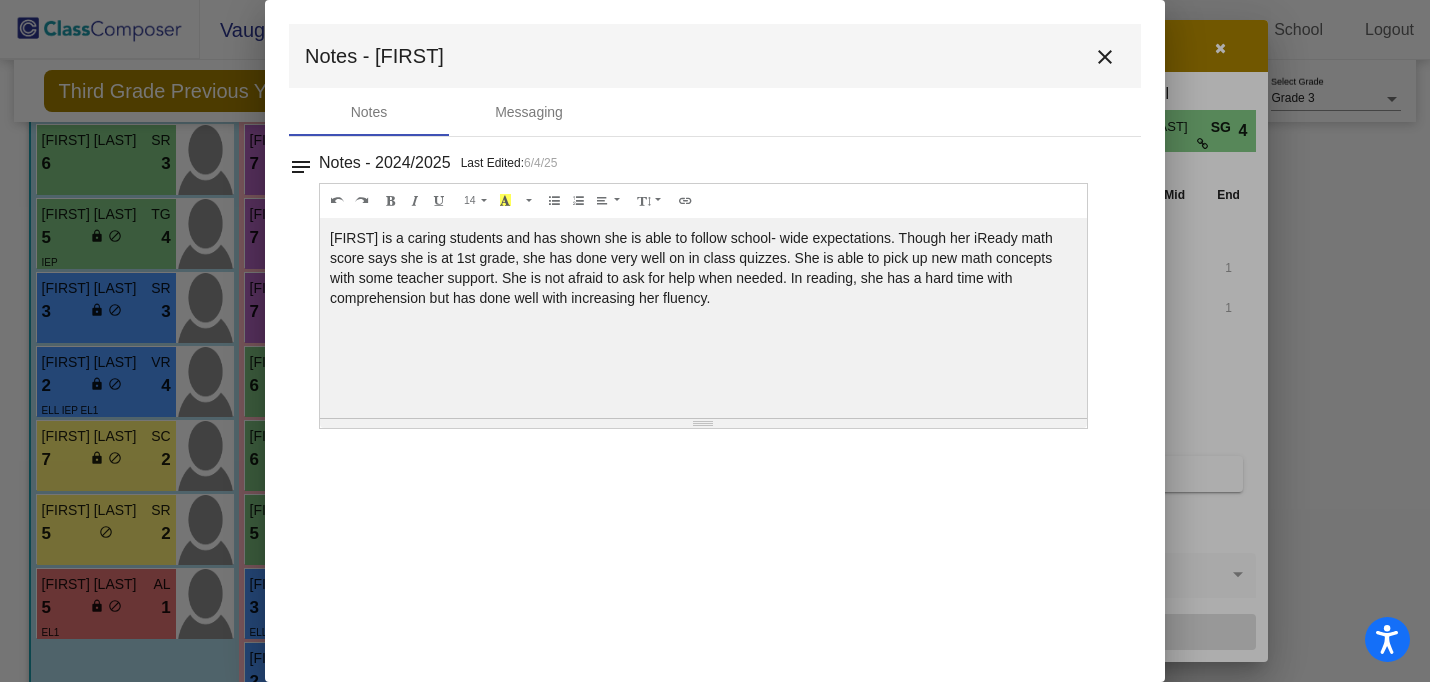 click on "close" at bounding box center [1105, 57] 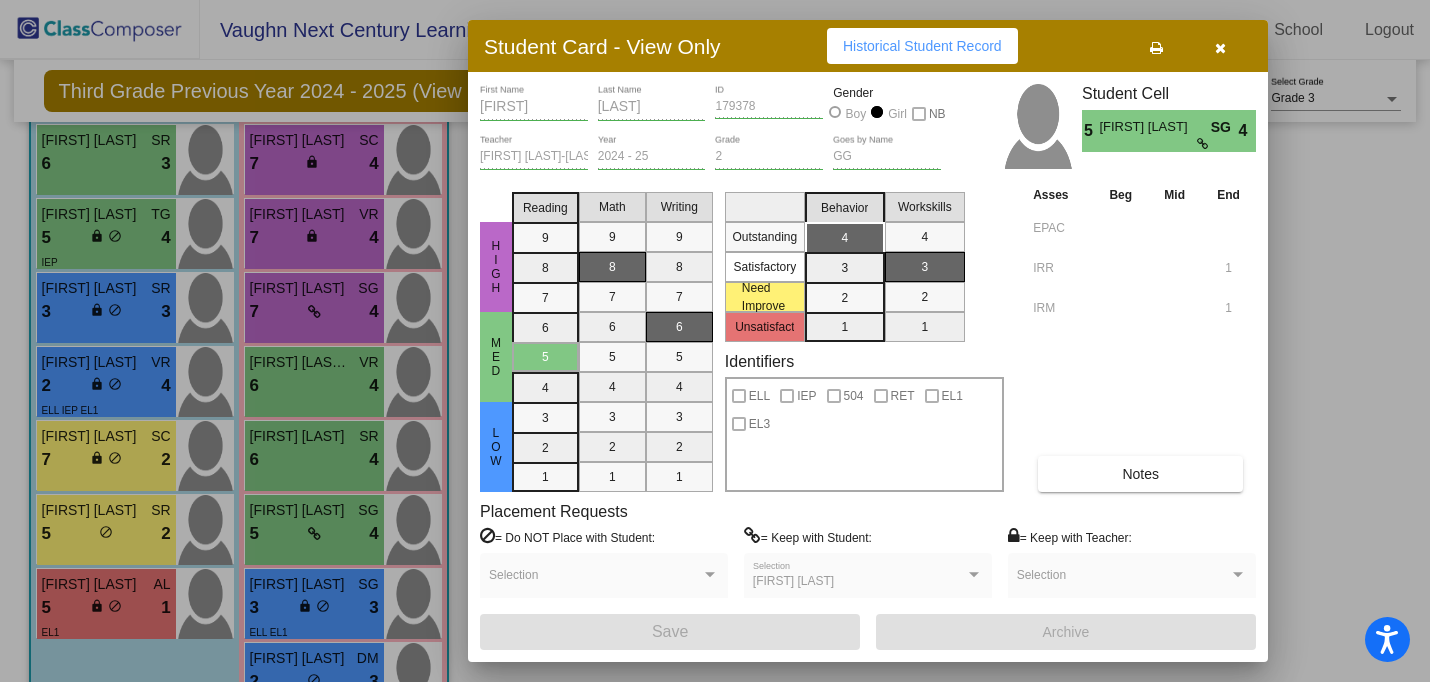 click at bounding box center (1220, 48) 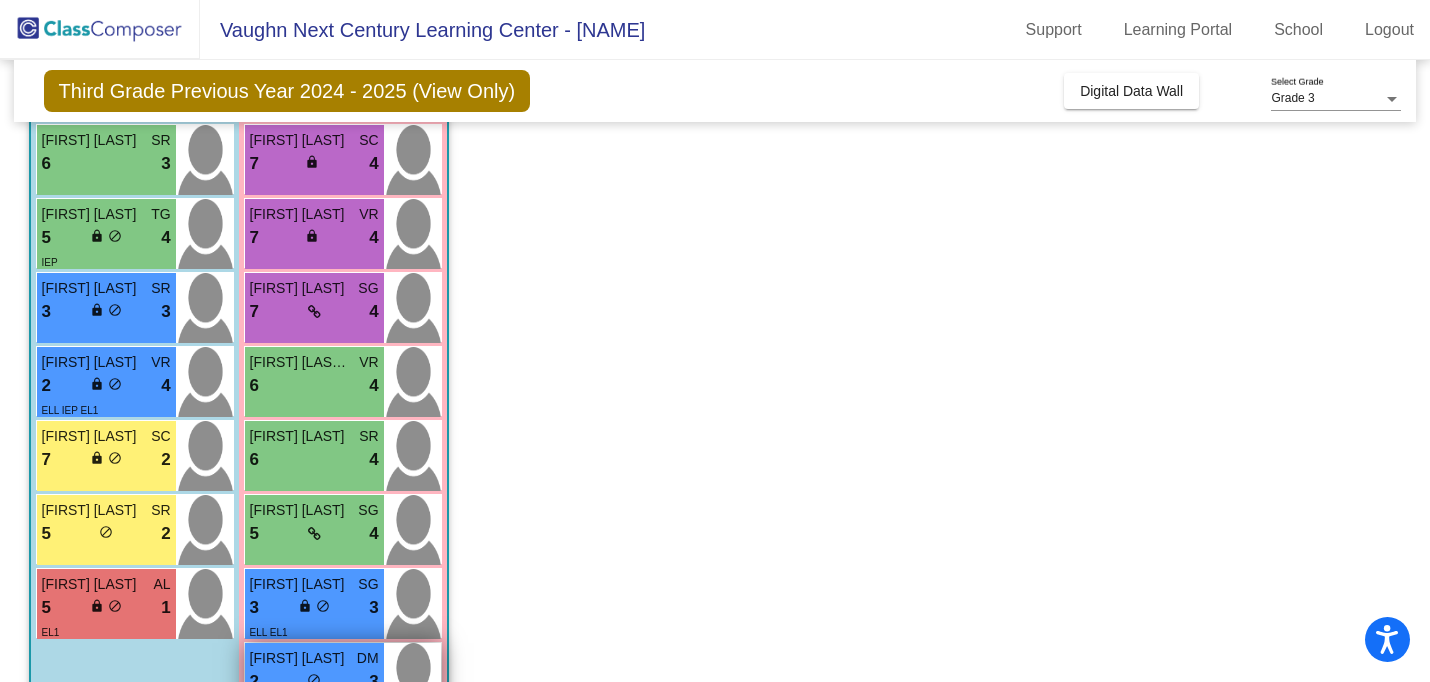 scroll, scrollTop: 484, scrollLeft: 0, axis: vertical 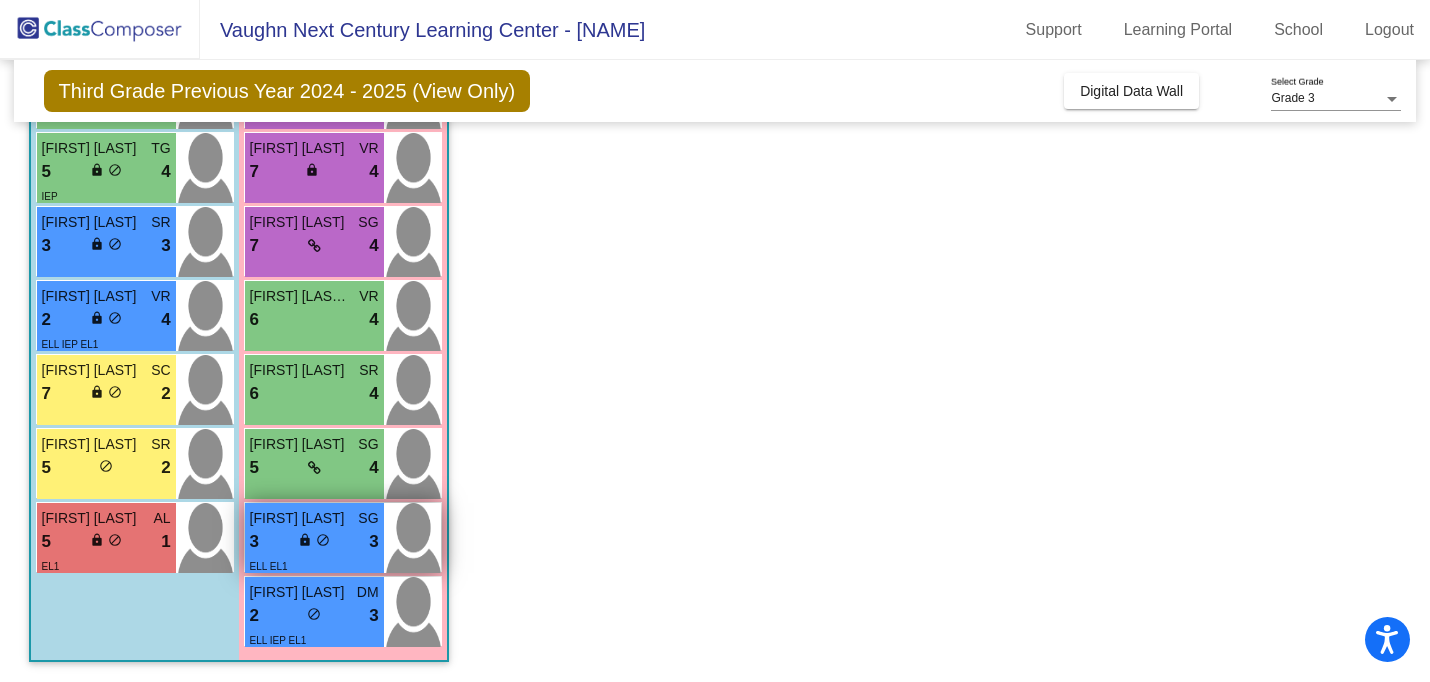 click on "3" at bounding box center [373, 542] 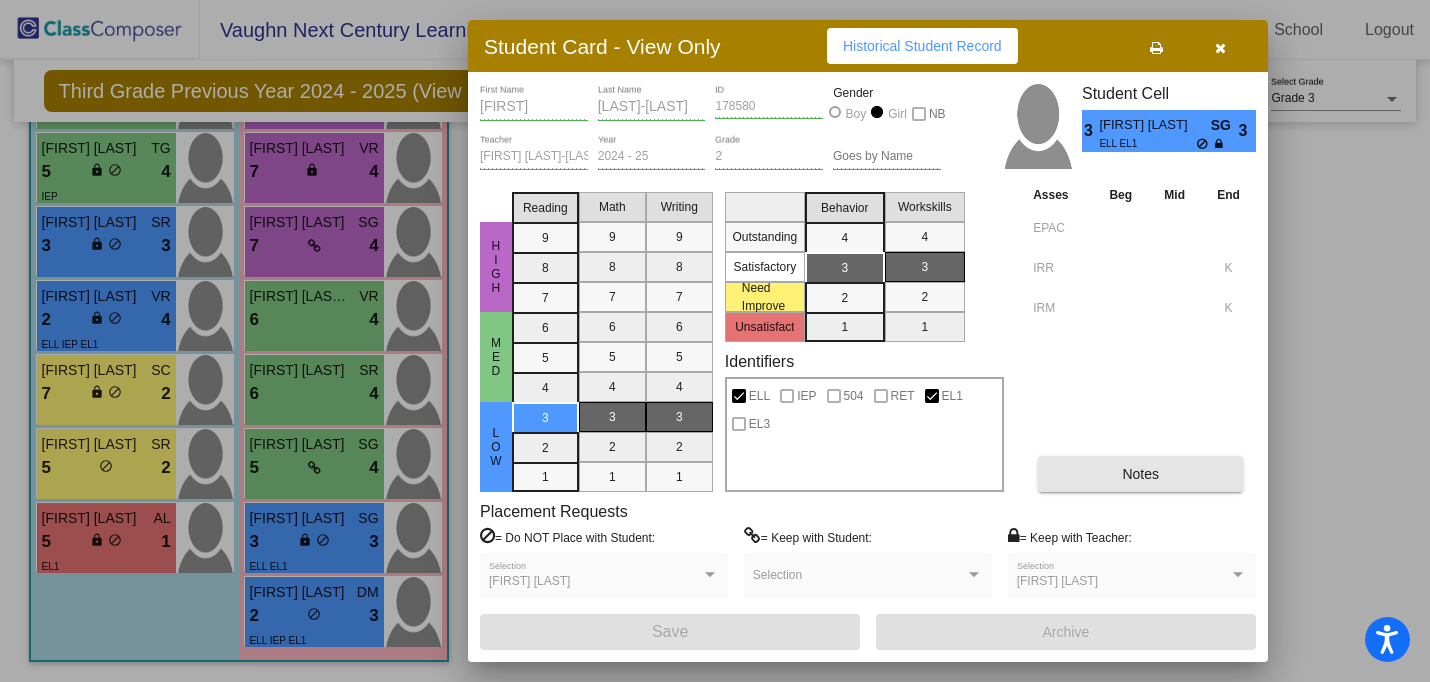 click on "Notes" at bounding box center [1140, 474] 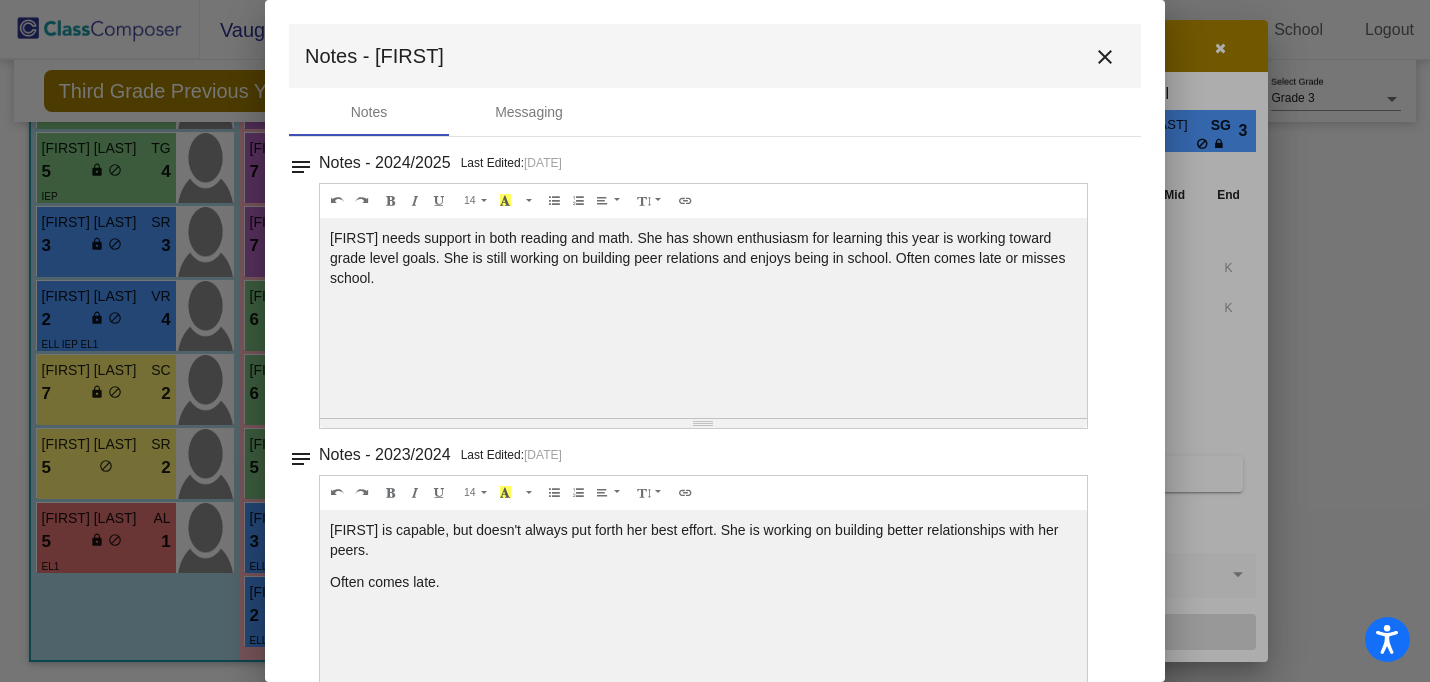 click on "close" at bounding box center (1105, 57) 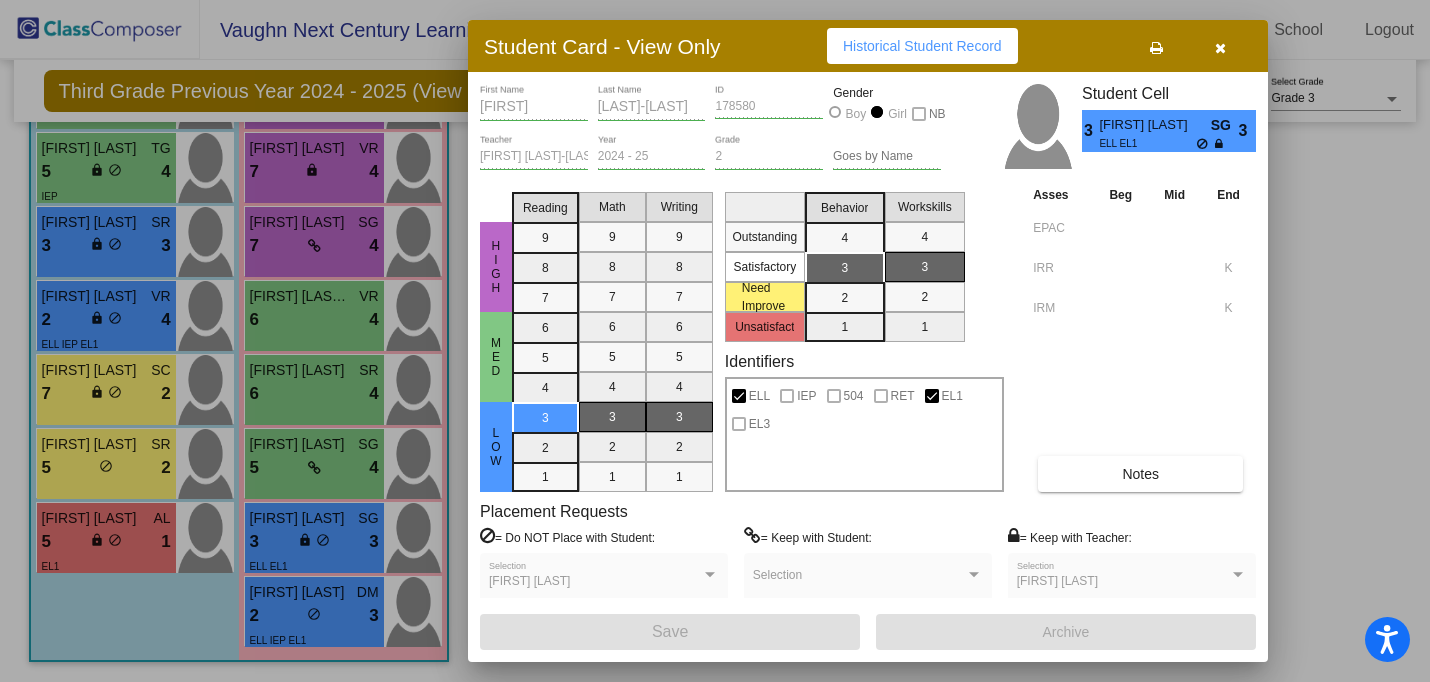 click at bounding box center [1220, 46] 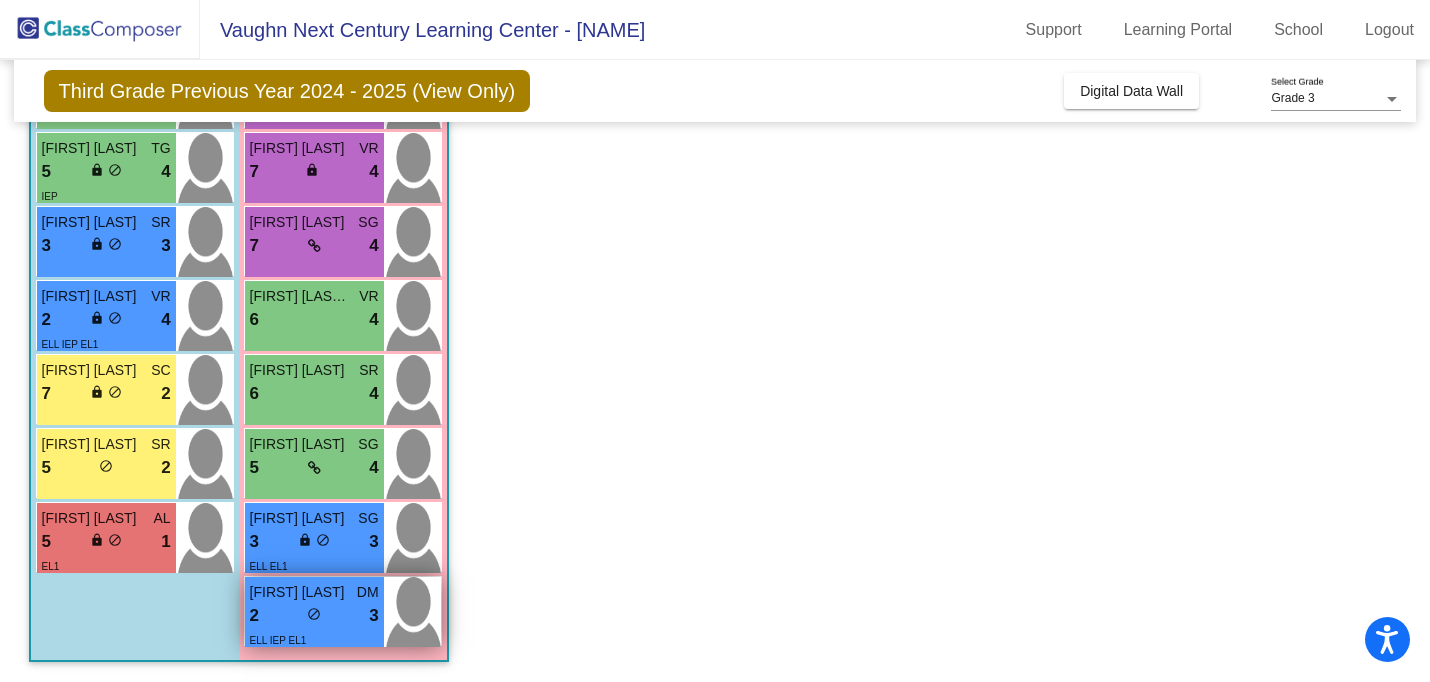 click on "2 lock do_not_disturb_alt 3" at bounding box center [314, 616] 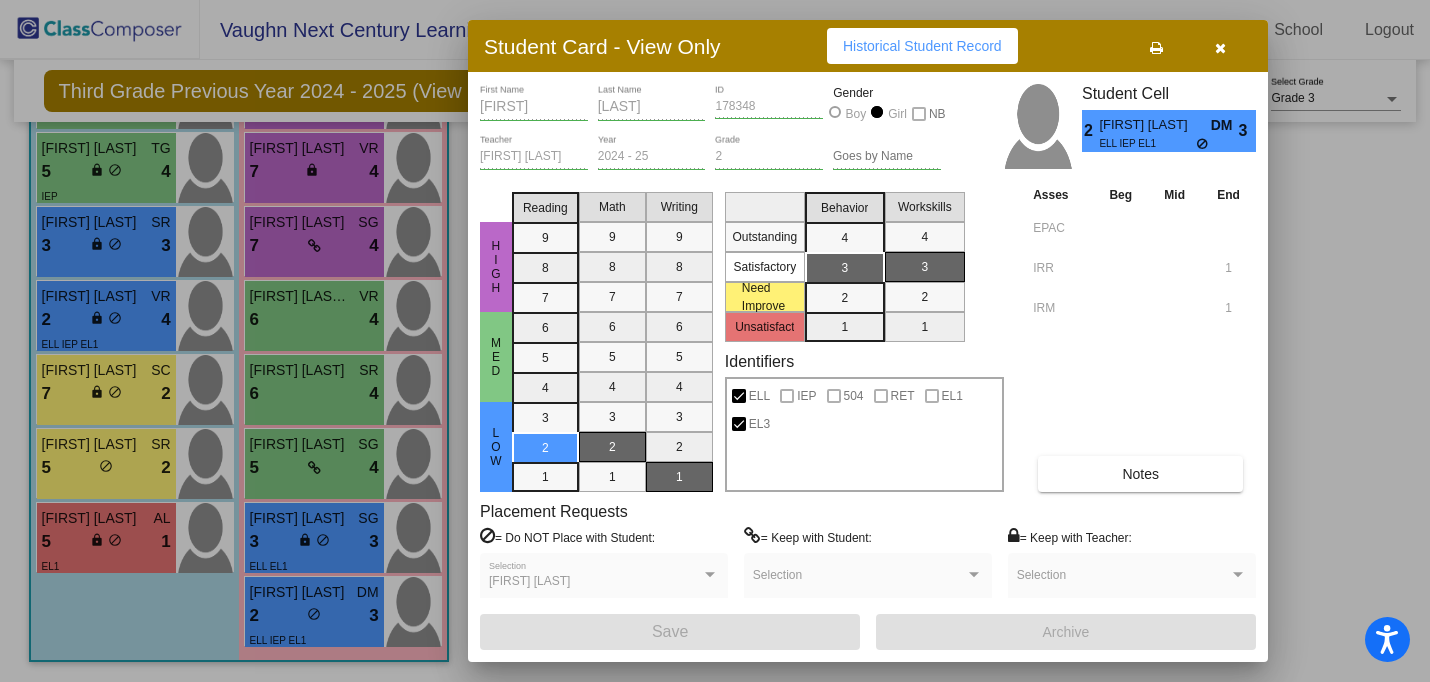 click on "Notes" at bounding box center [1140, 474] 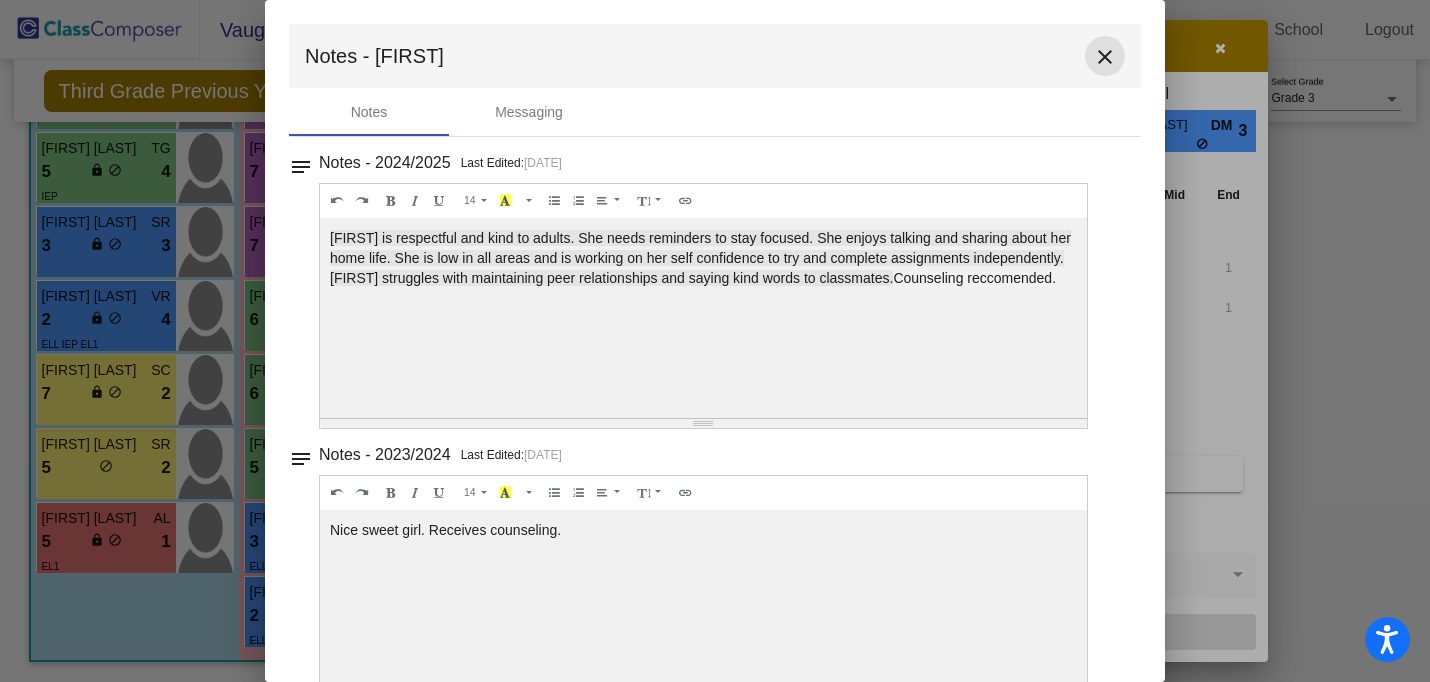 click on "close" at bounding box center (1105, 57) 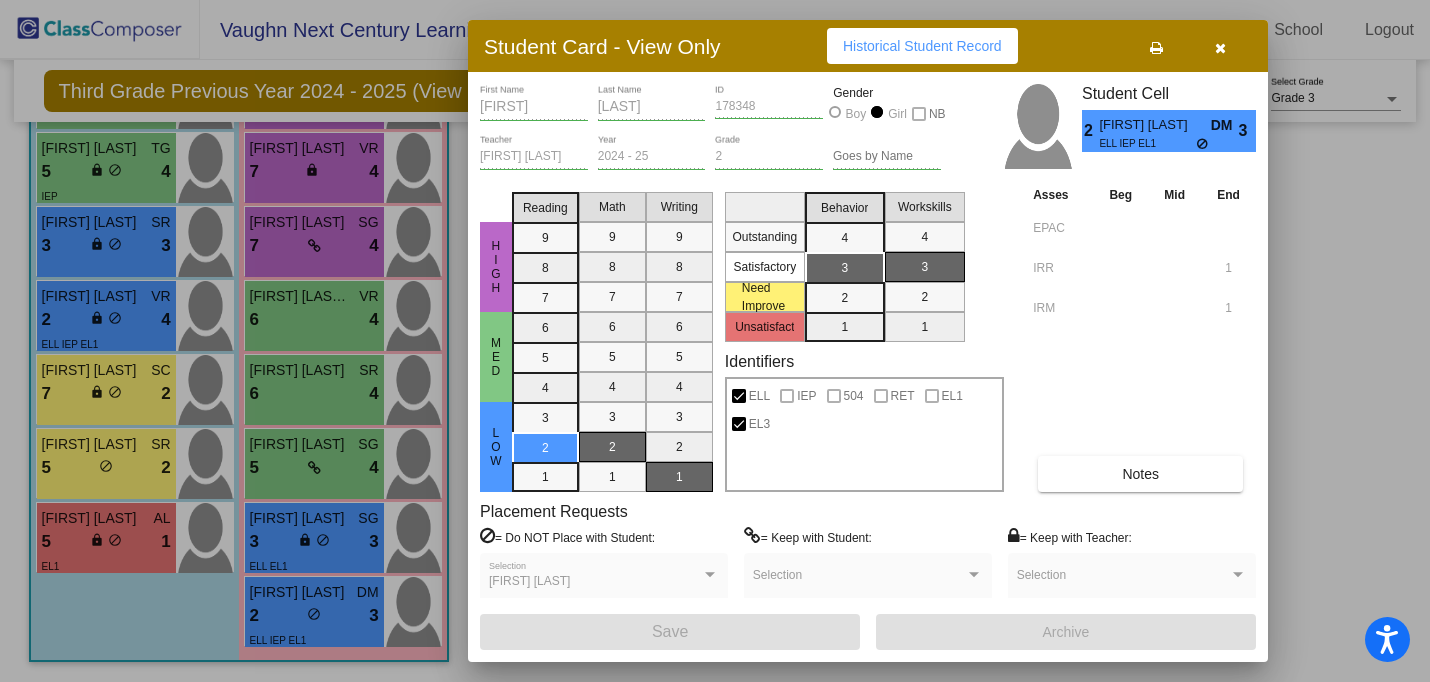 click at bounding box center [1220, 46] 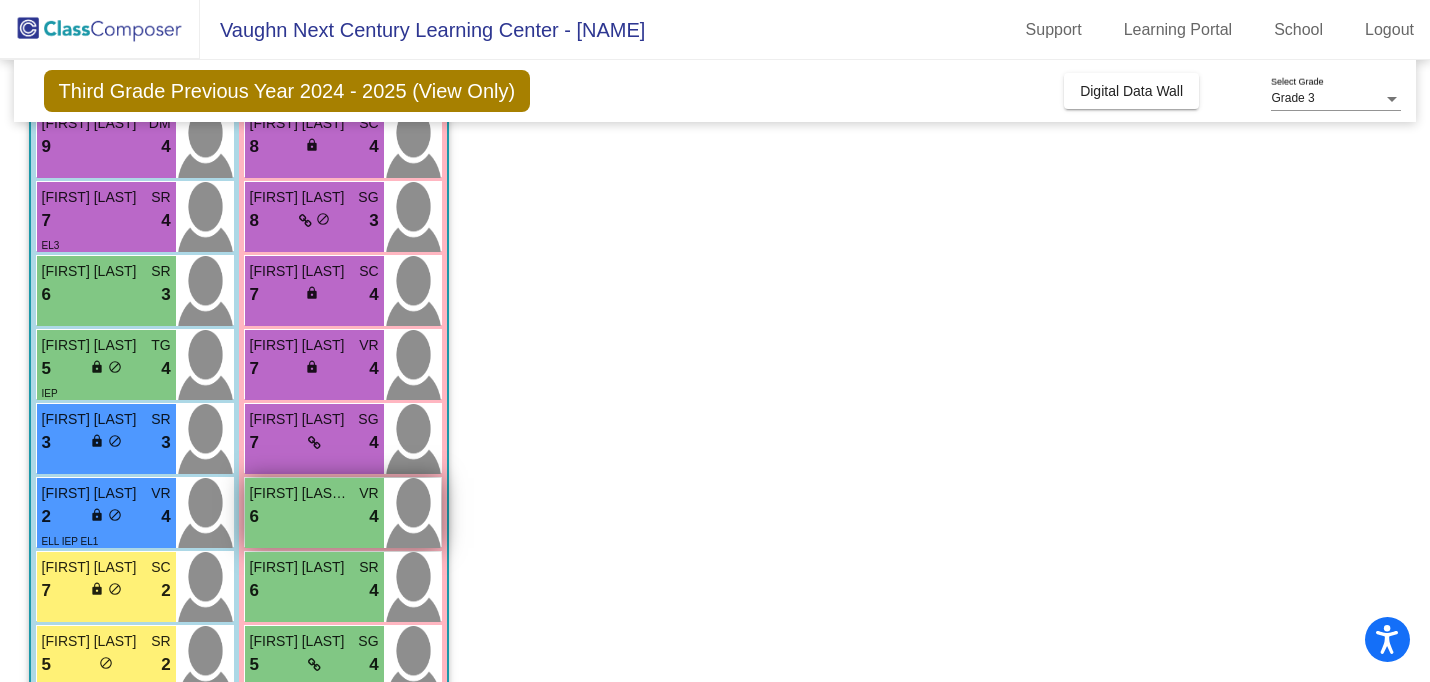 scroll, scrollTop: 280, scrollLeft: 0, axis: vertical 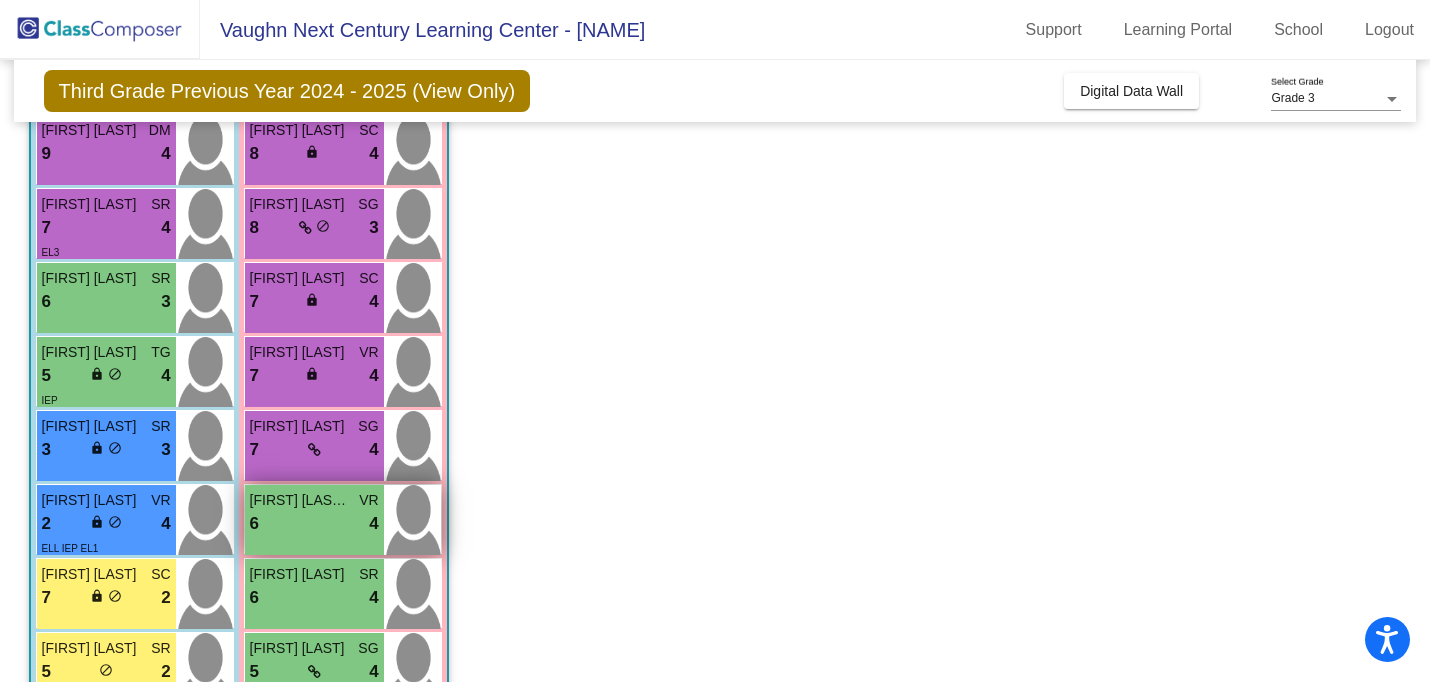 click on "7 lock do_not_disturb_alt 4" at bounding box center [314, 302] 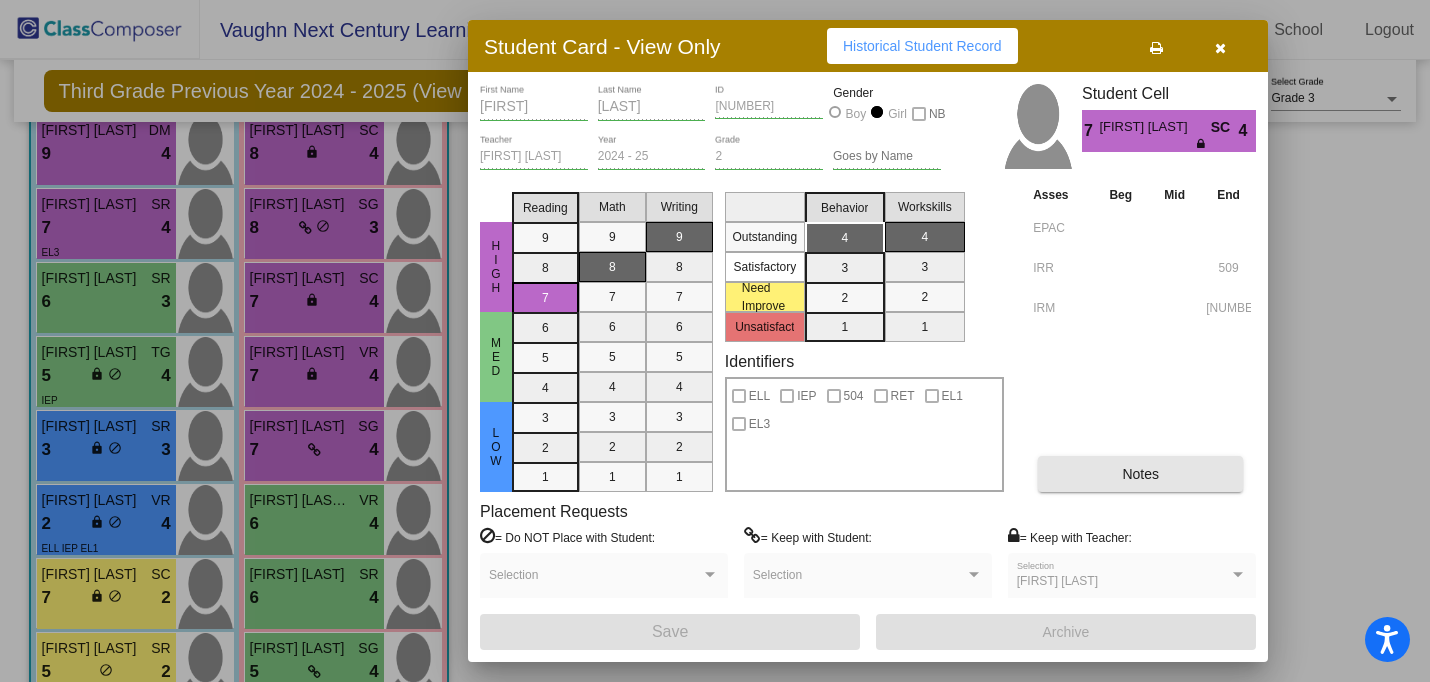 click on "Notes" at bounding box center (1140, 474) 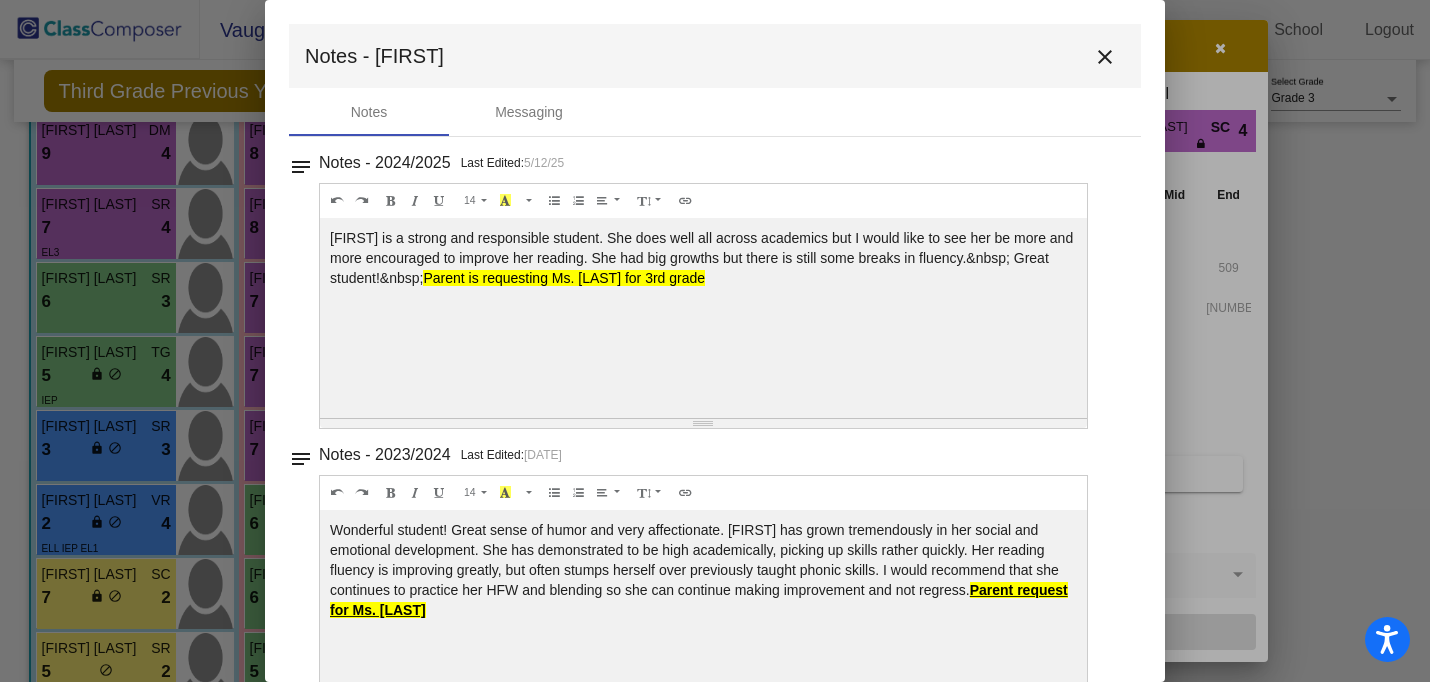 click on "close" at bounding box center [1105, 57] 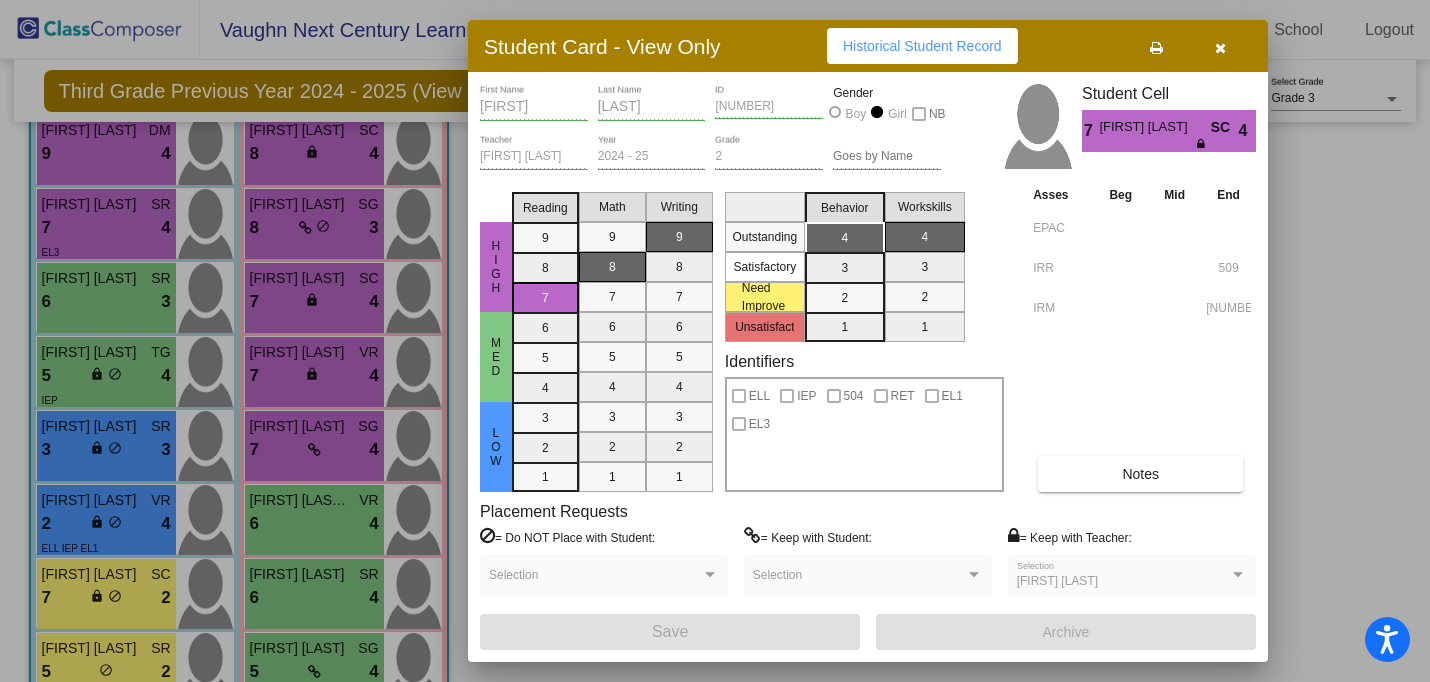 click at bounding box center [1220, 48] 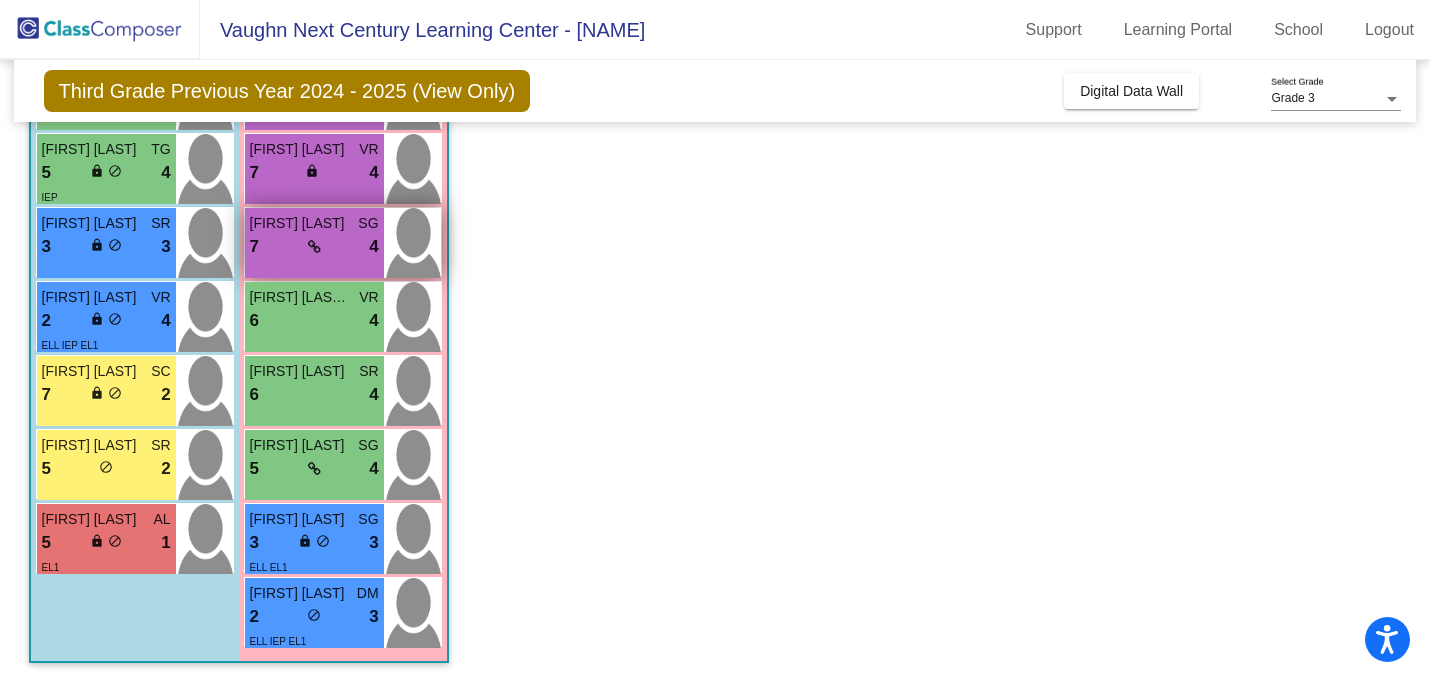 scroll, scrollTop: 484, scrollLeft: 0, axis: vertical 